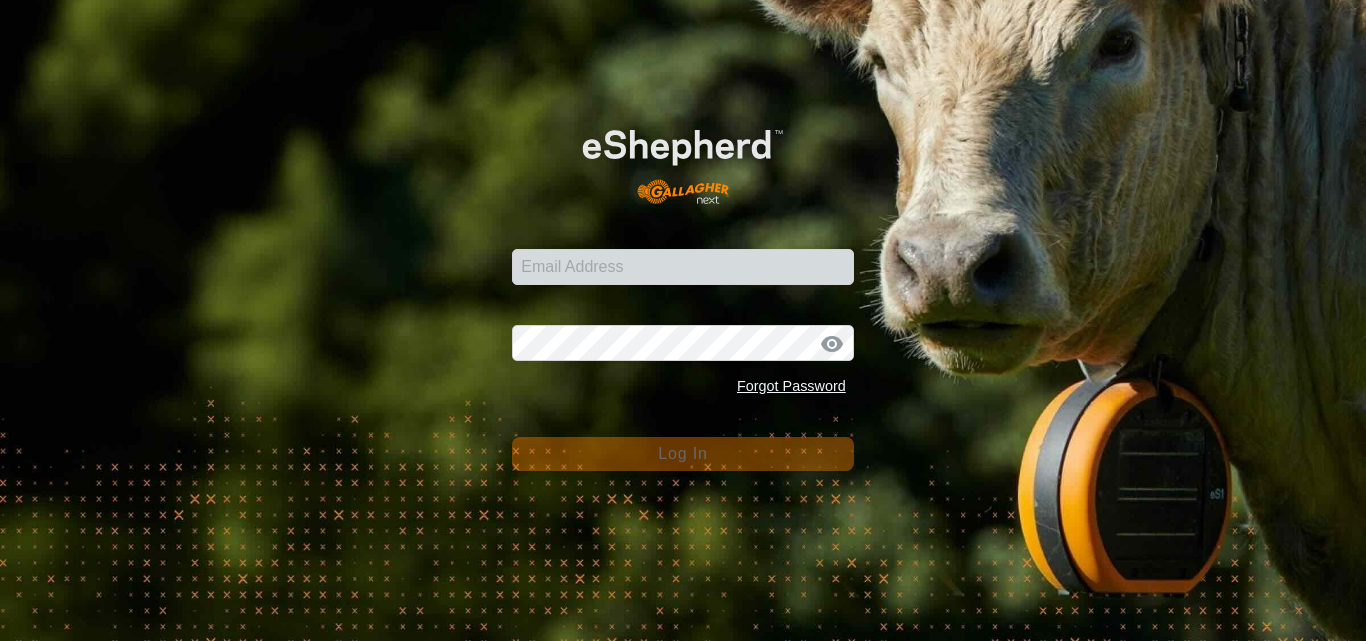 scroll, scrollTop: 0, scrollLeft: 0, axis: both 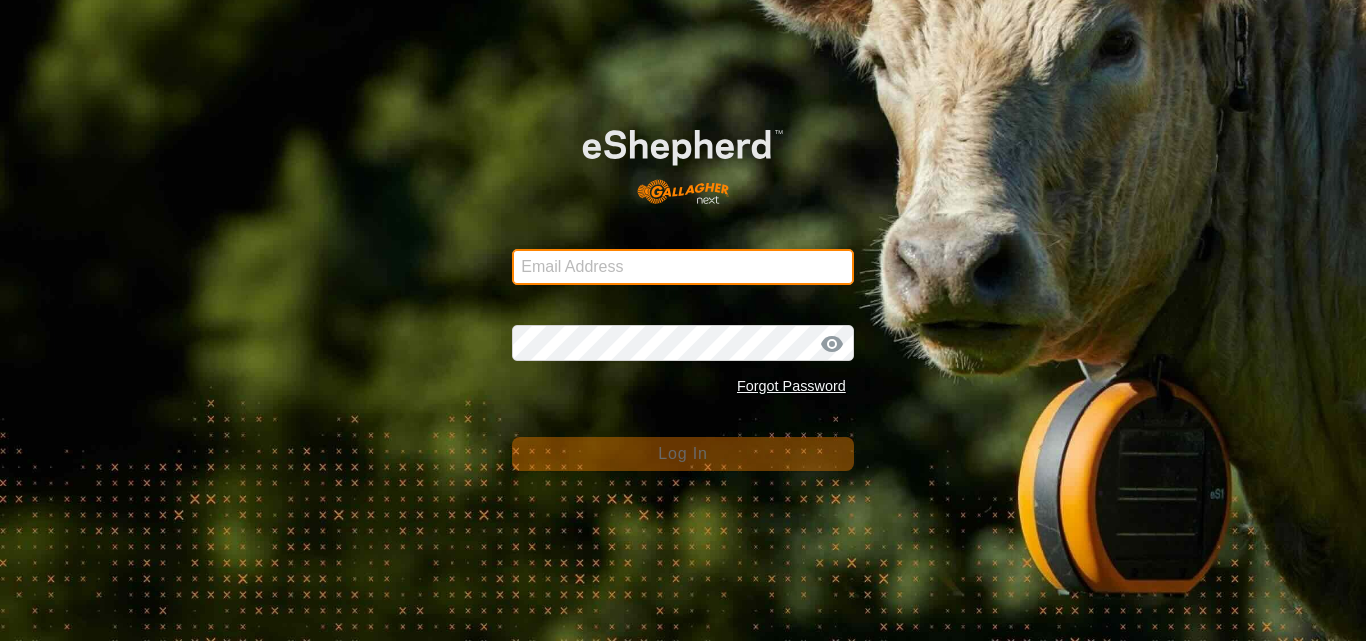 click on "Email Address" at bounding box center [683, 267] 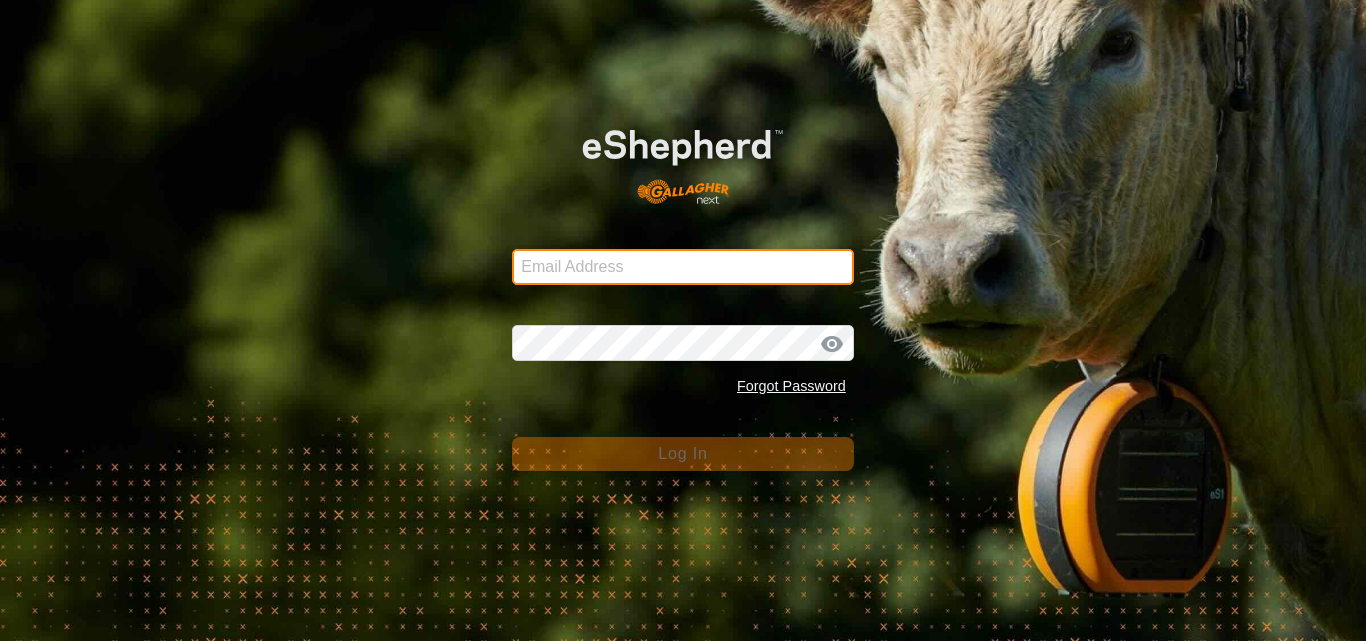 type on "pauls@farmside.co.nz" 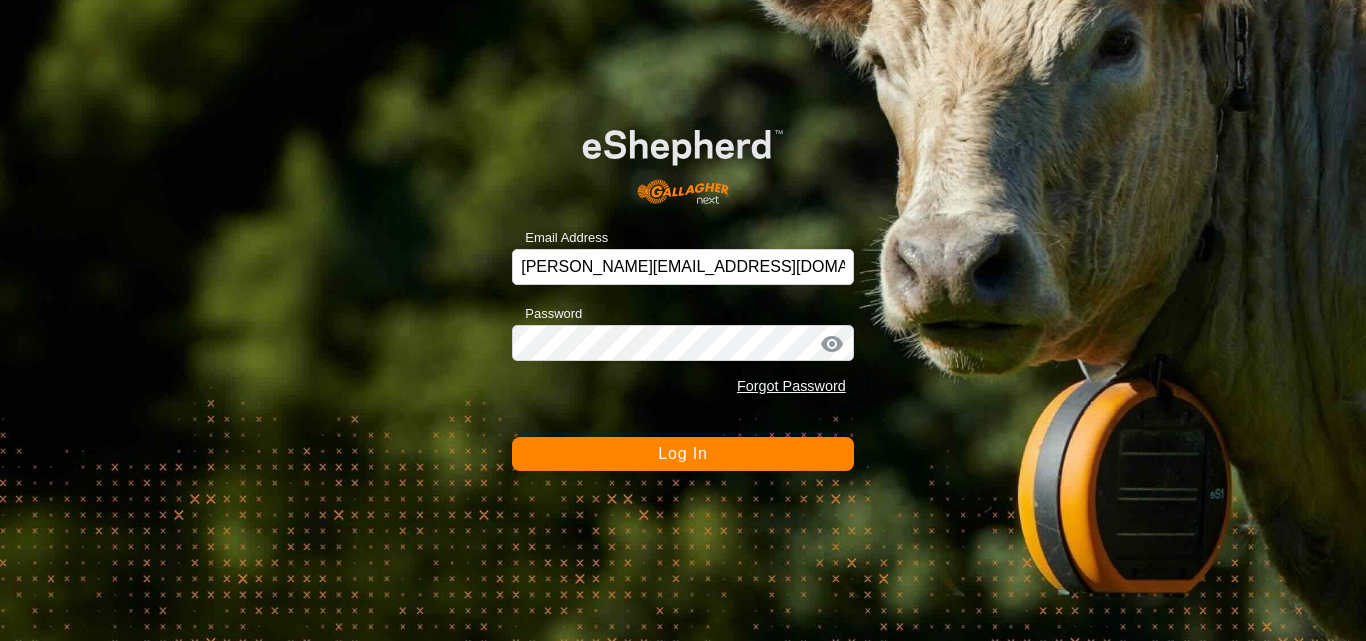 click on "Log In" 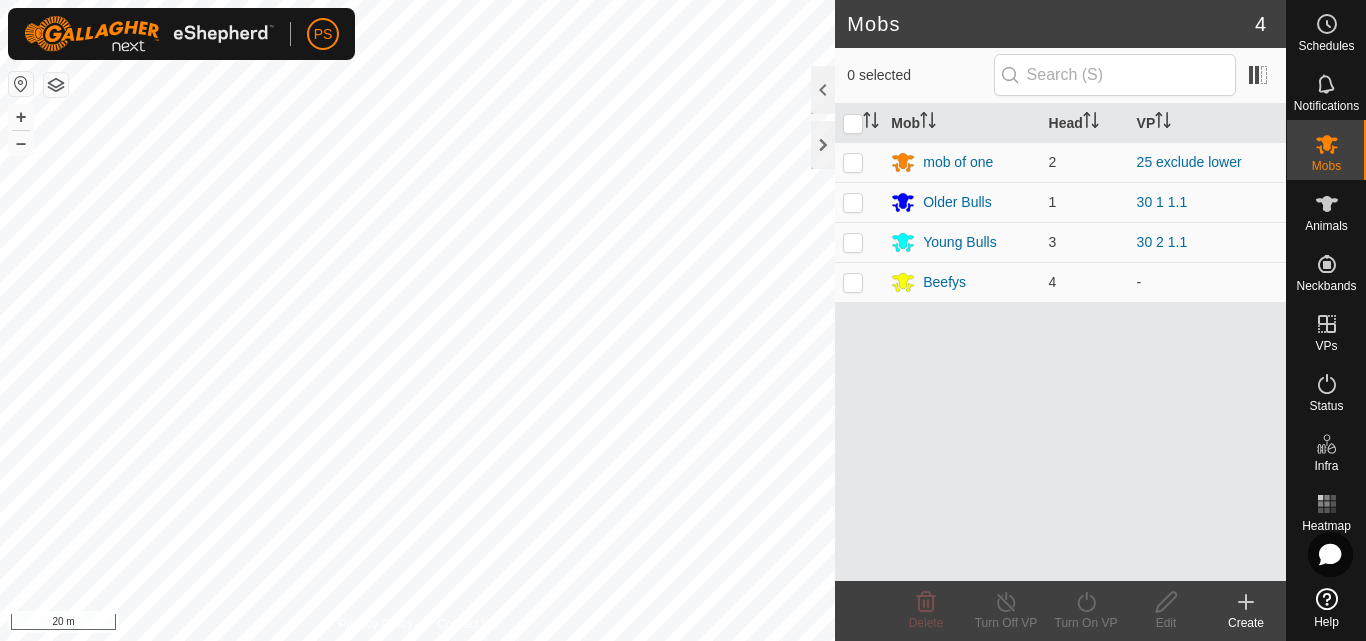 scroll, scrollTop: 0, scrollLeft: 0, axis: both 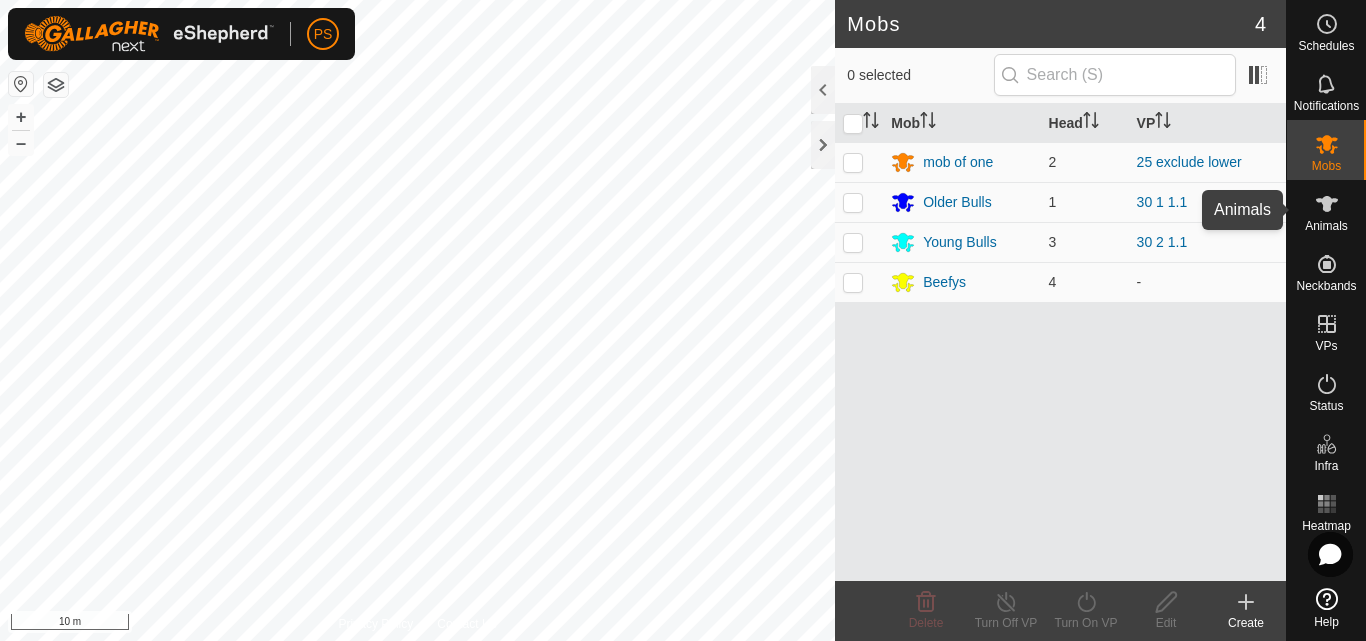 click 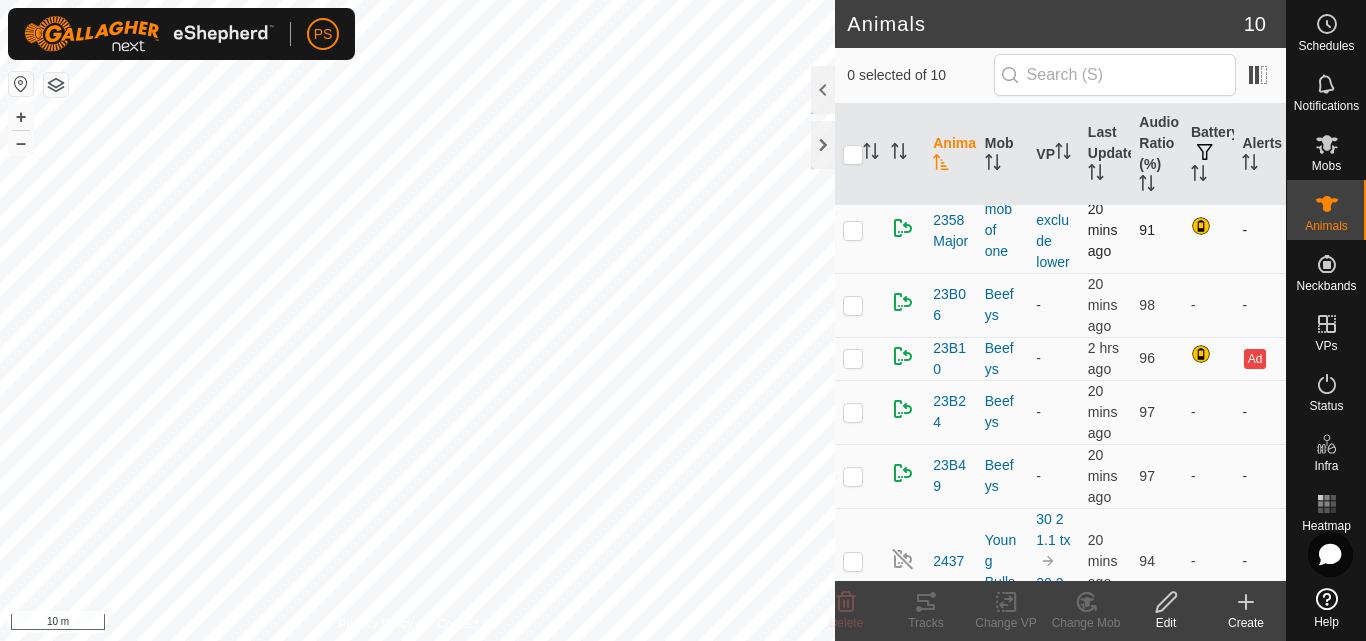 scroll, scrollTop: 200, scrollLeft: 0, axis: vertical 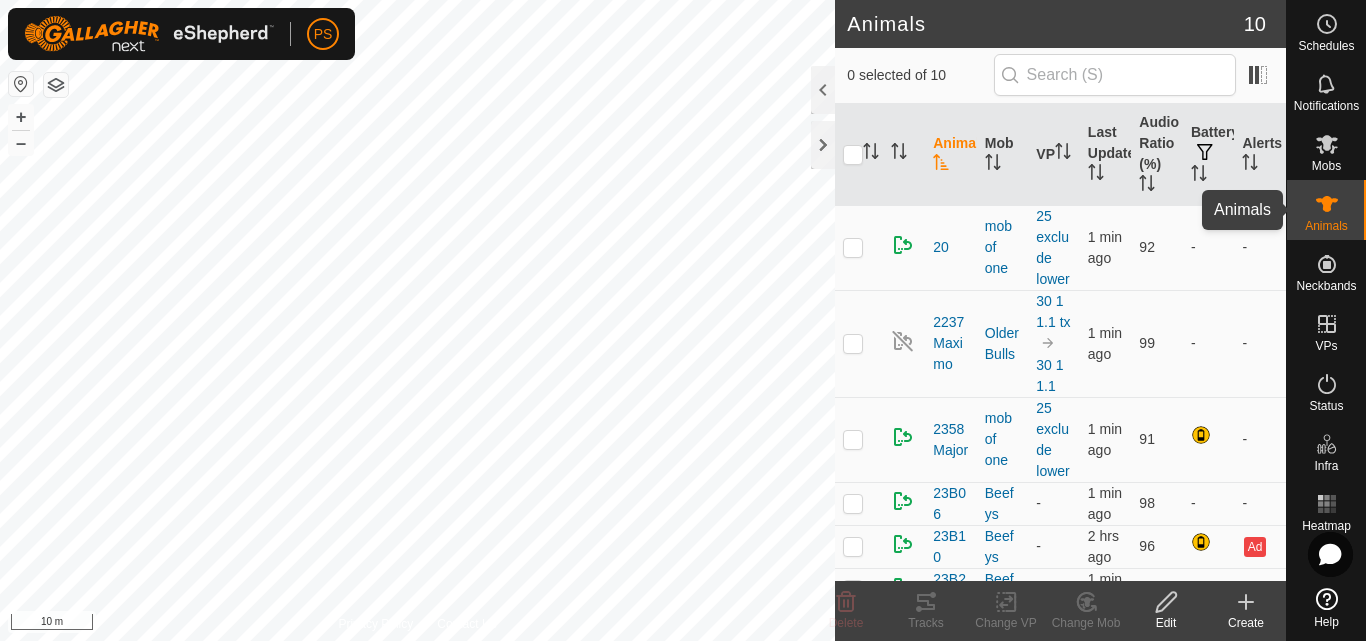 click 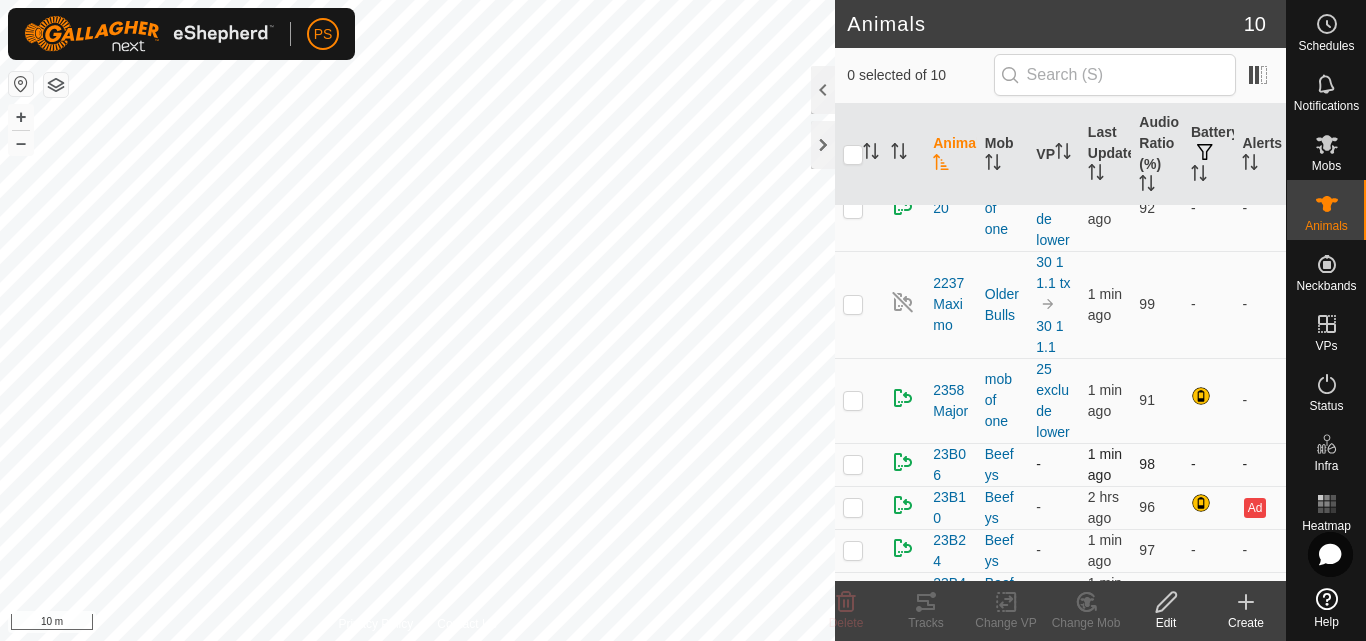 scroll, scrollTop: 0, scrollLeft: 0, axis: both 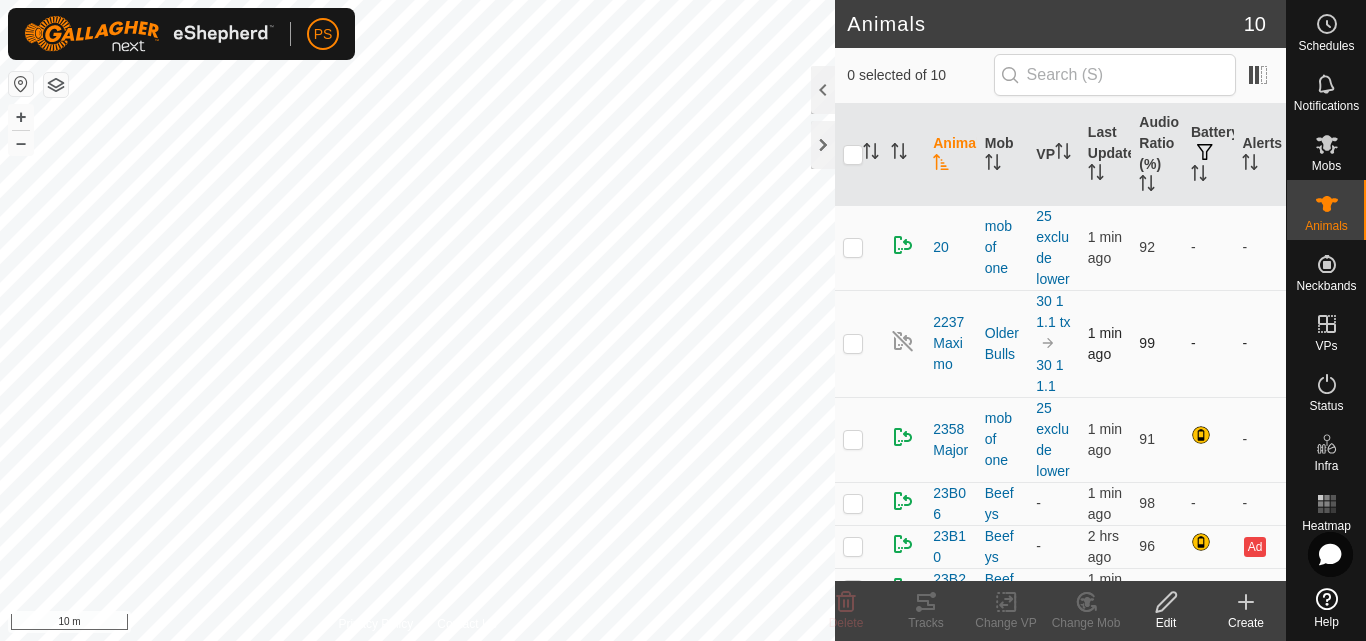 click at bounding box center [853, 343] 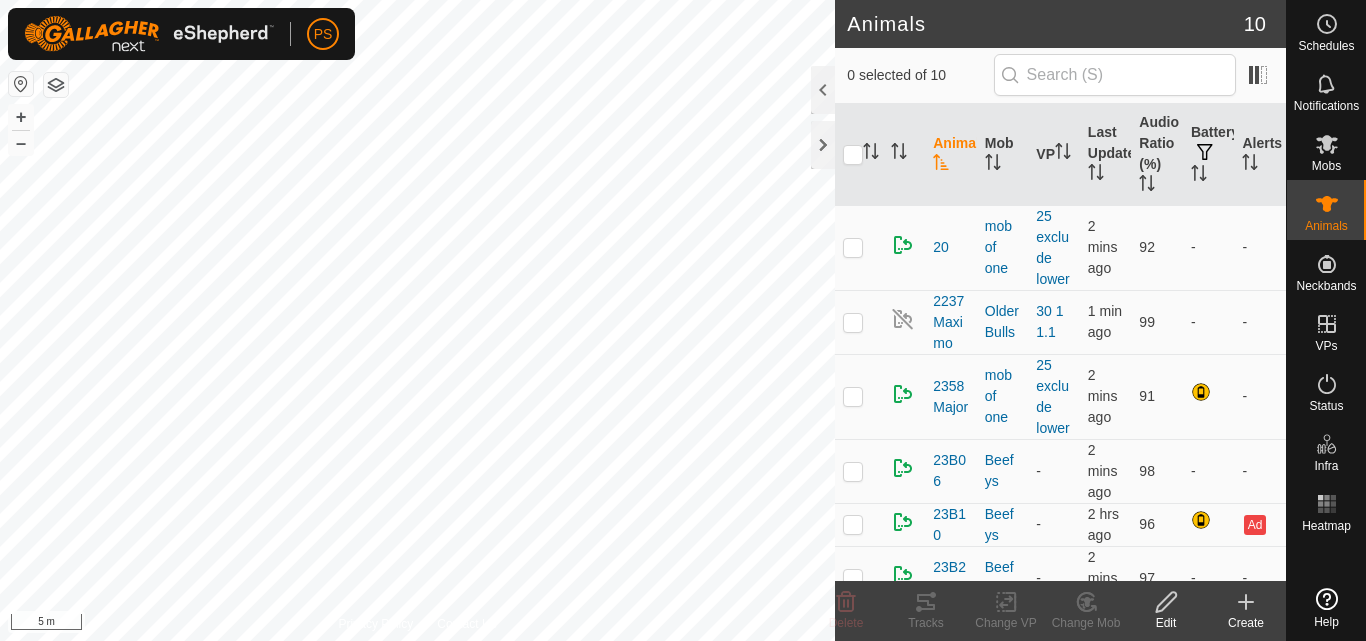 scroll, scrollTop: 0, scrollLeft: 0, axis: both 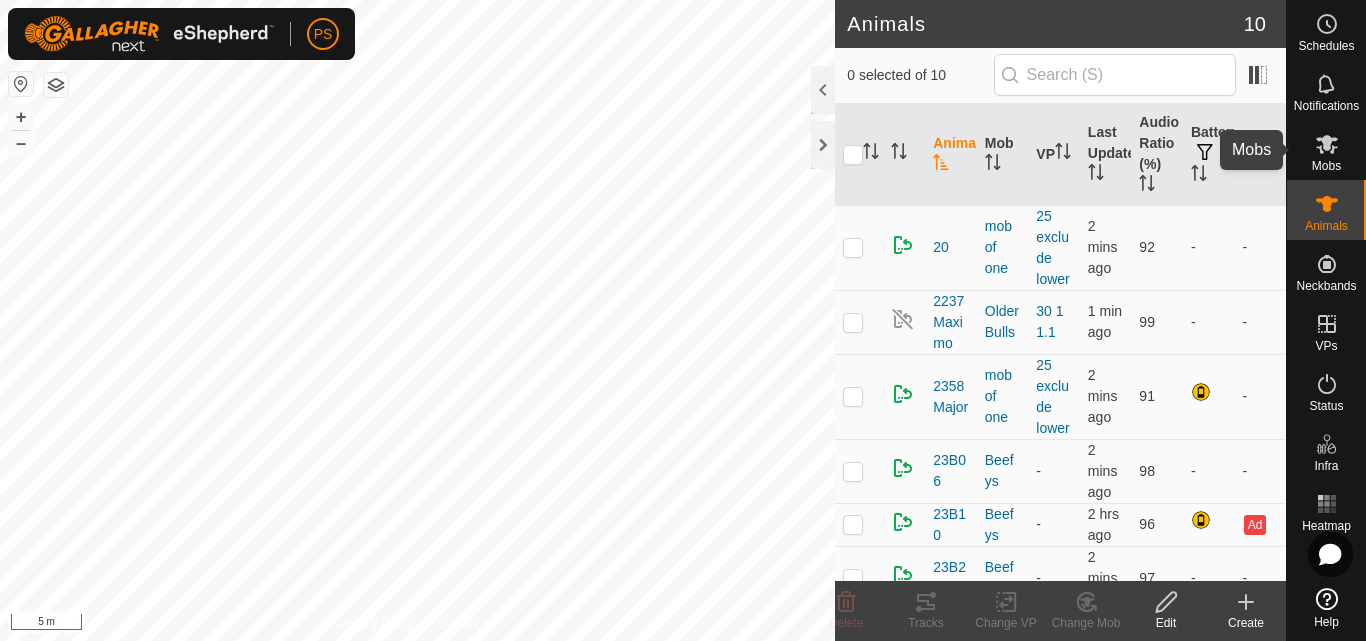 click 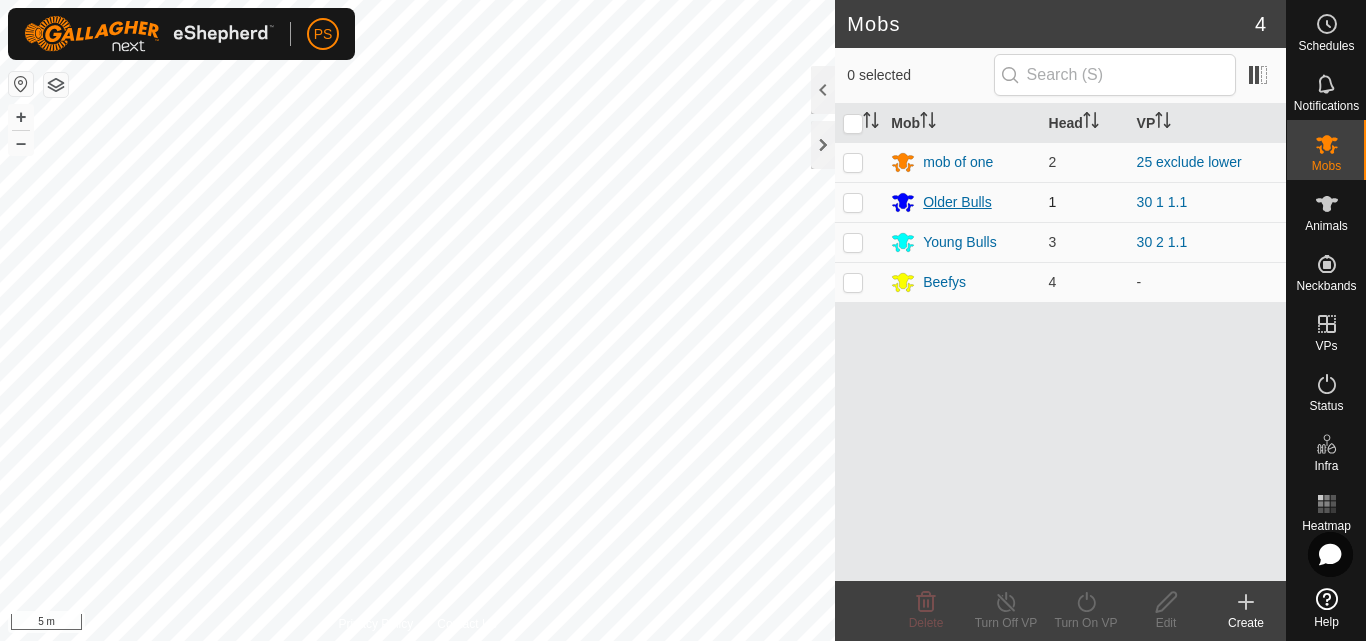 click on "Older Bulls" at bounding box center [957, 202] 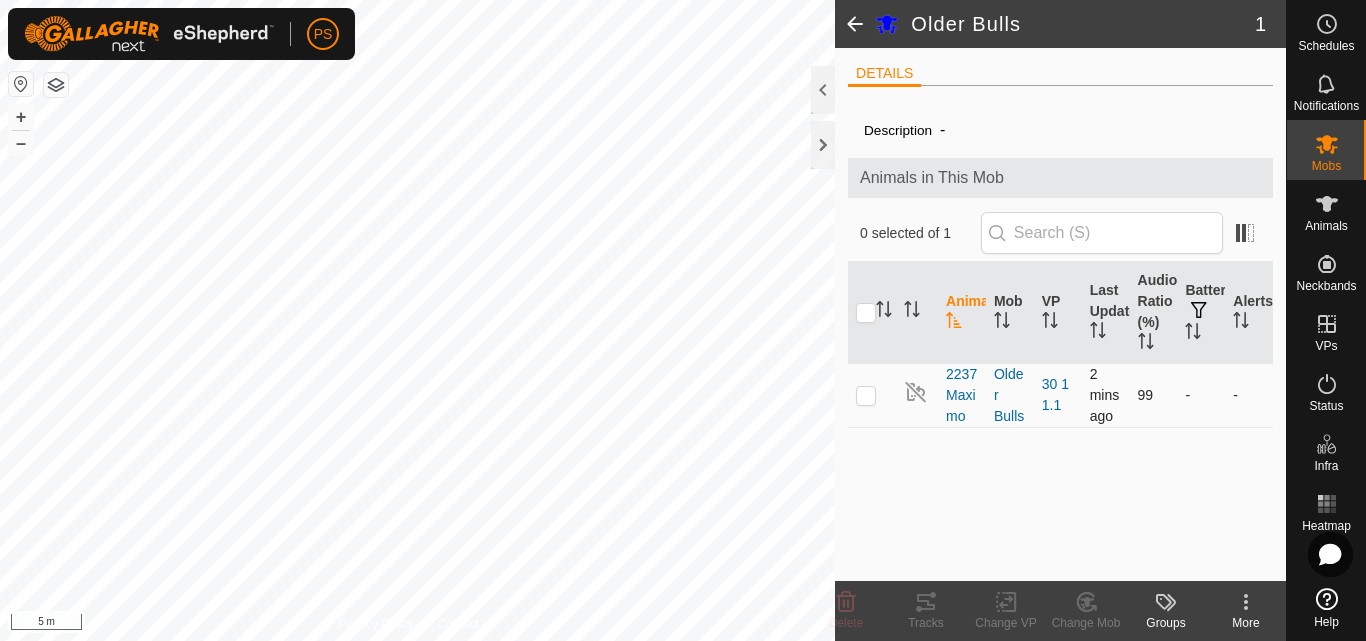 click at bounding box center [866, 395] 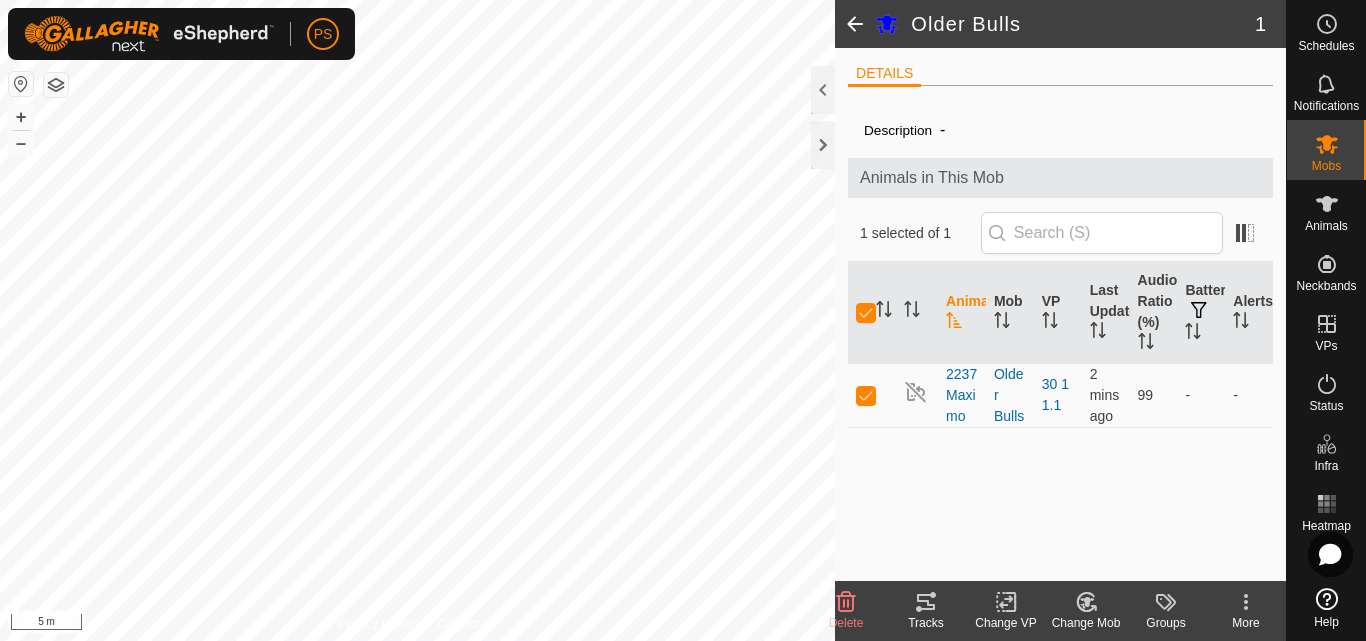 click 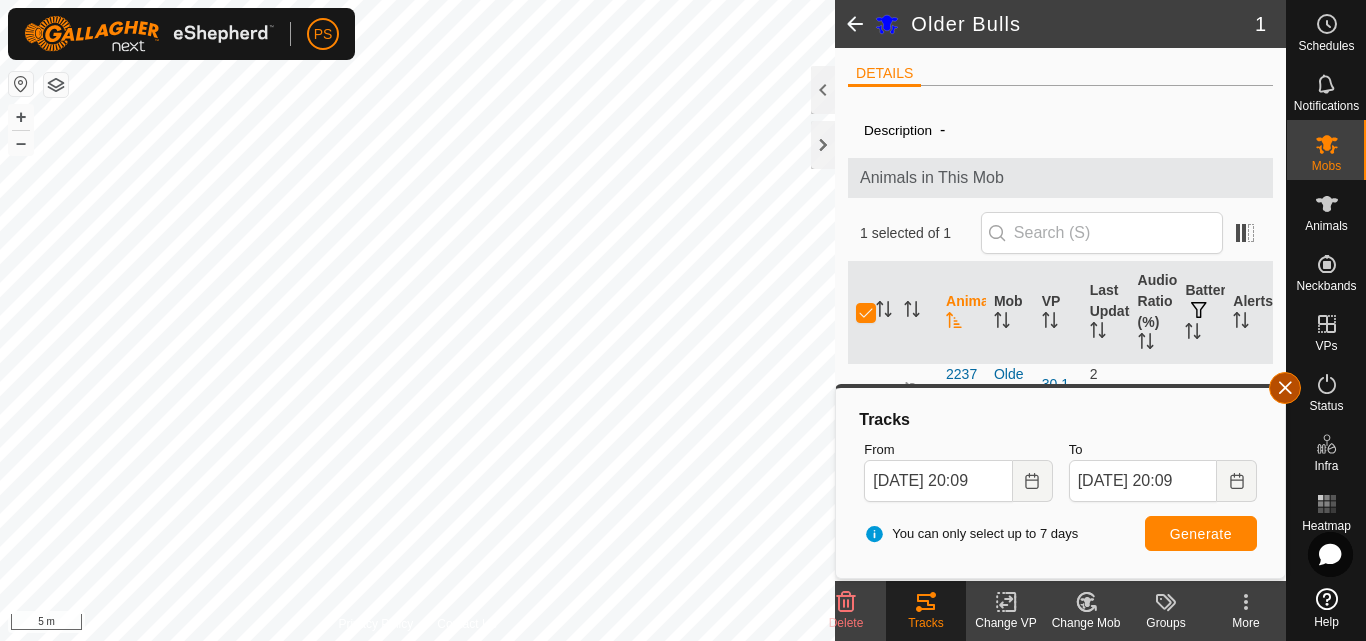 click at bounding box center (1285, 388) 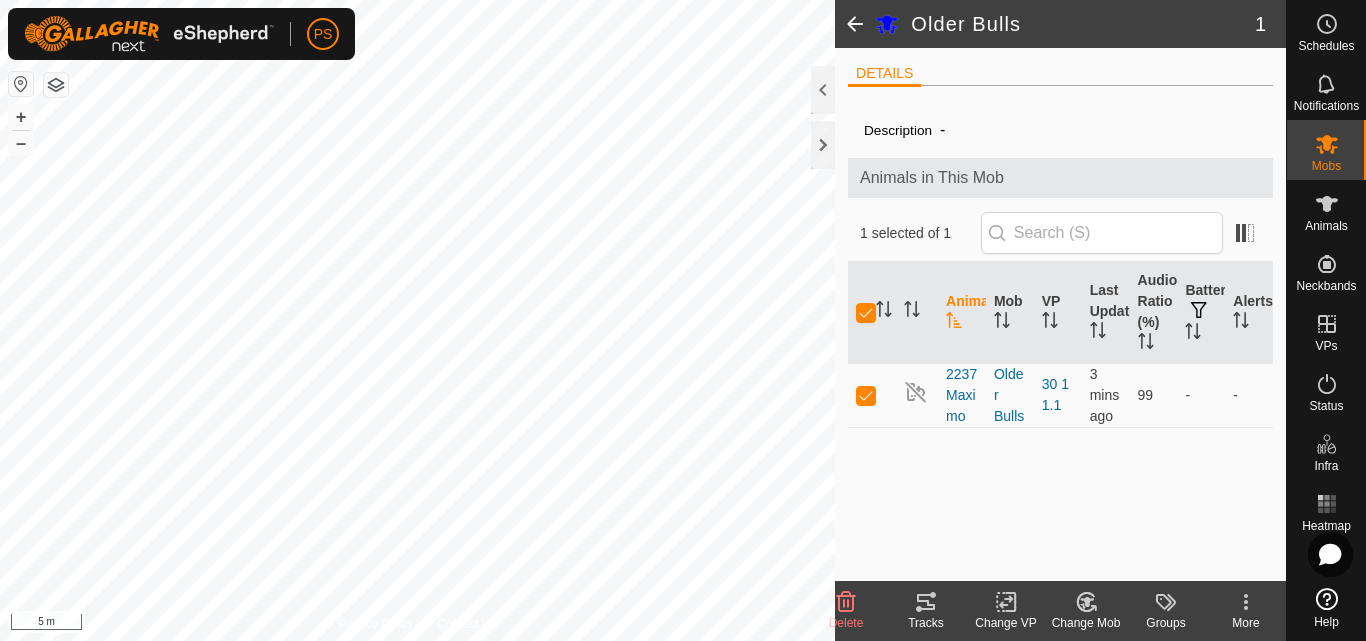 click 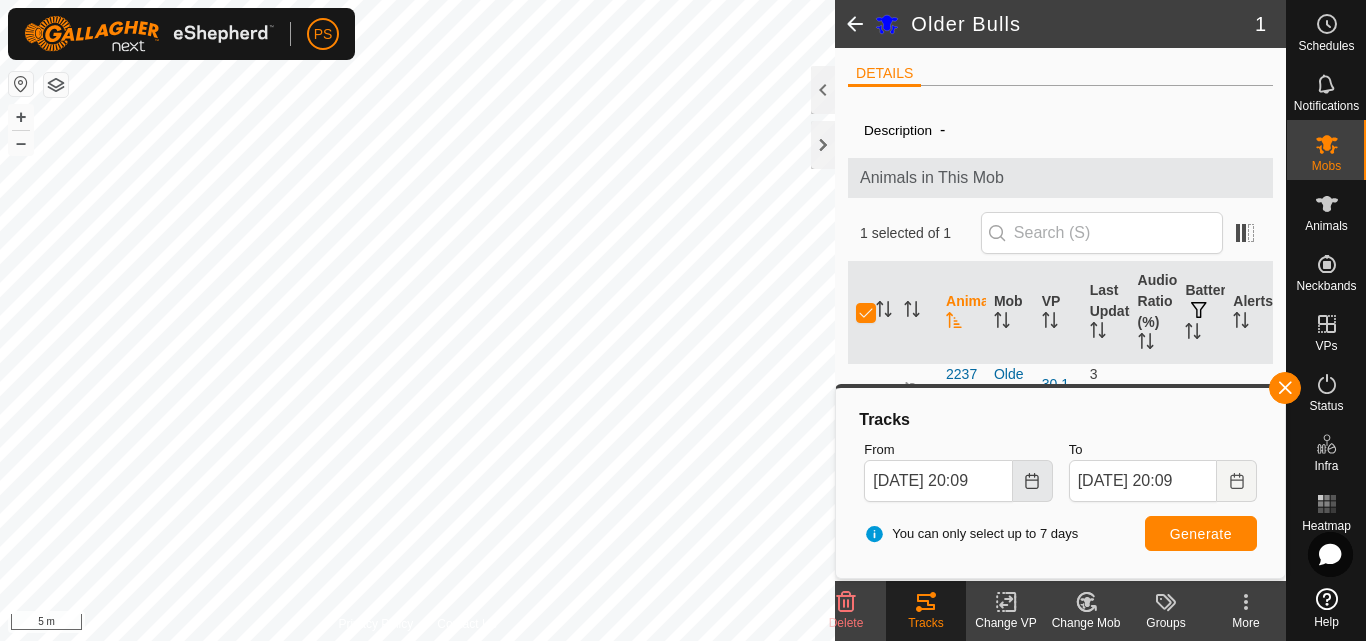 click 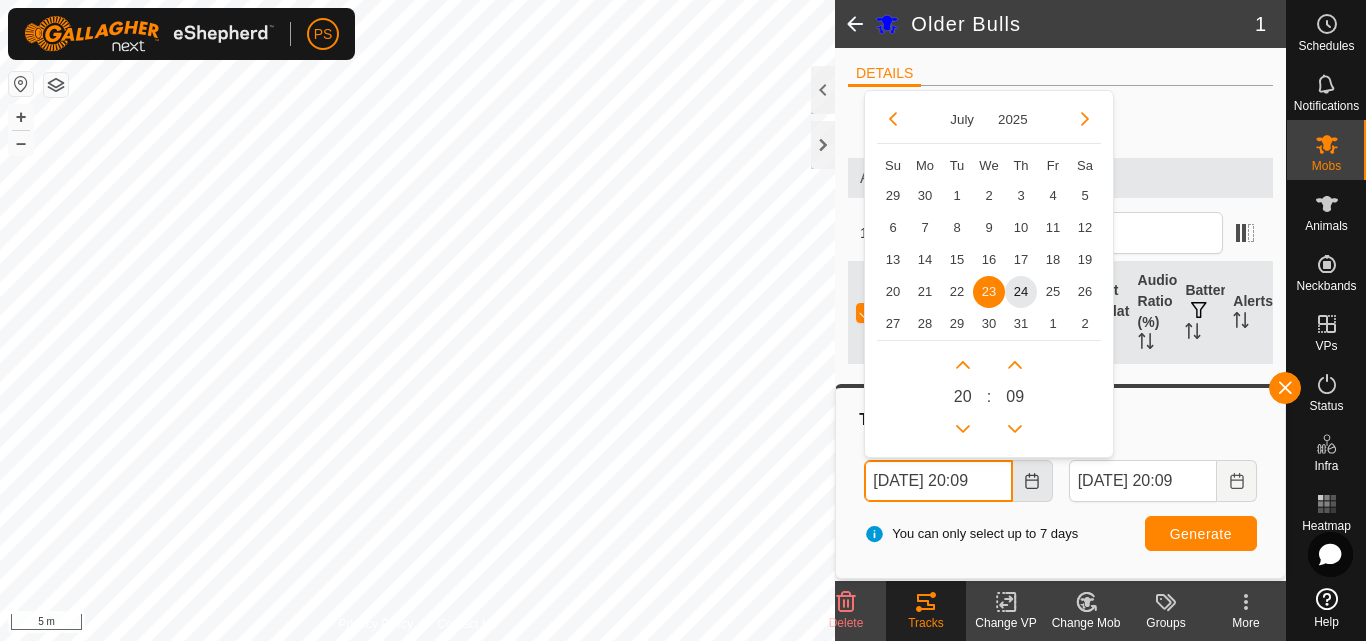 scroll, scrollTop: 0, scrollLeft: 1, axis: horizontal 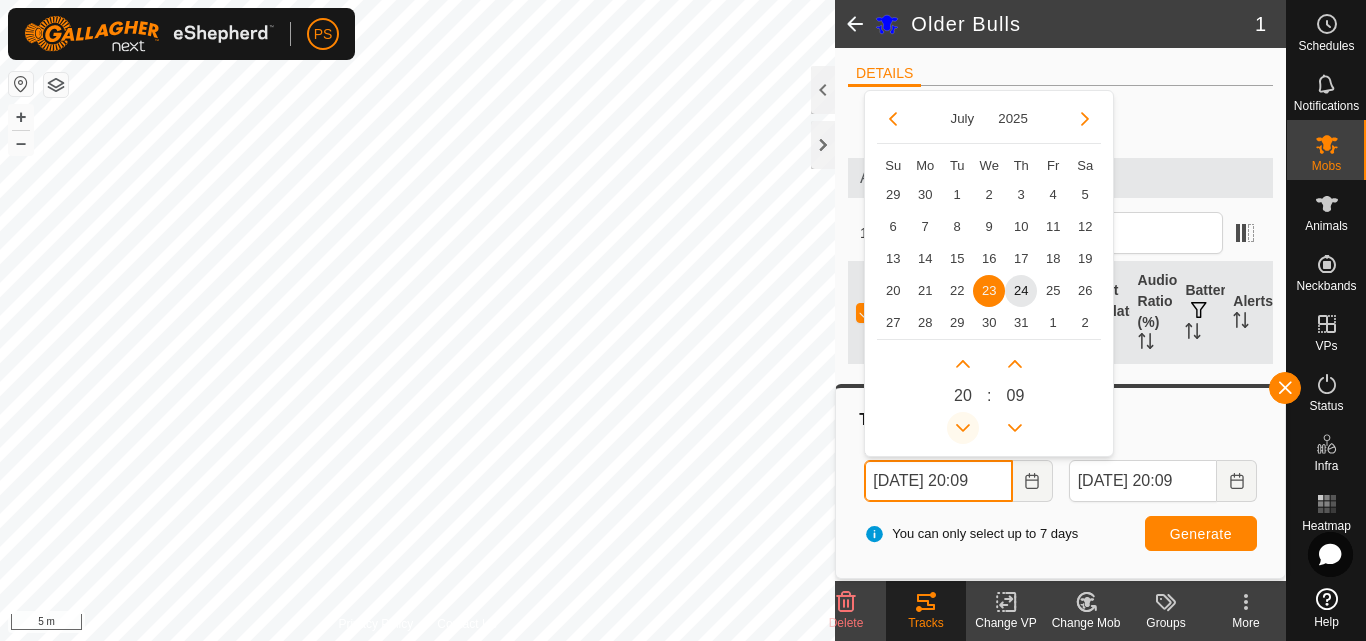 click at bounding box center [963, 428] 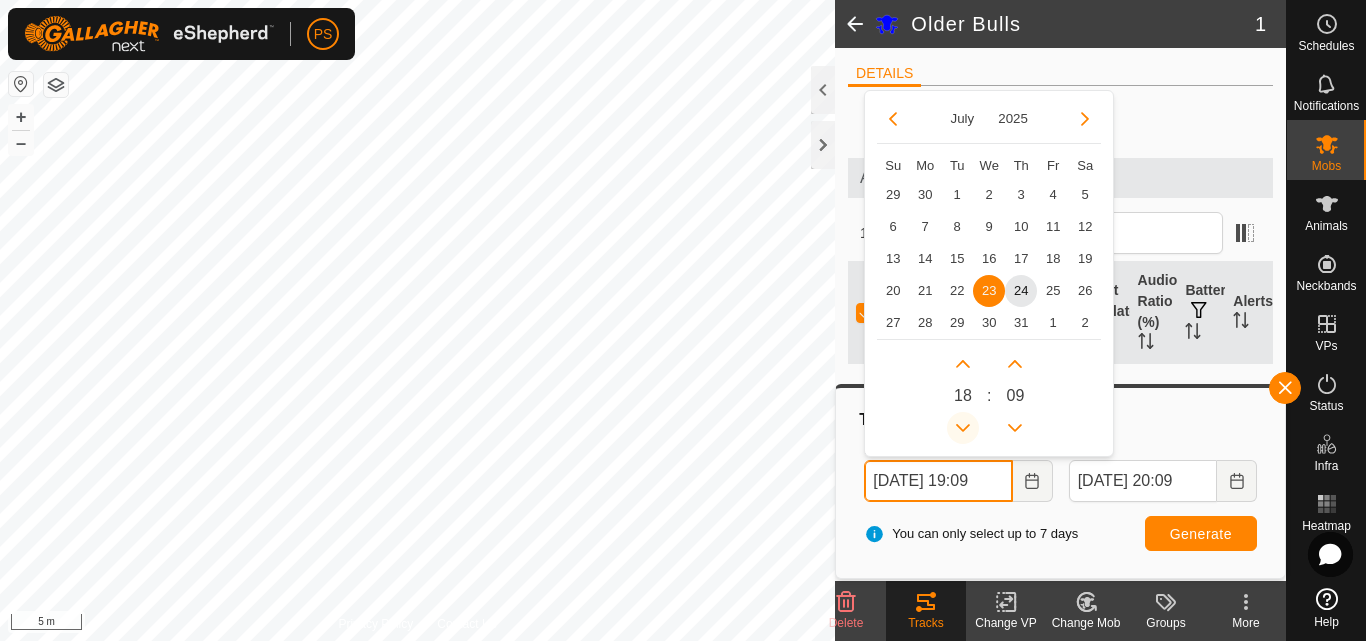 click at bounding box center [963, 428] 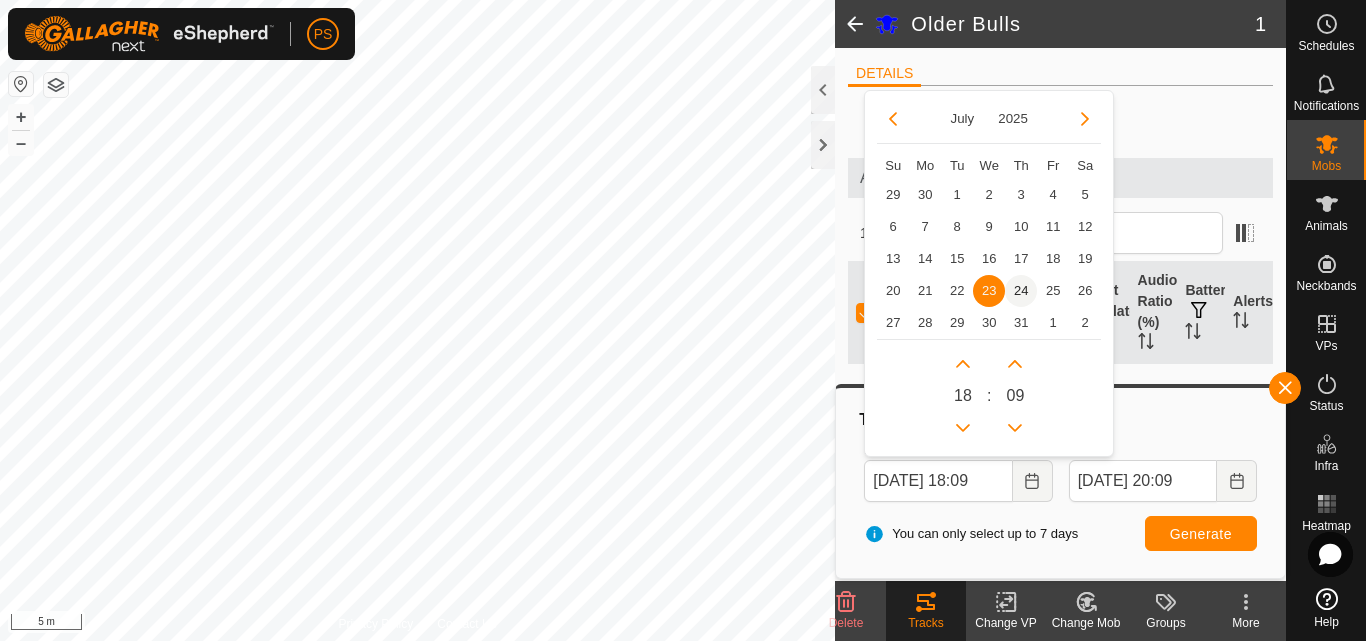 scroll, scrollTop: 0, scrollLeft: 0, axis: both 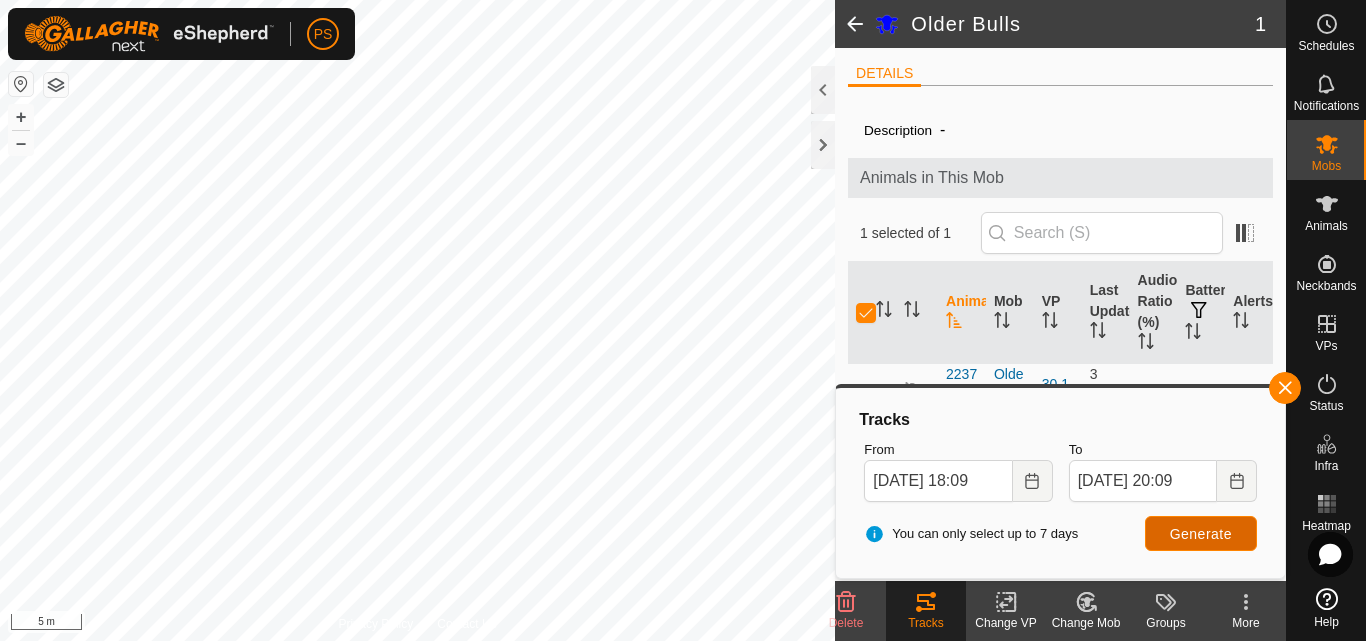 click on "Generate" at bounding box center [1201, 533] 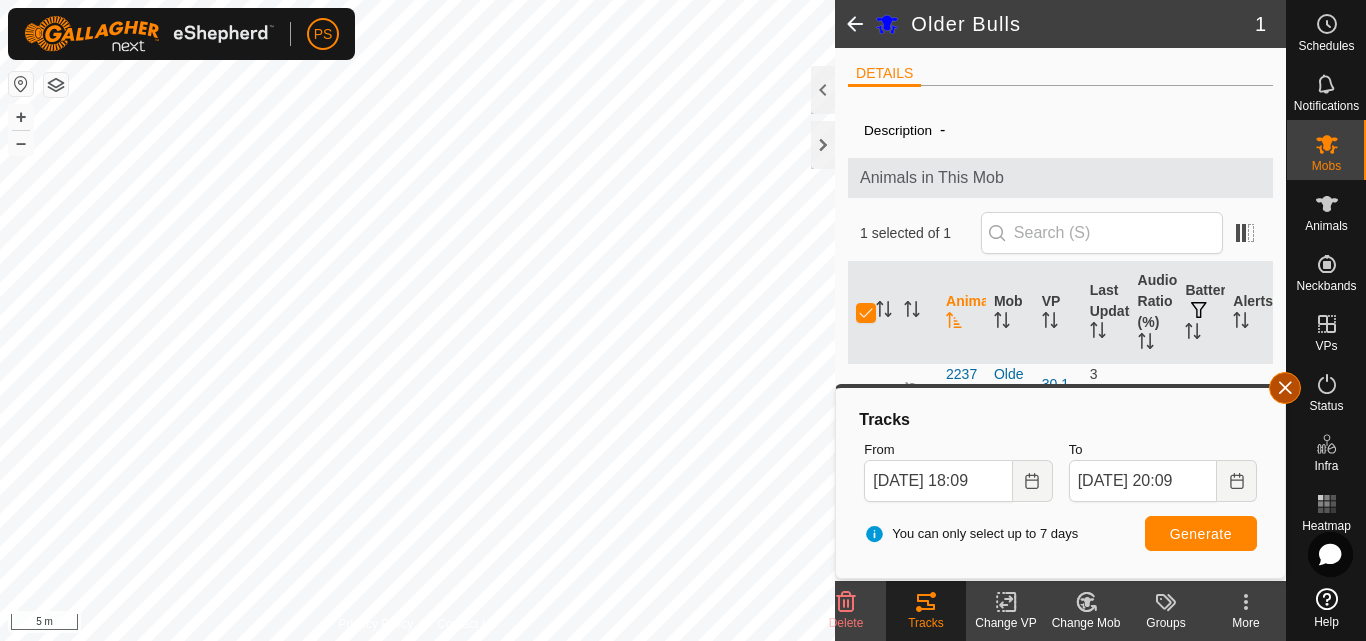 click at bounding box center [1285, 388] 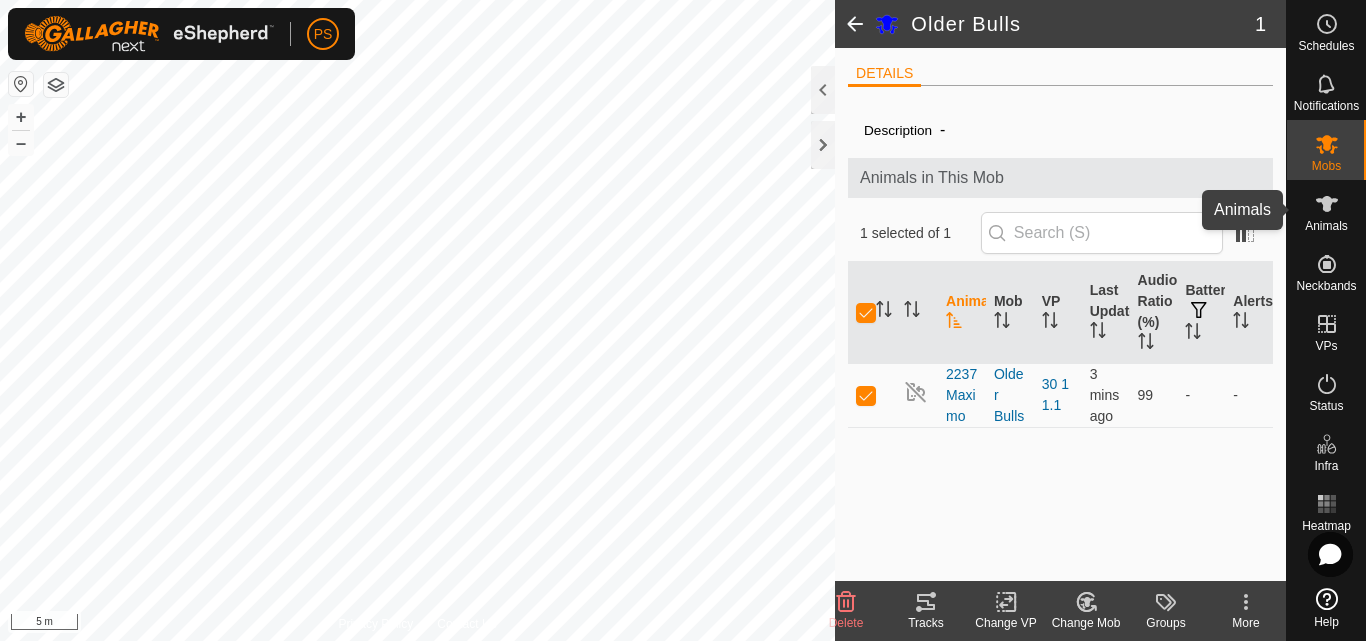 click 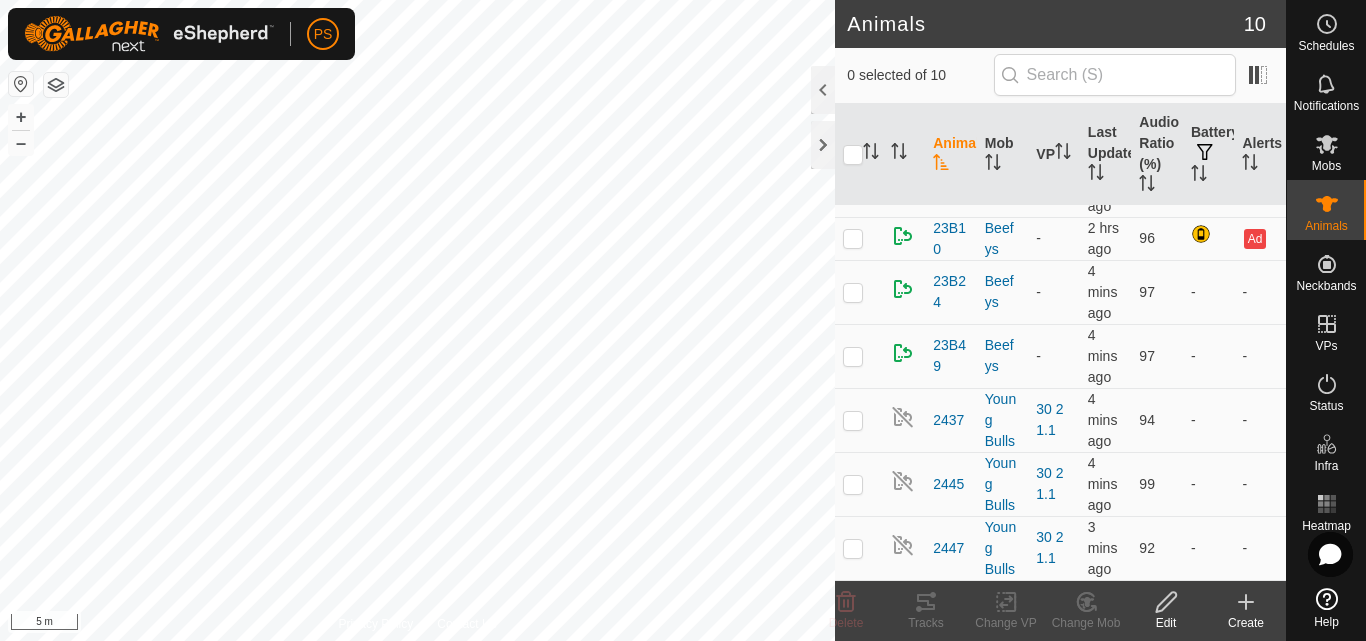 scroll, scrollTop: 328, scrollLeft: 0, axis: vertical 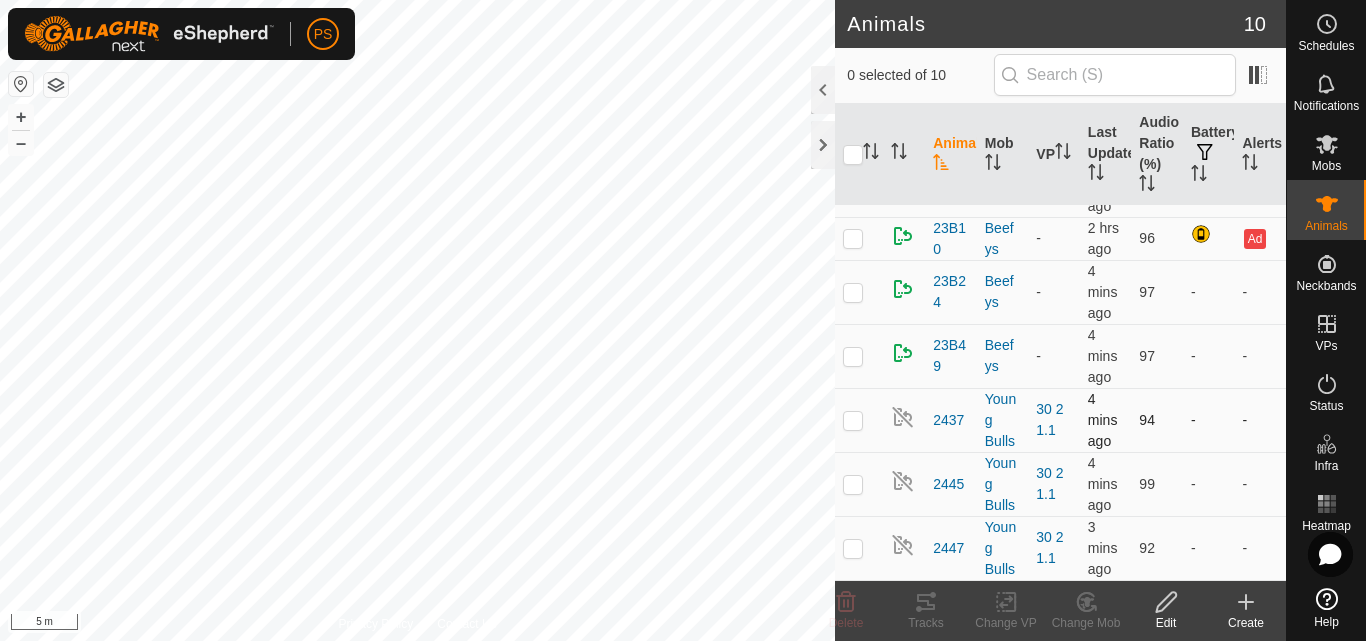 click at bounding box center (853, 420) 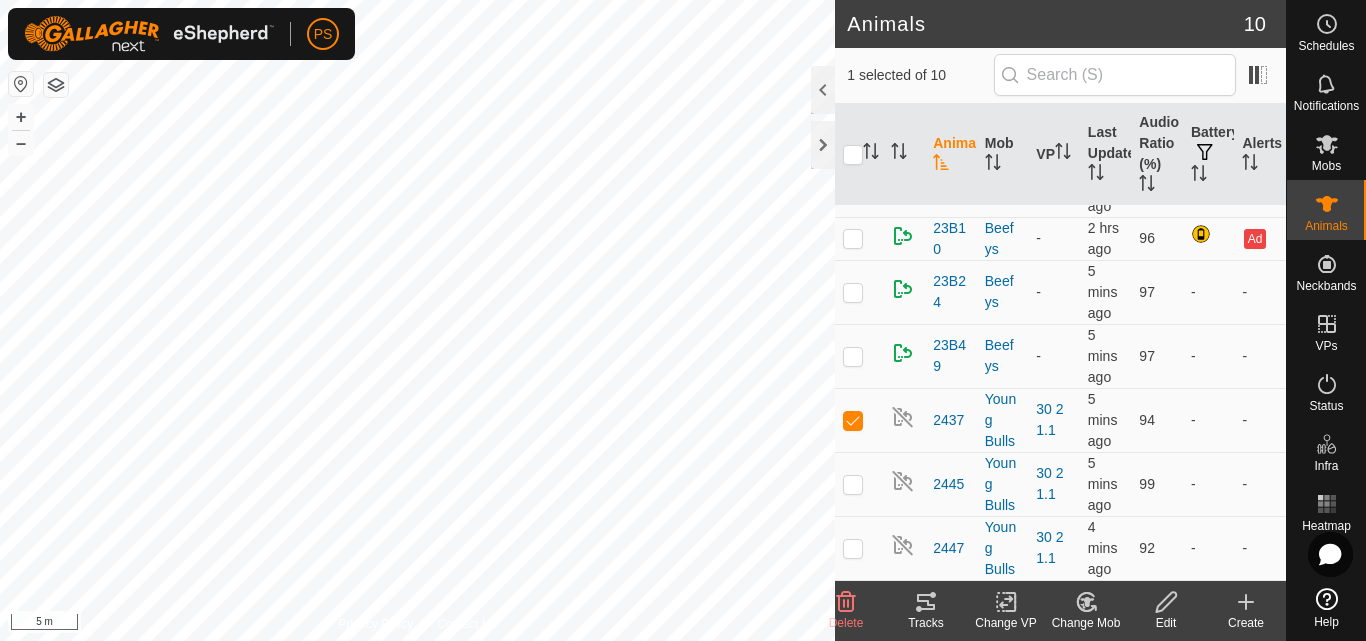 click 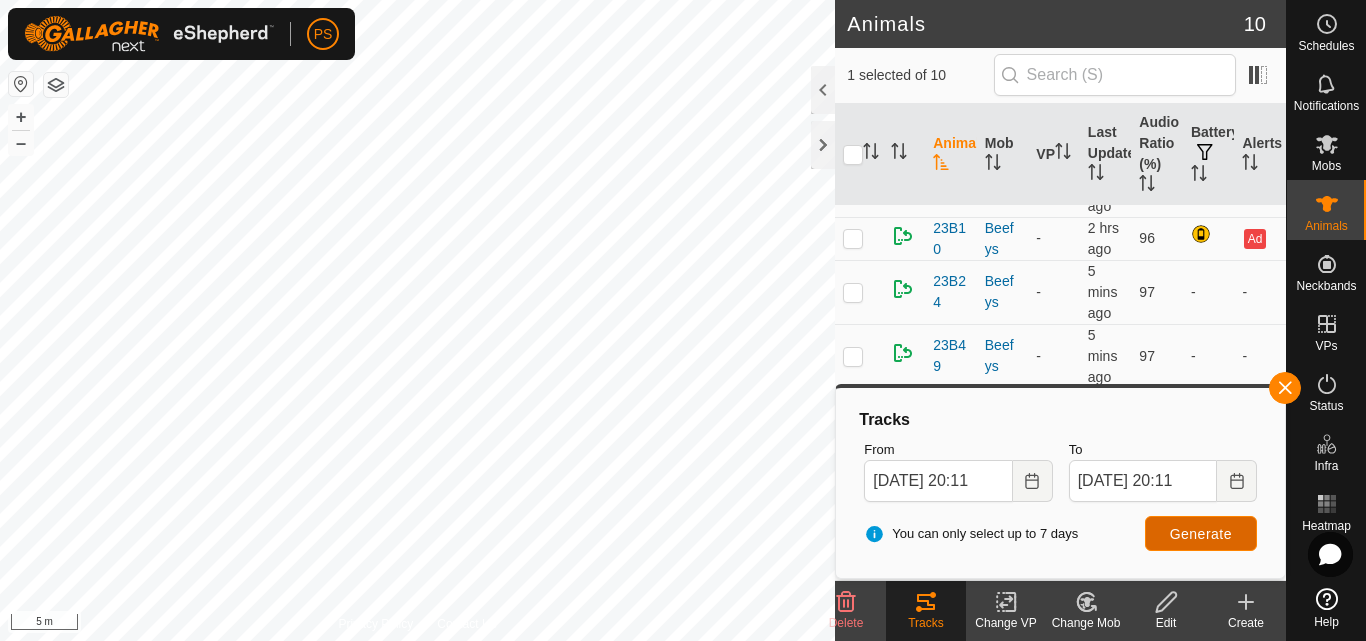 click on "Generate" at bounding box center [1201, 534] 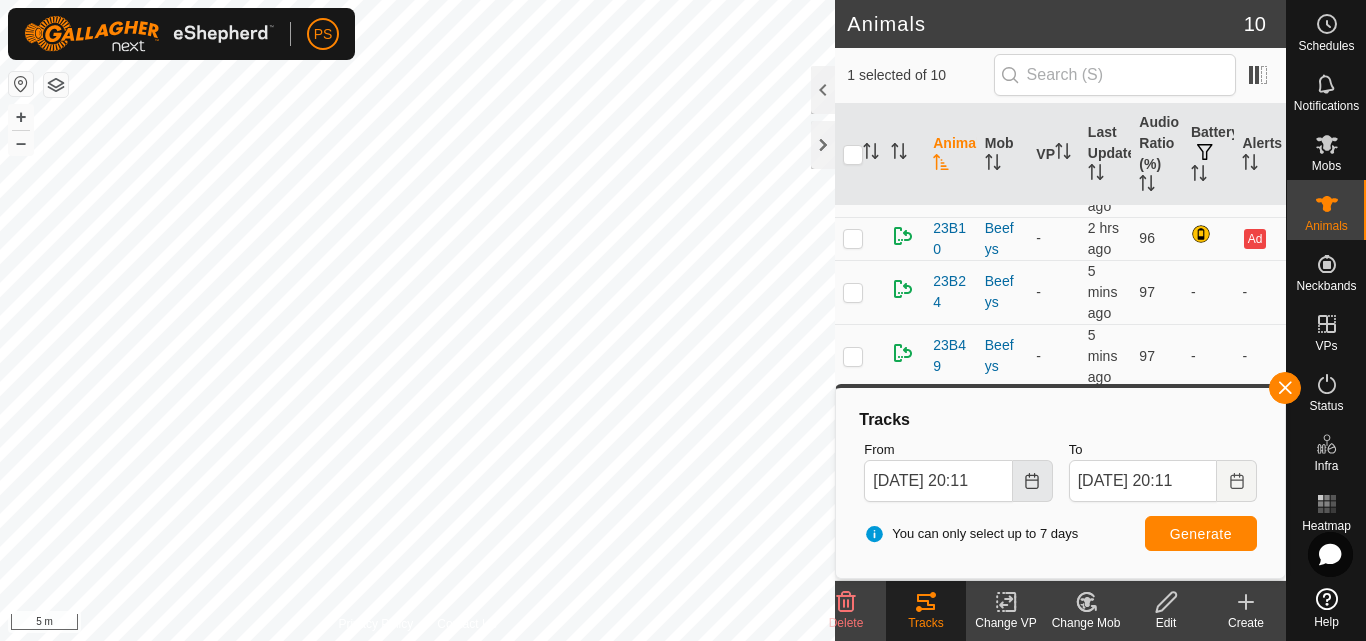 click 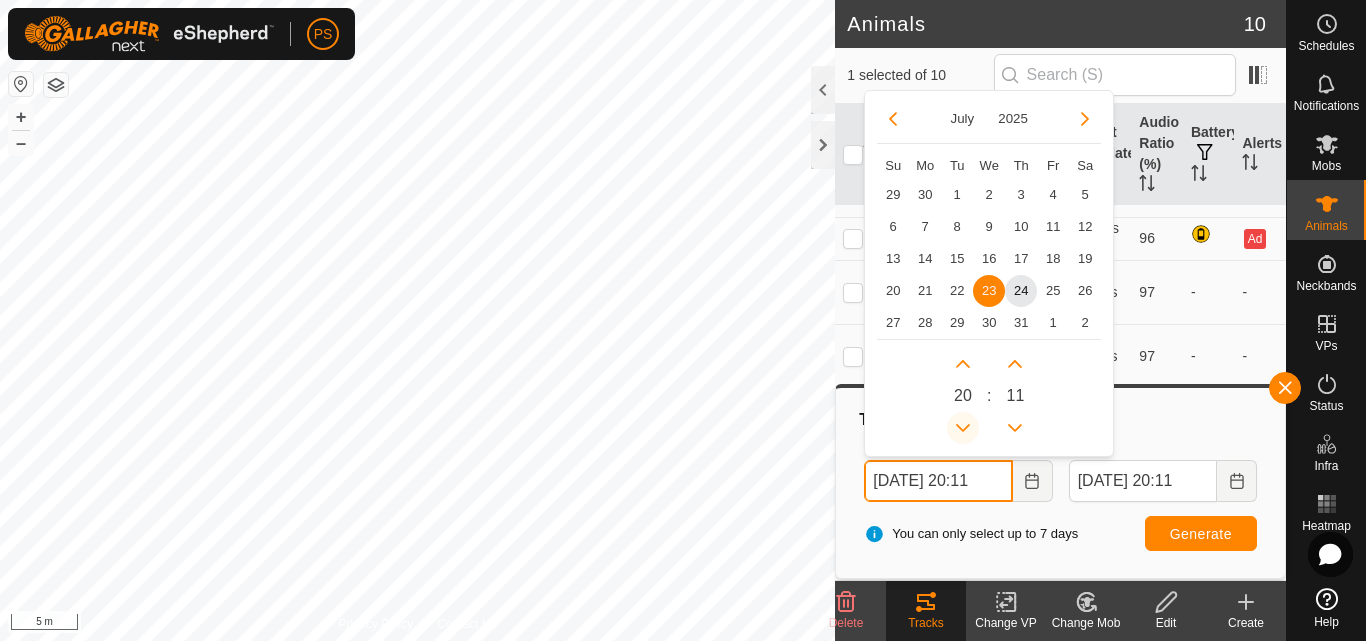 click at bounding box center (963, 428) 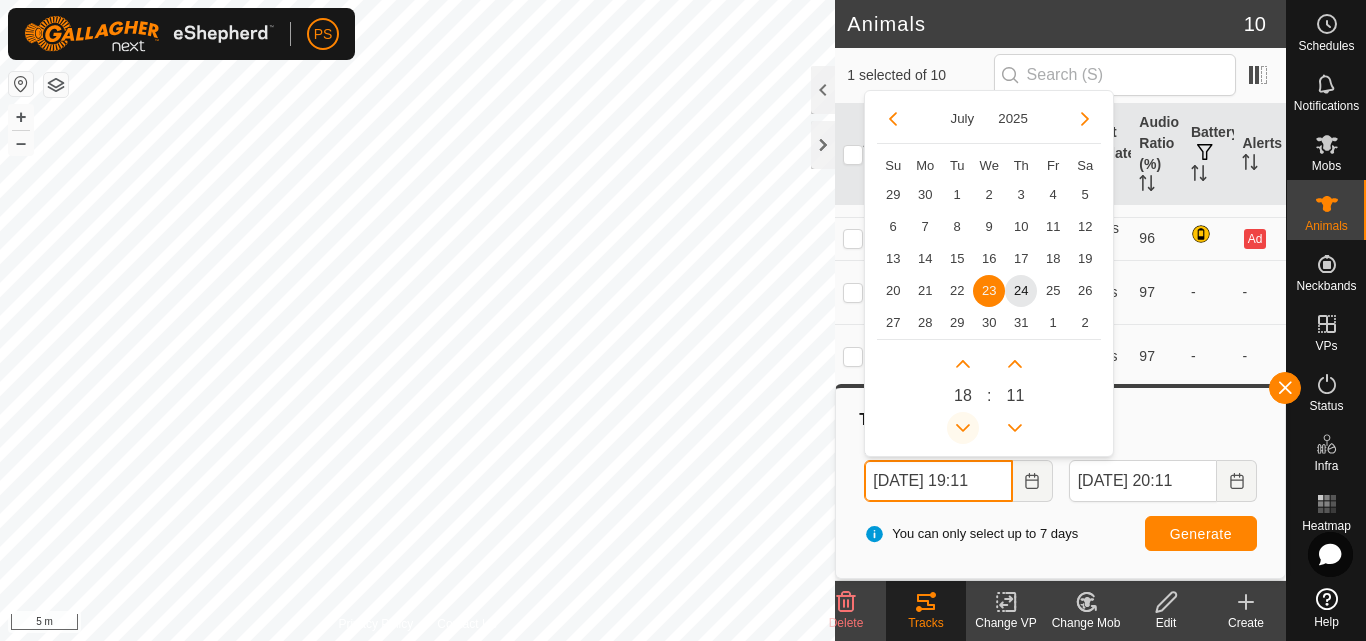 click at bounding box center (963, 428) 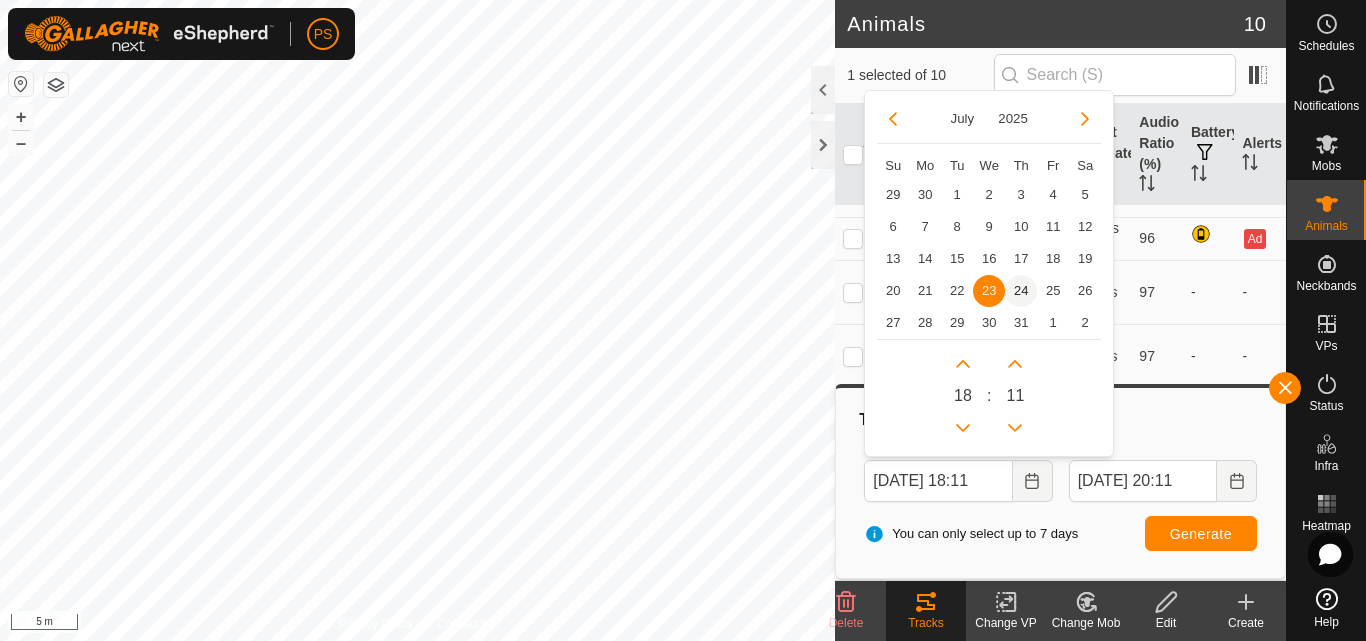 click on "24" at bounding box center (1021, 291) 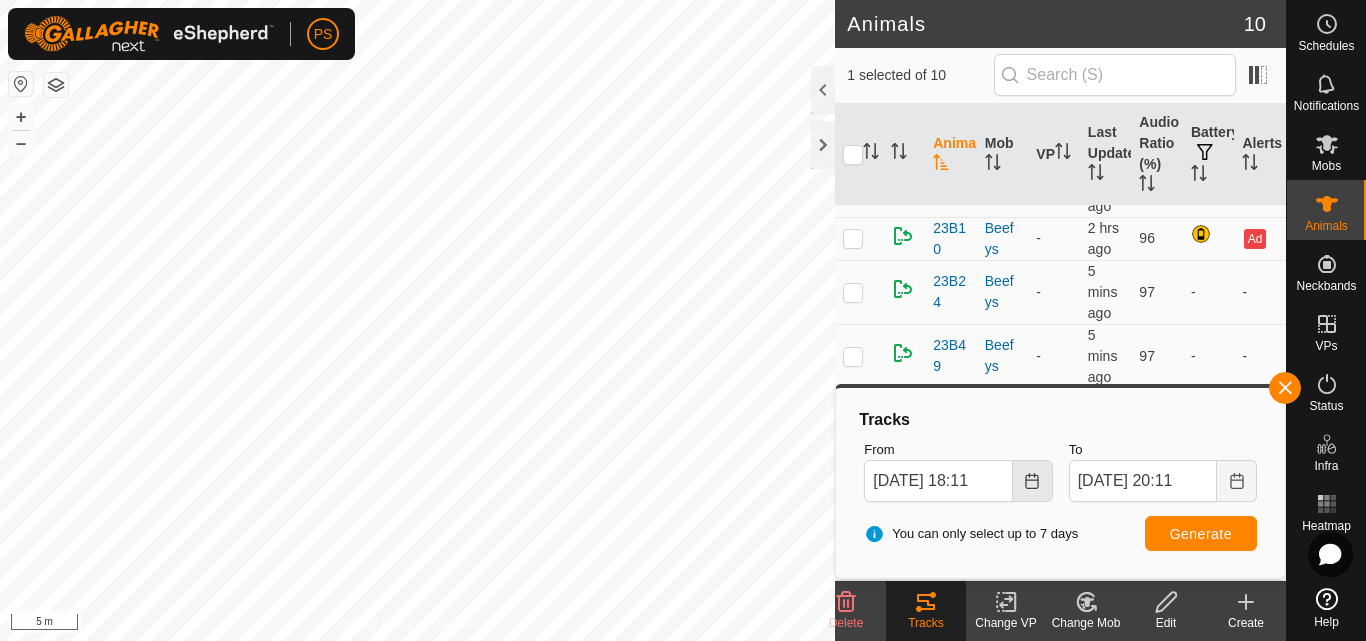 click 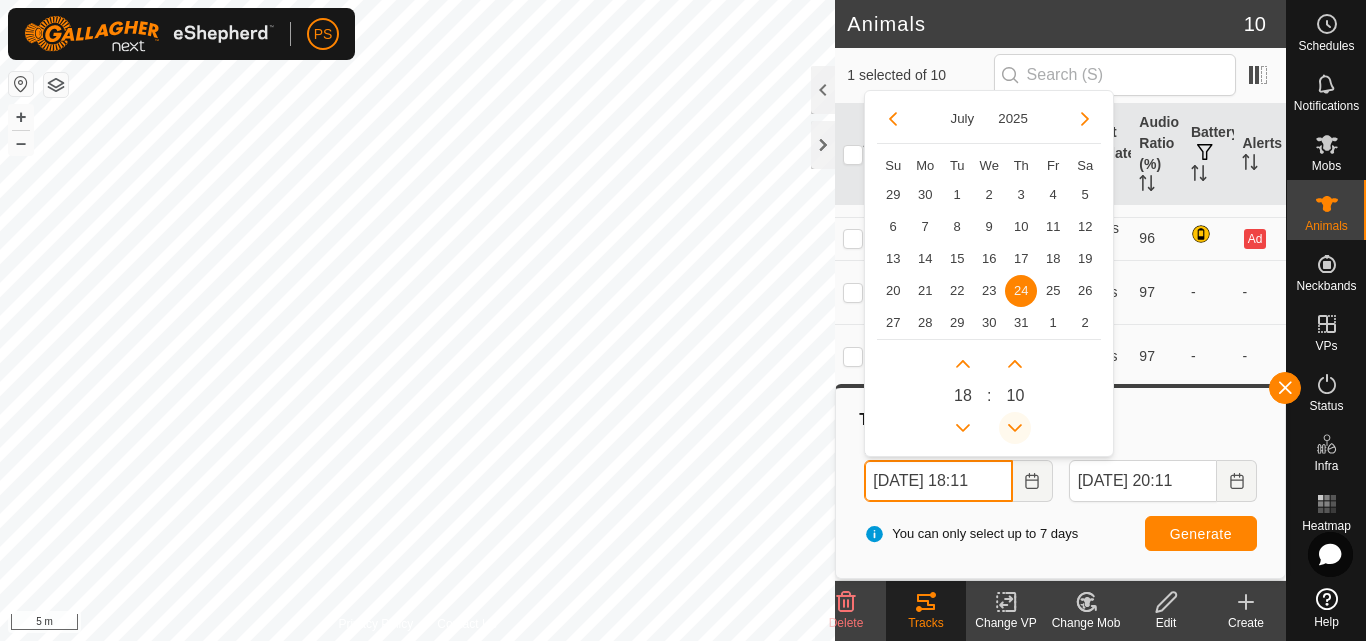 click at bounding box center (1015, 428) 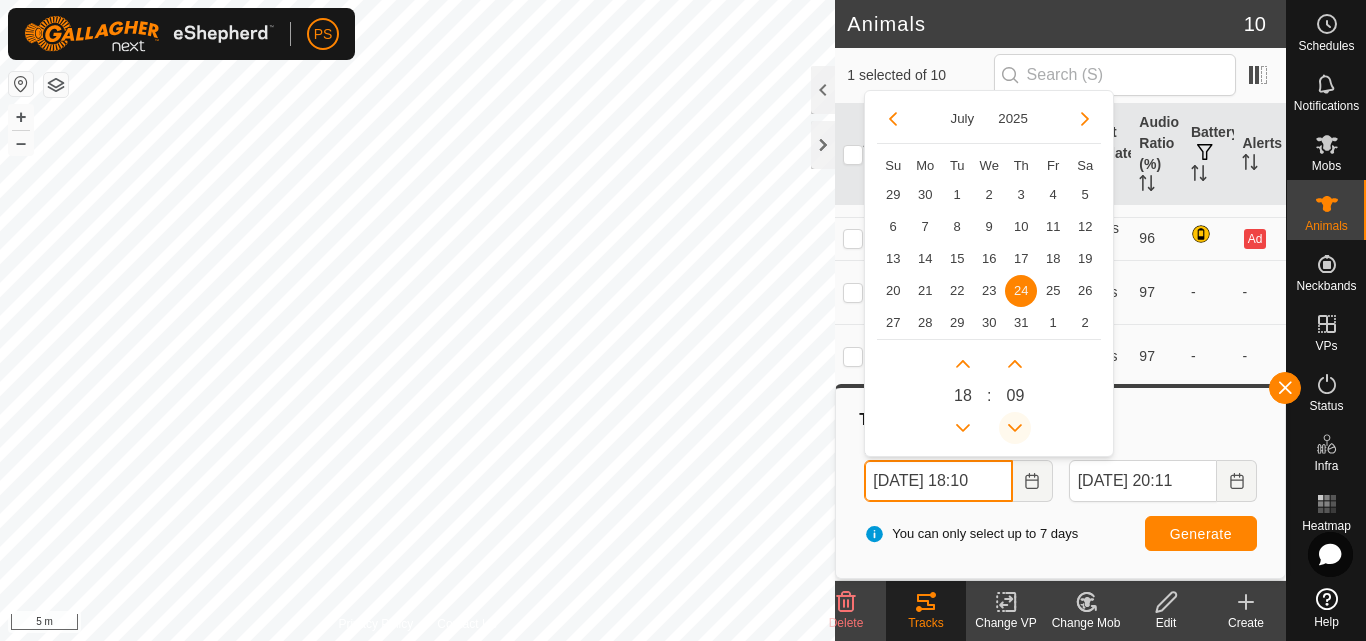 click at bounding box center (1015, 428) 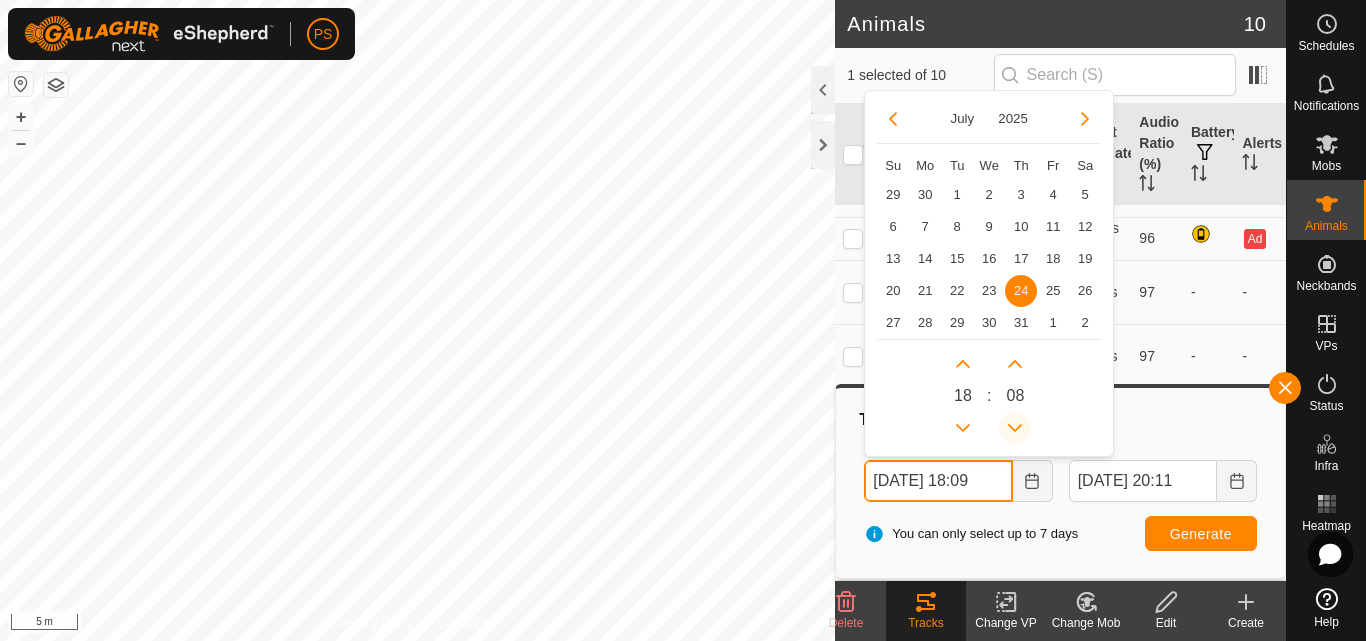 click at bounding box center [1015, 428] 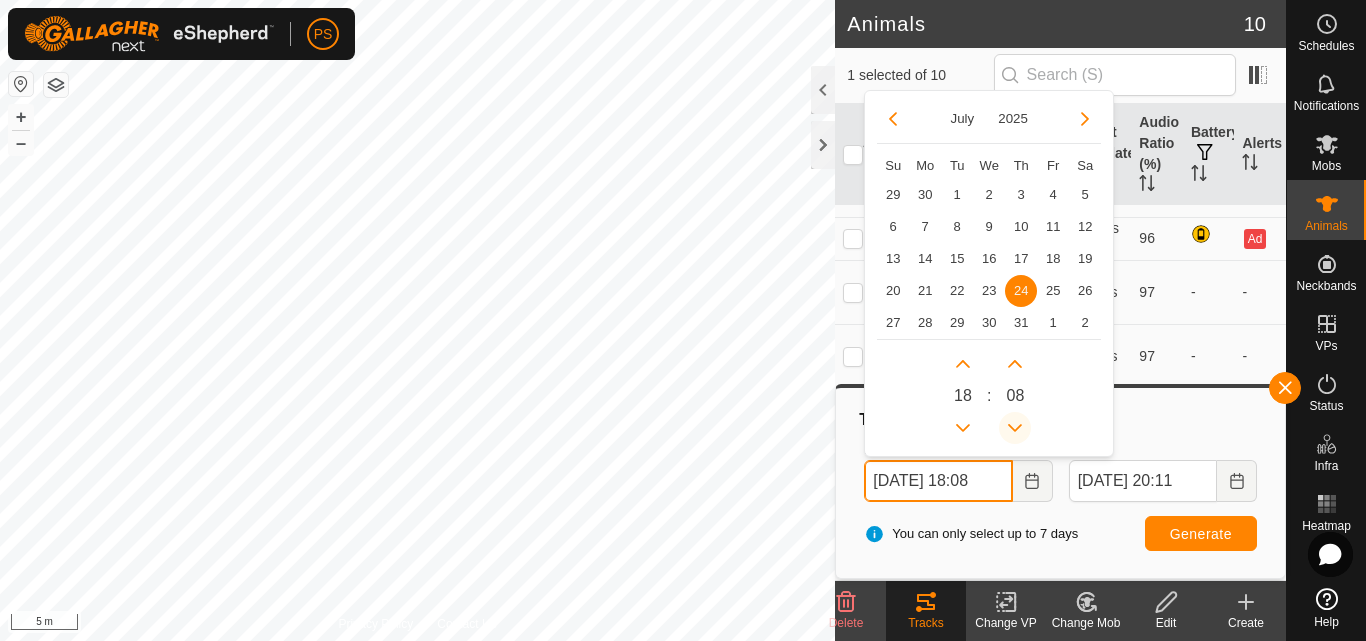 click 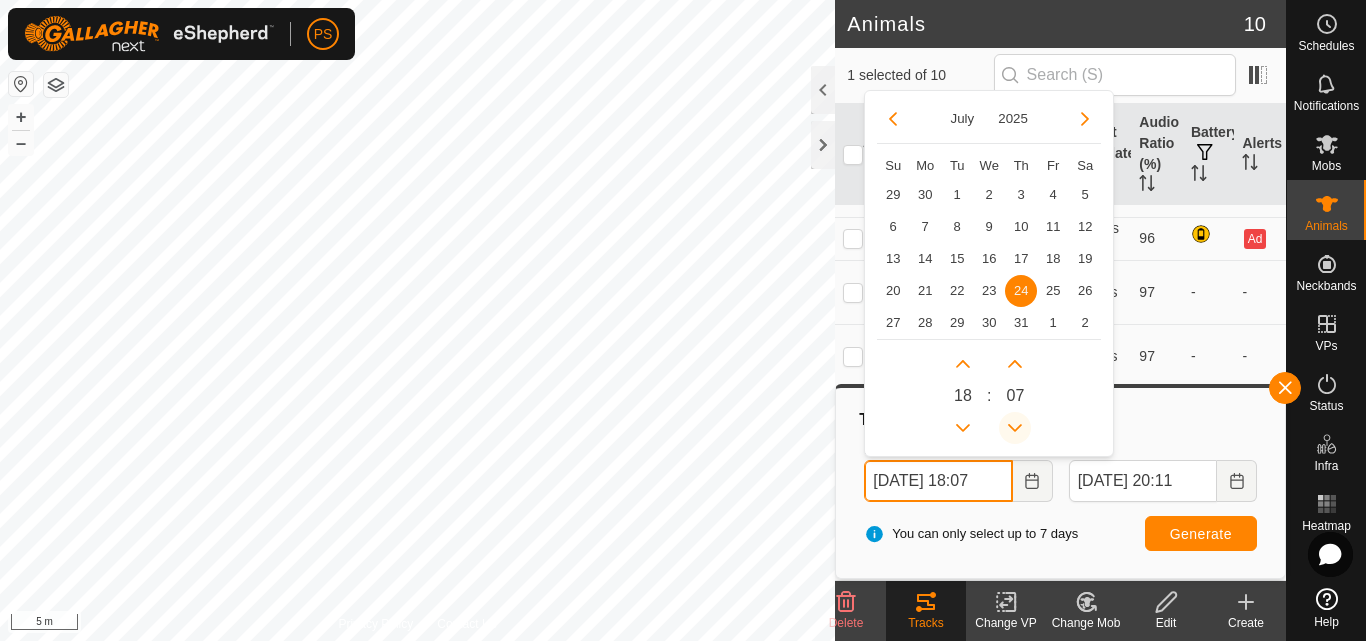 click at bounding box center (1015, 428) 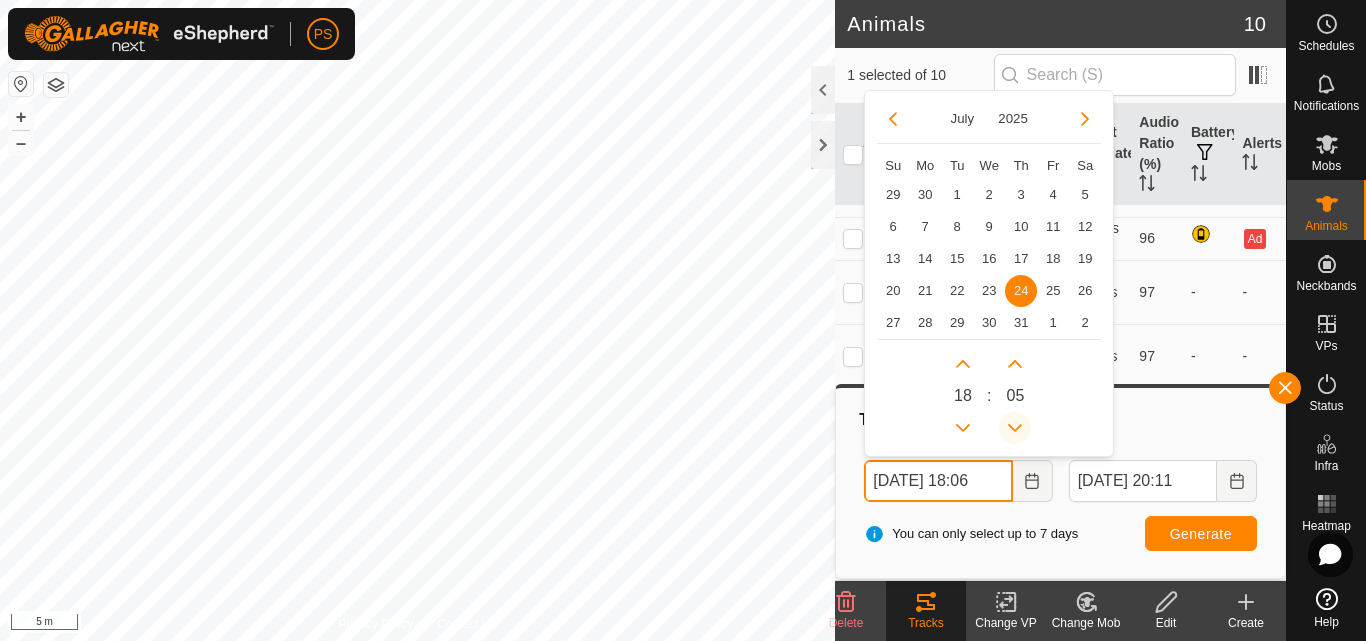 click at bounding box center (1015, 428) 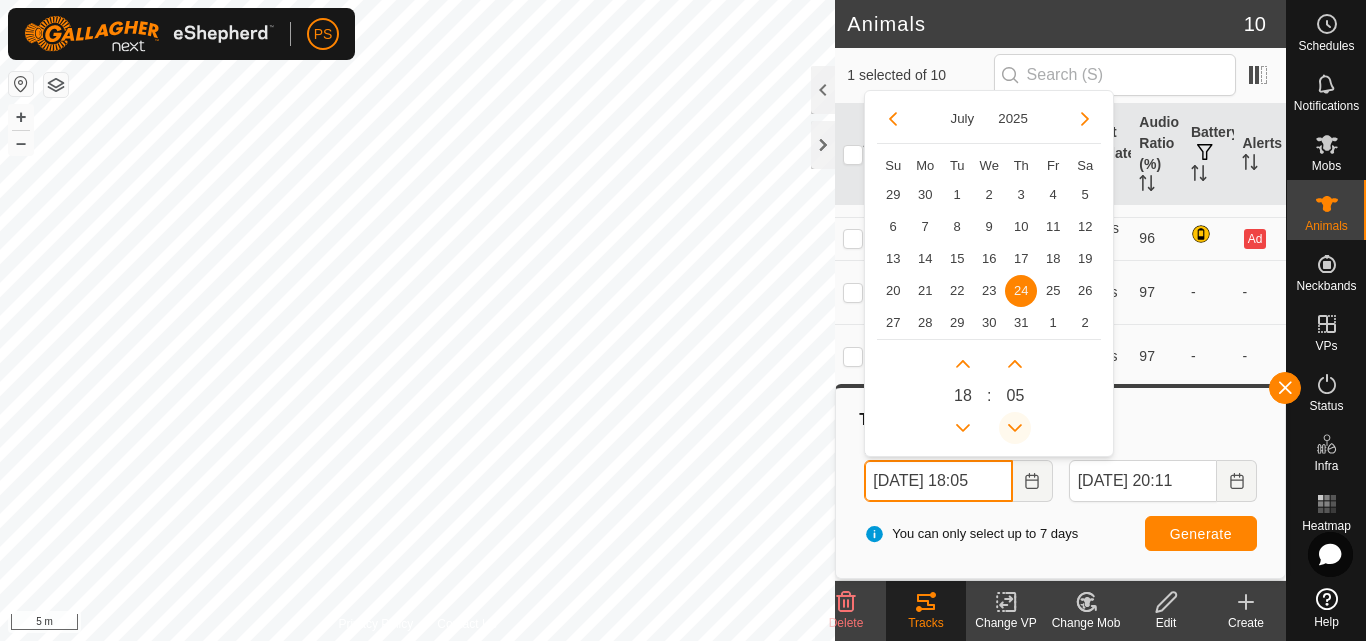 click 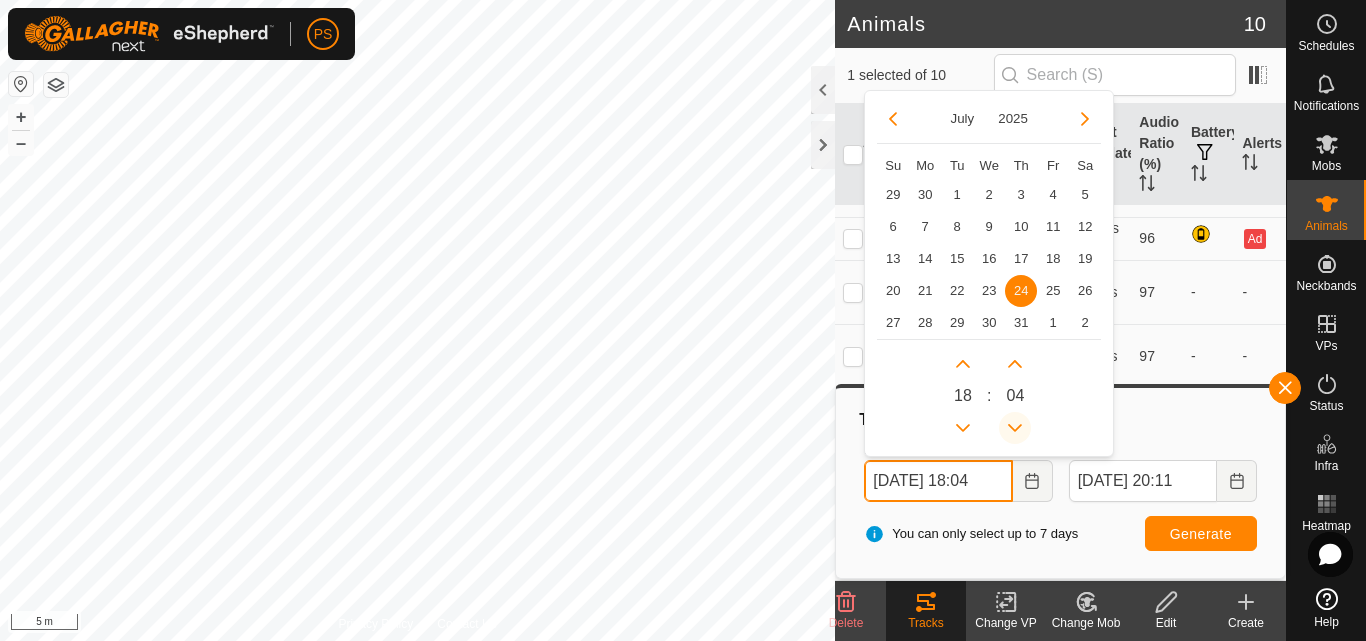 click 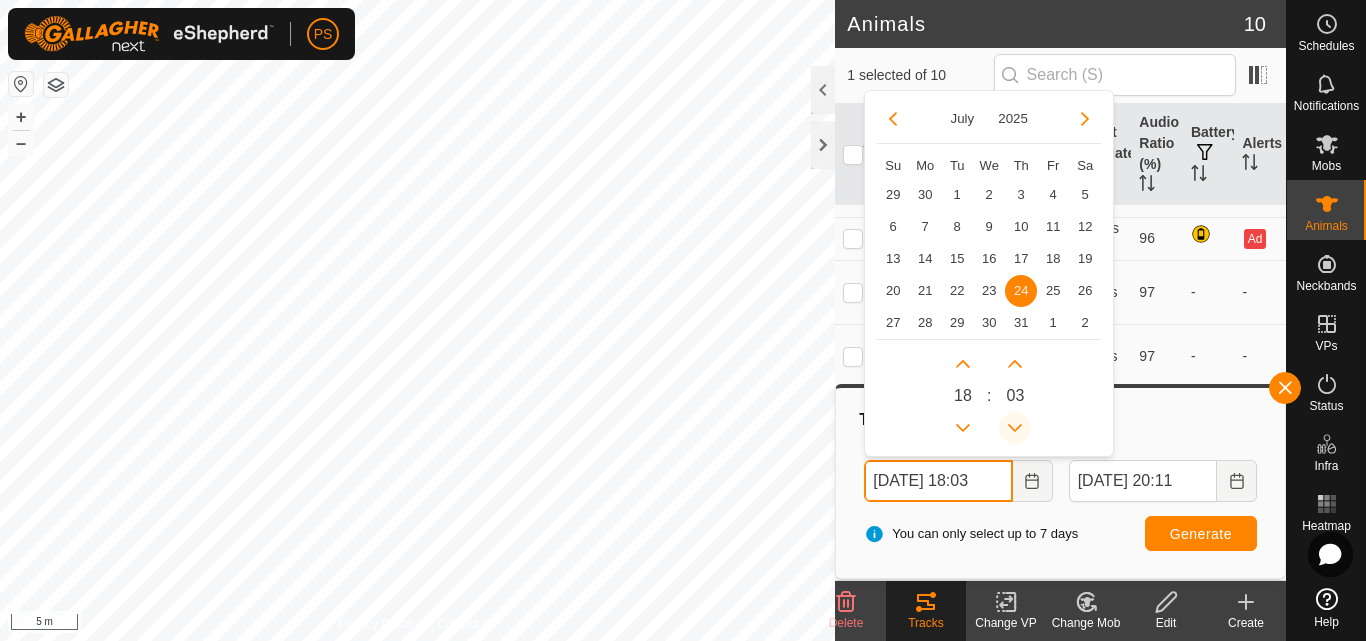 click at bounding box center [1015, 428] 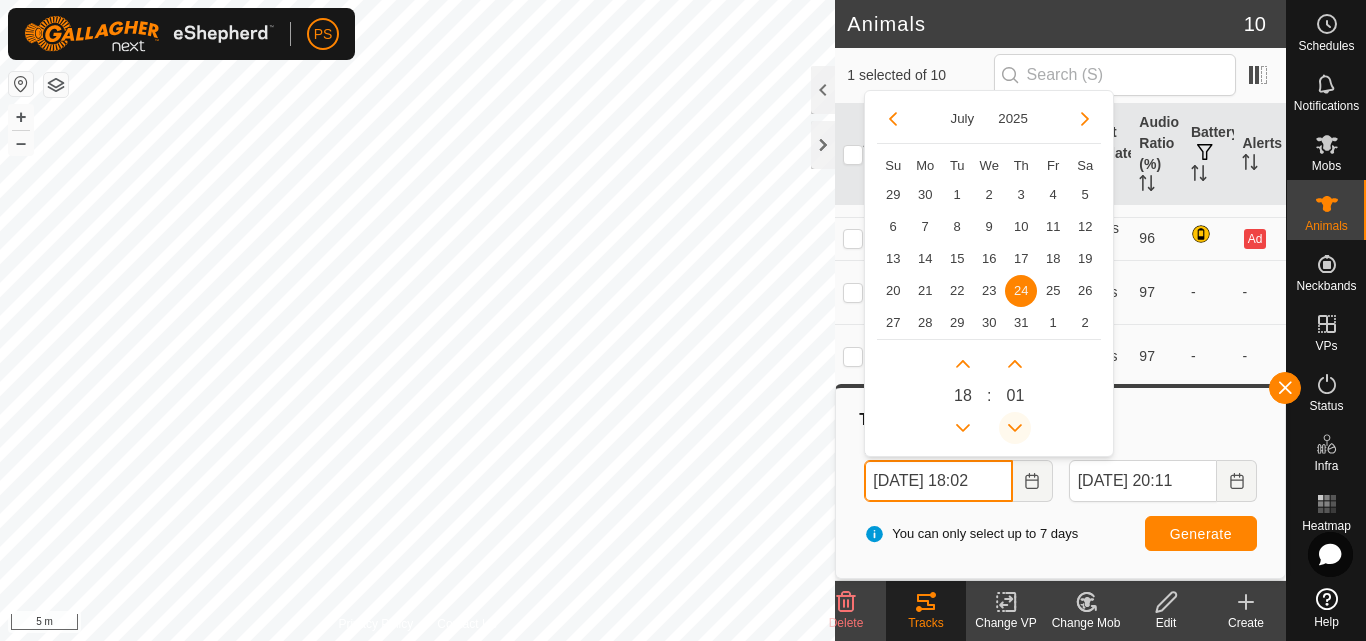 click at bounding box center [1016, 435] 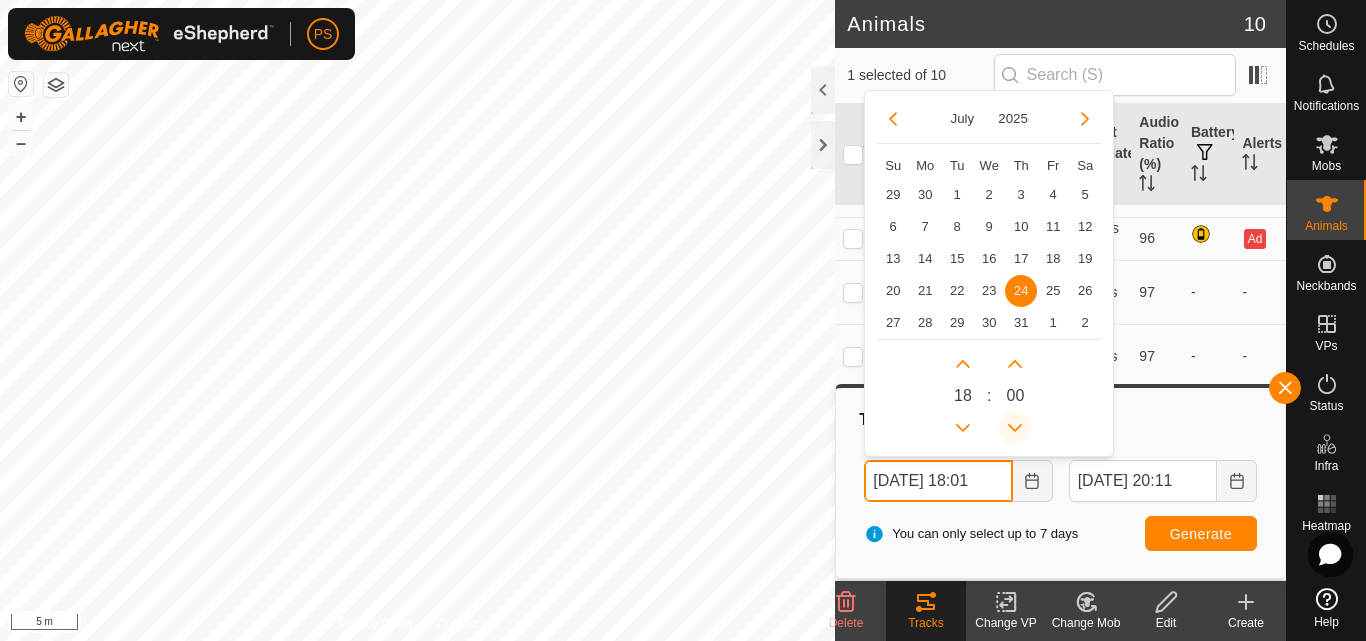click at bounding box center [1015, 428] 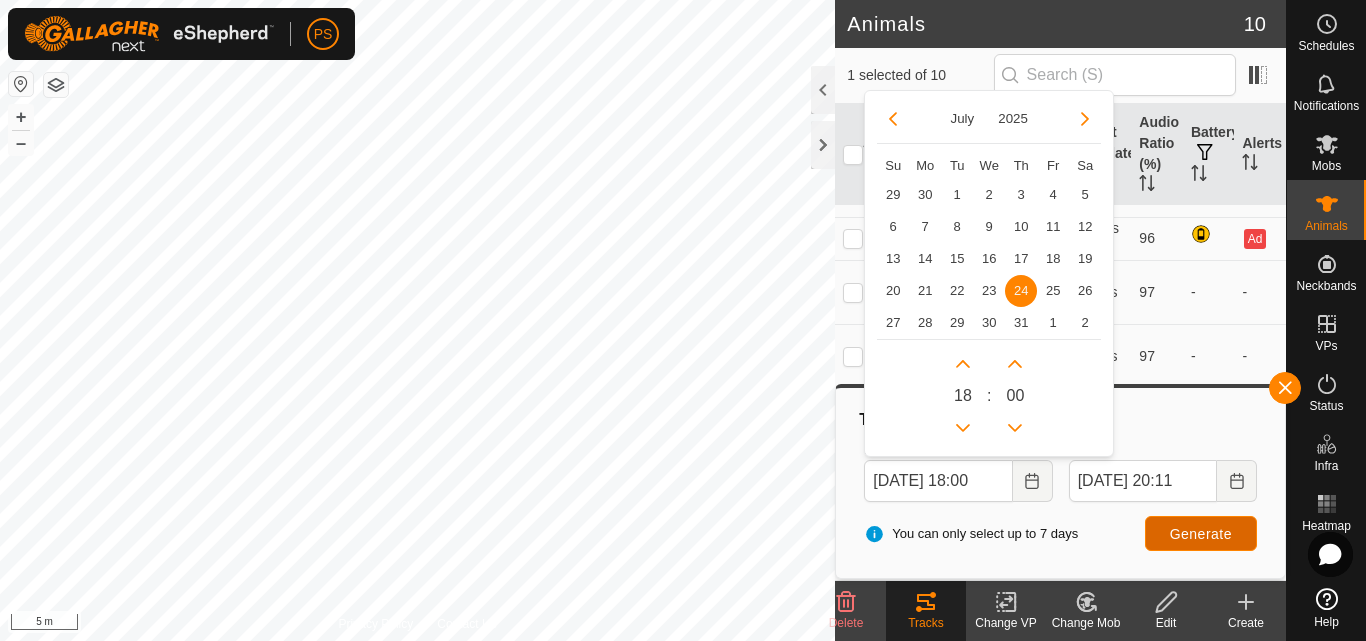 click on "Generate" at bounding box center (1201, 534) 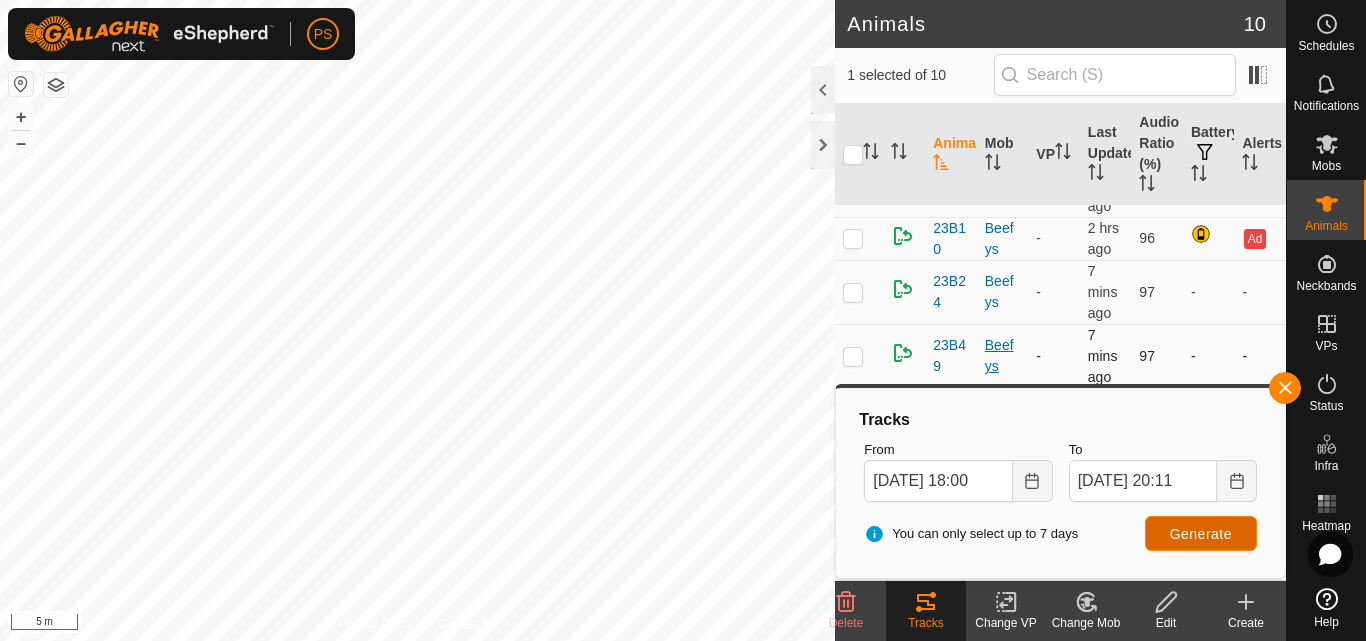 scroll, scrollTop: 328, scrollLeft: 0, axis: vertical 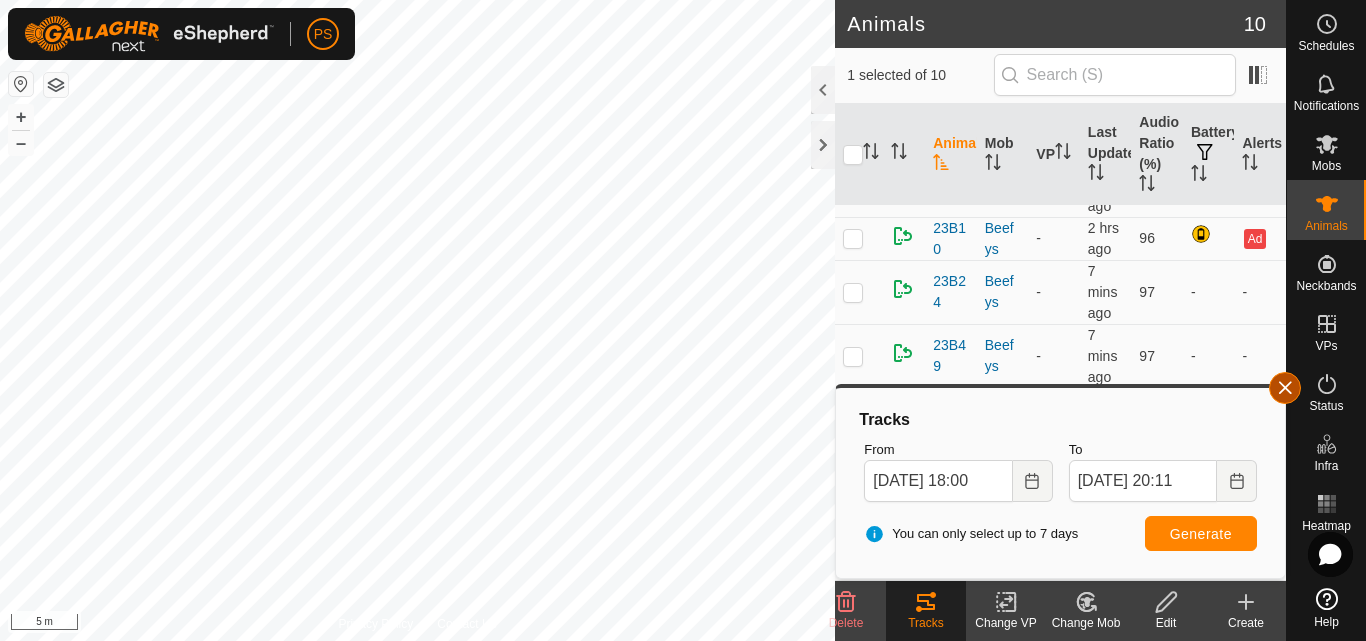 click at bounding box center (1285, 388) 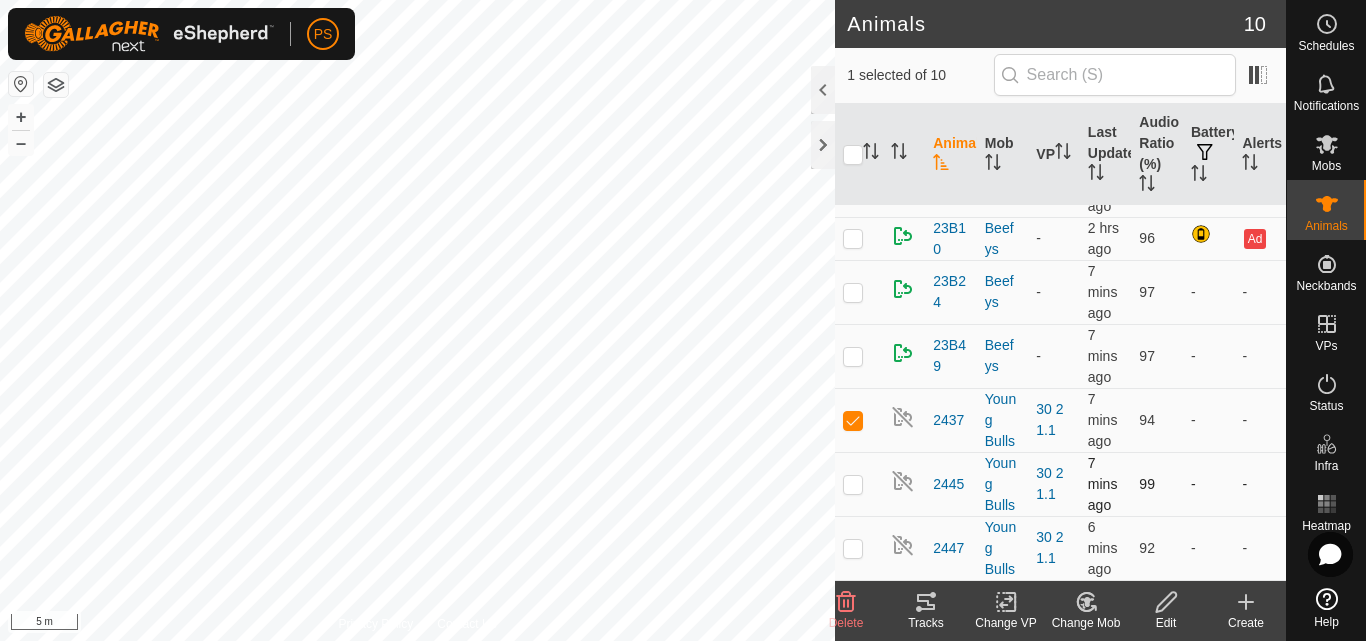 click at bounding box center (853, 484) 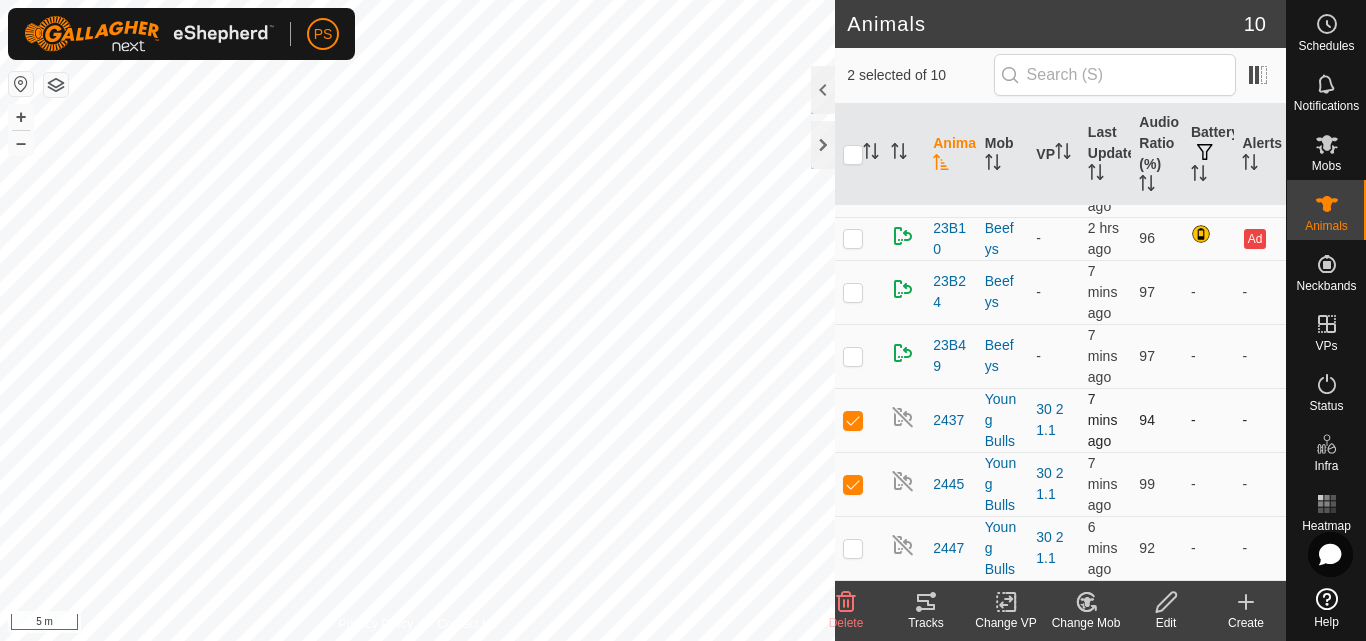 click at bounding box center [853, 420] 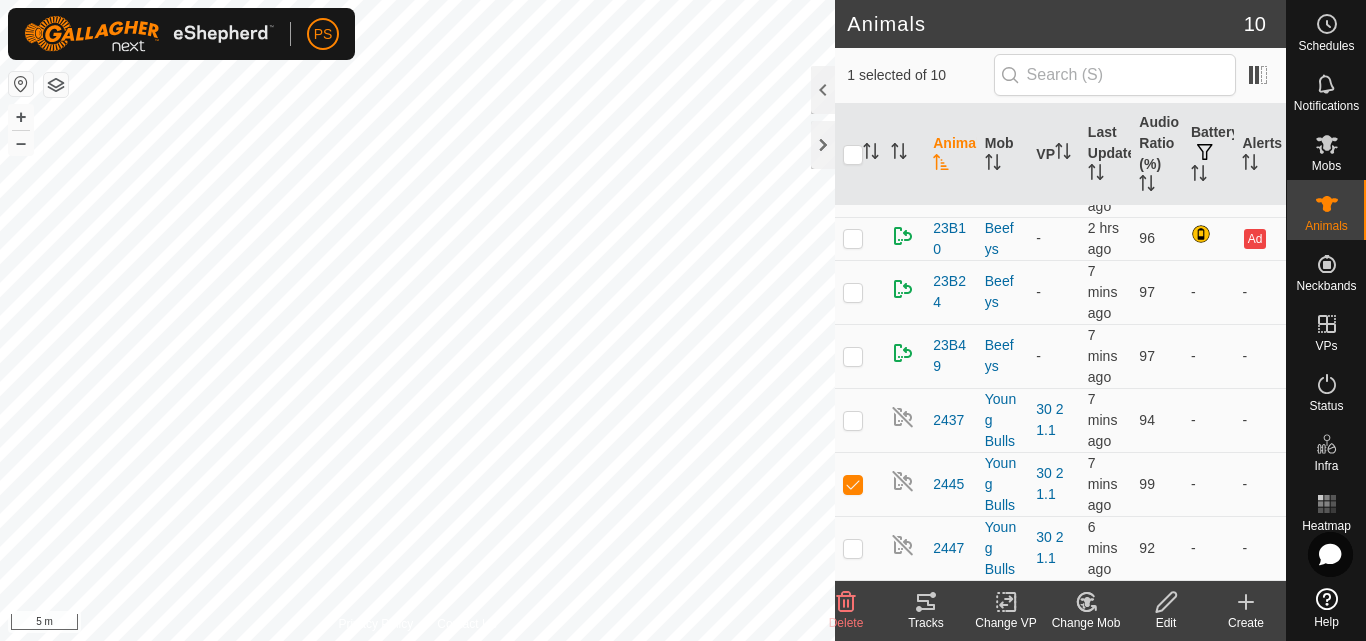 click 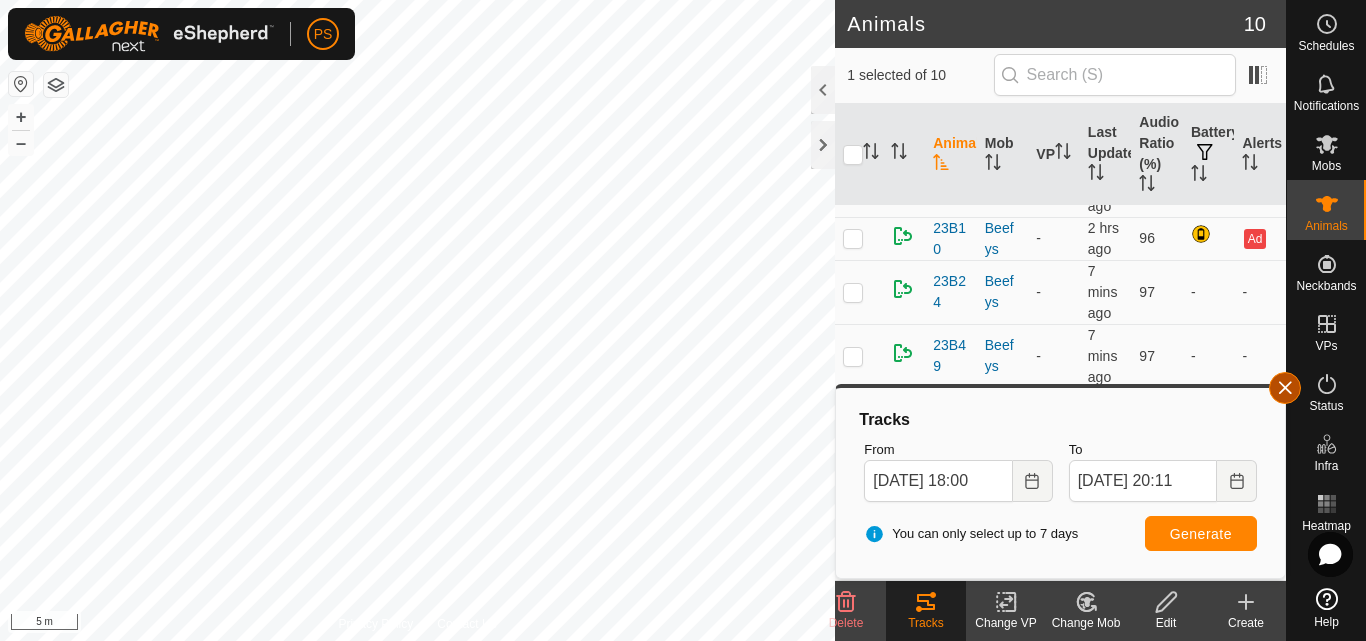 click at bounding box center [1285, 388] 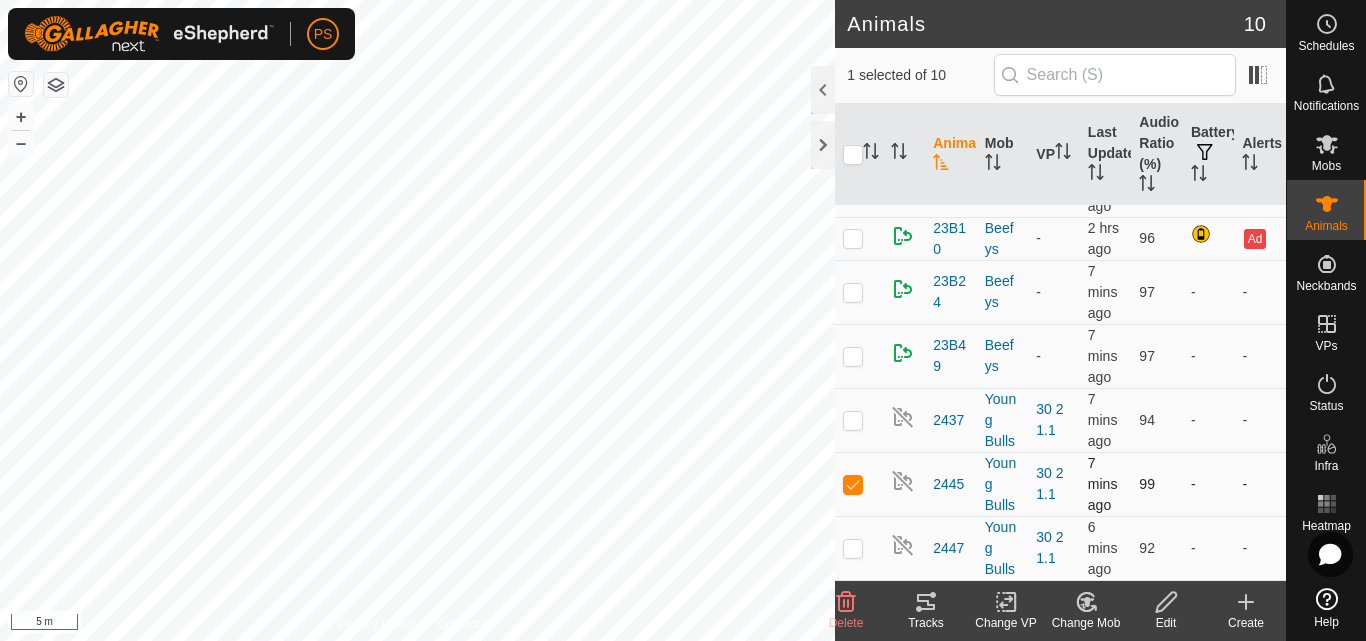 click at bounding box center (853, 484) 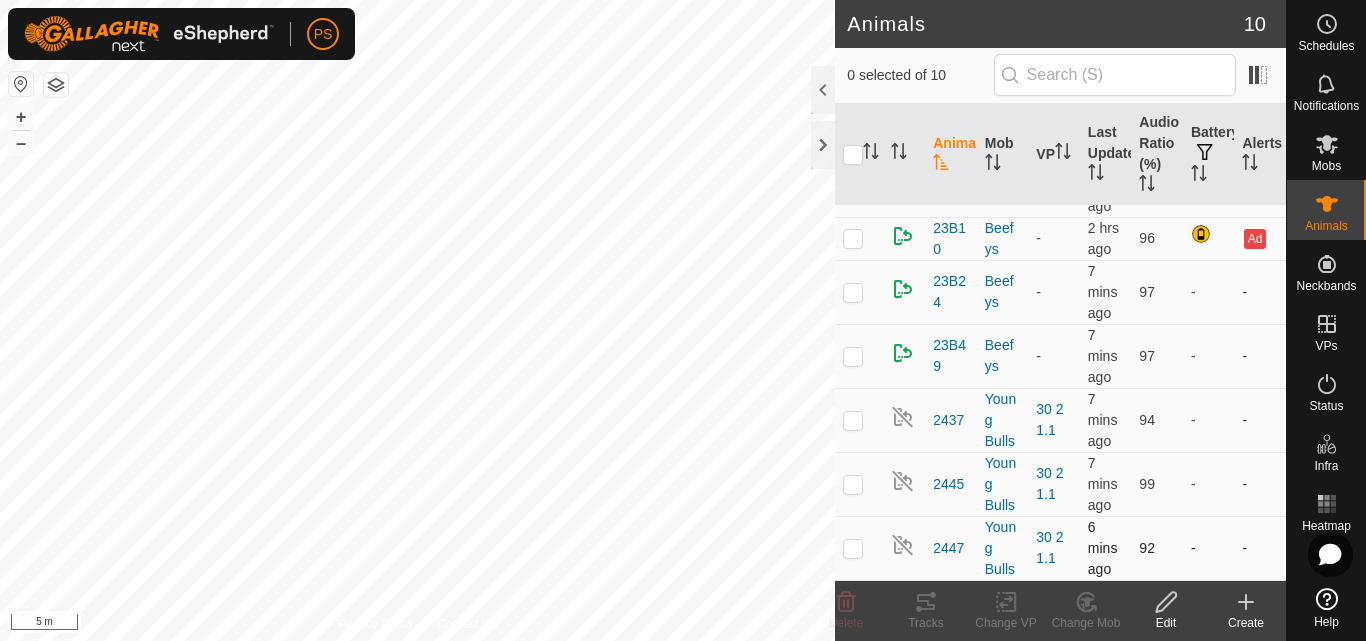click at bounding box center (853, 548) 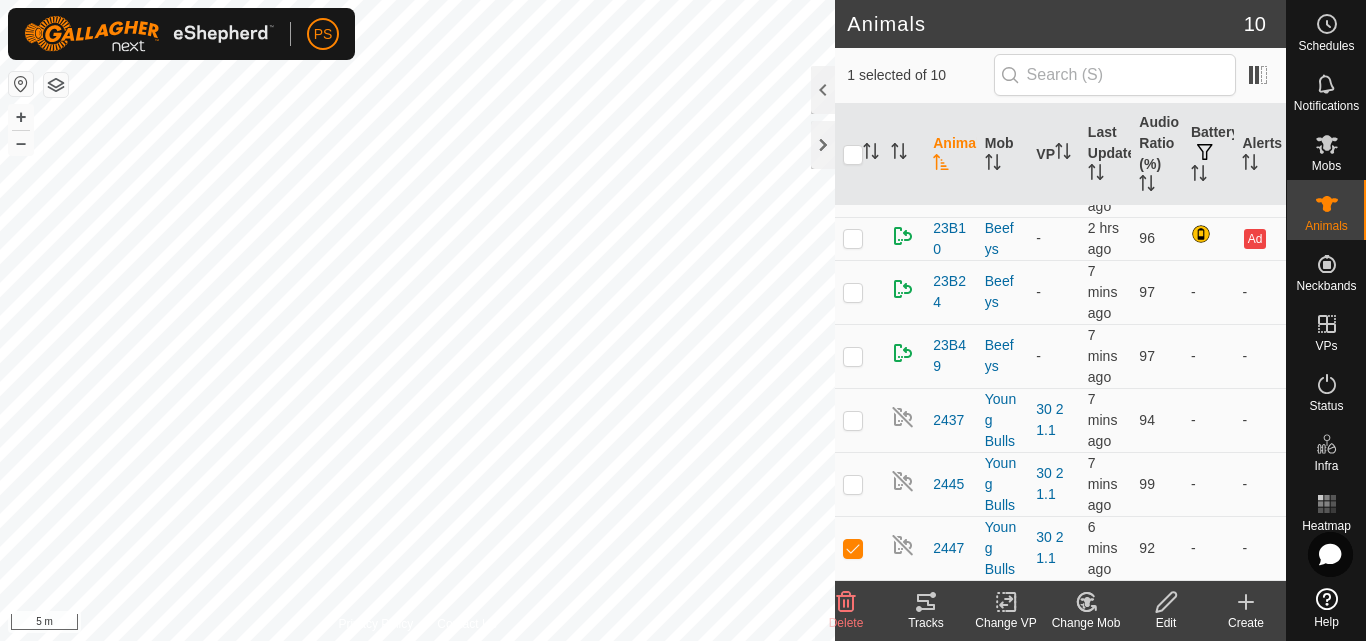 click 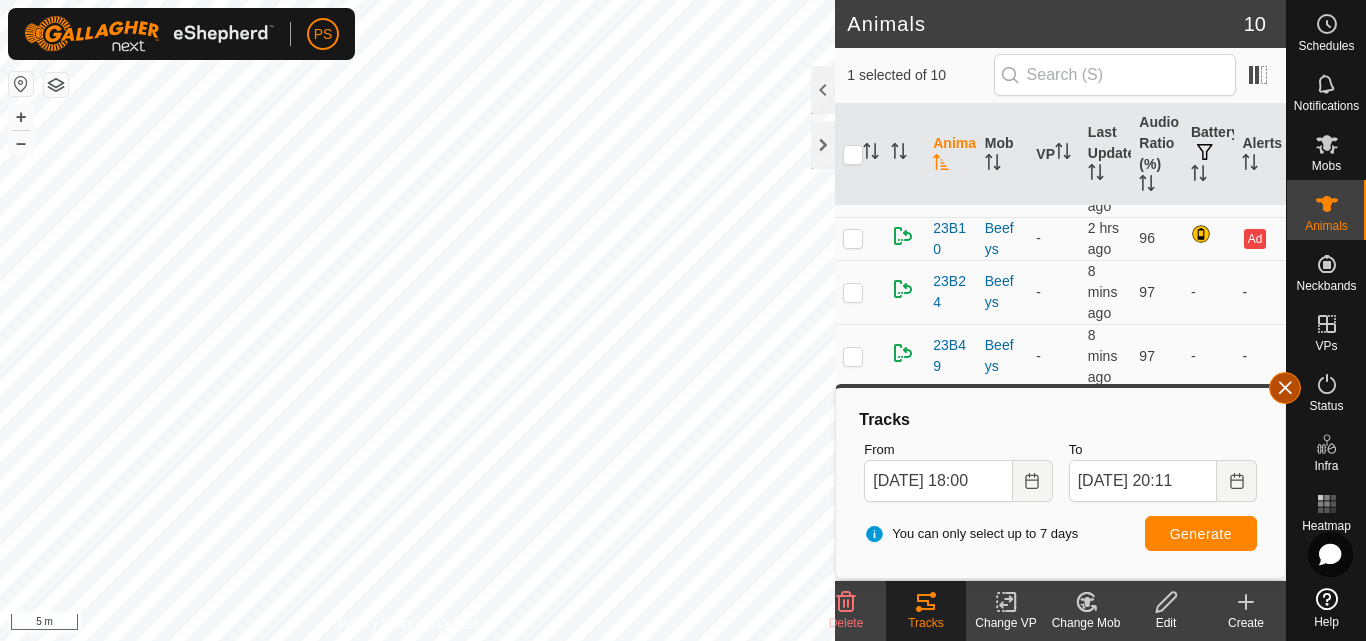 click at bounding box center [1285, 388] 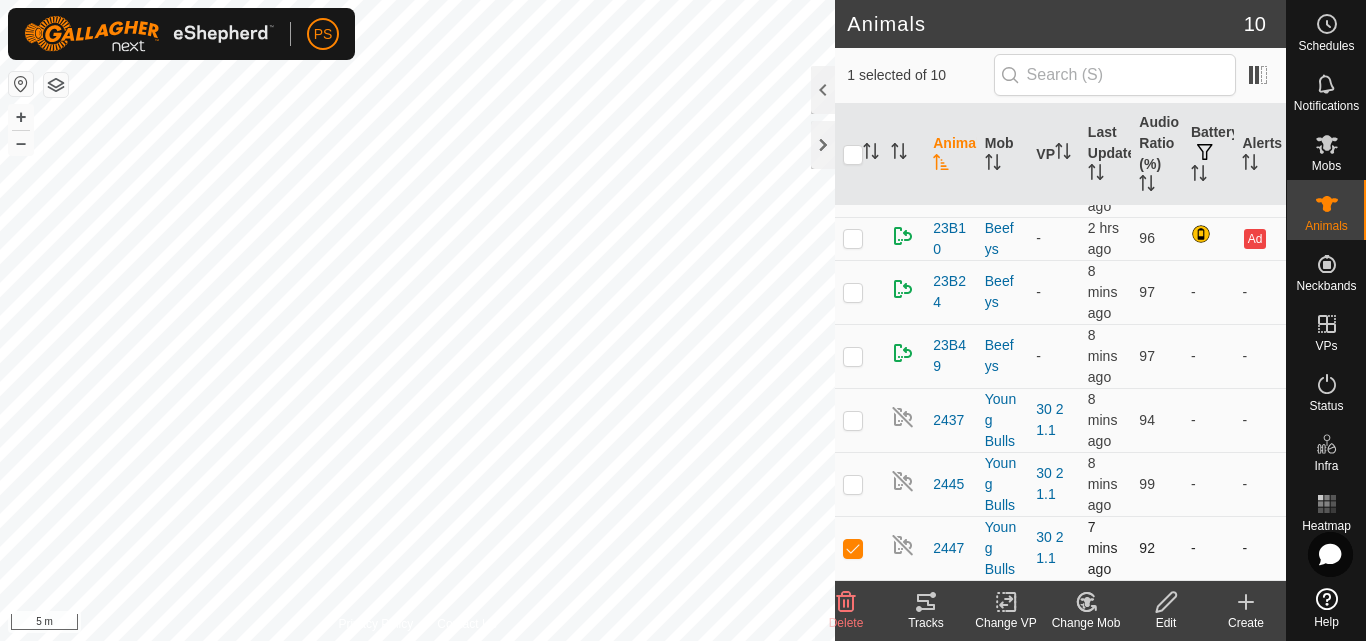 click at bounding box center [853, 548] 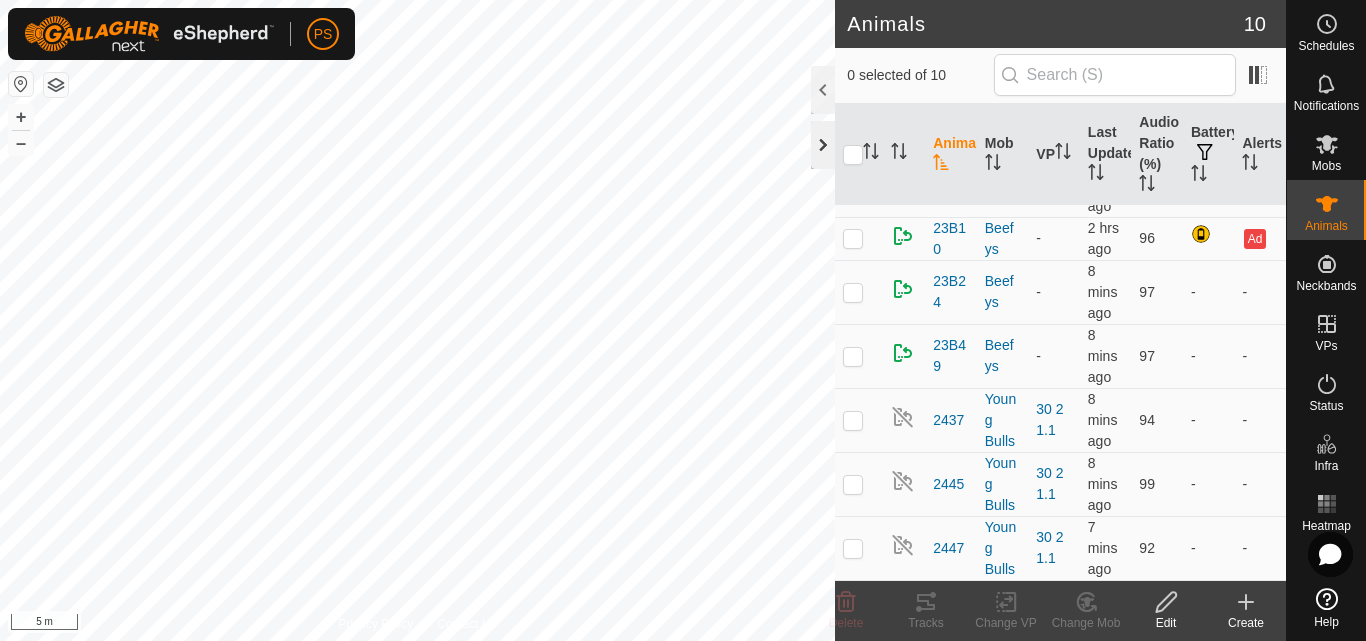 click 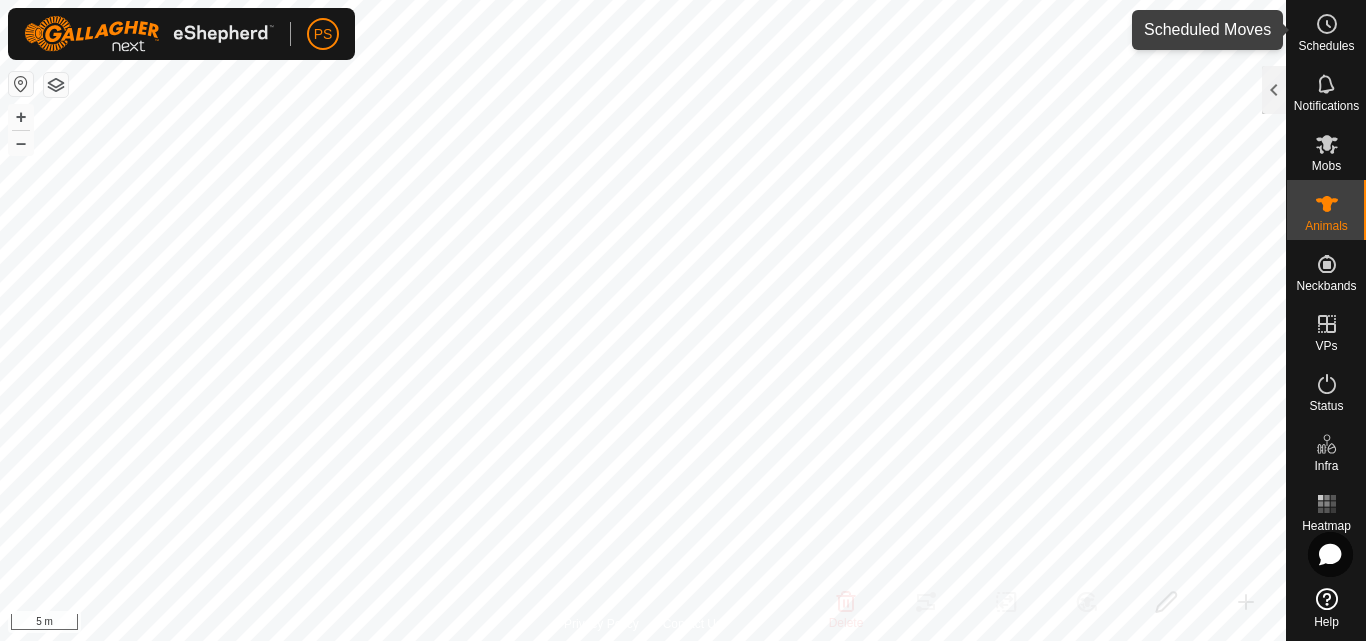 click 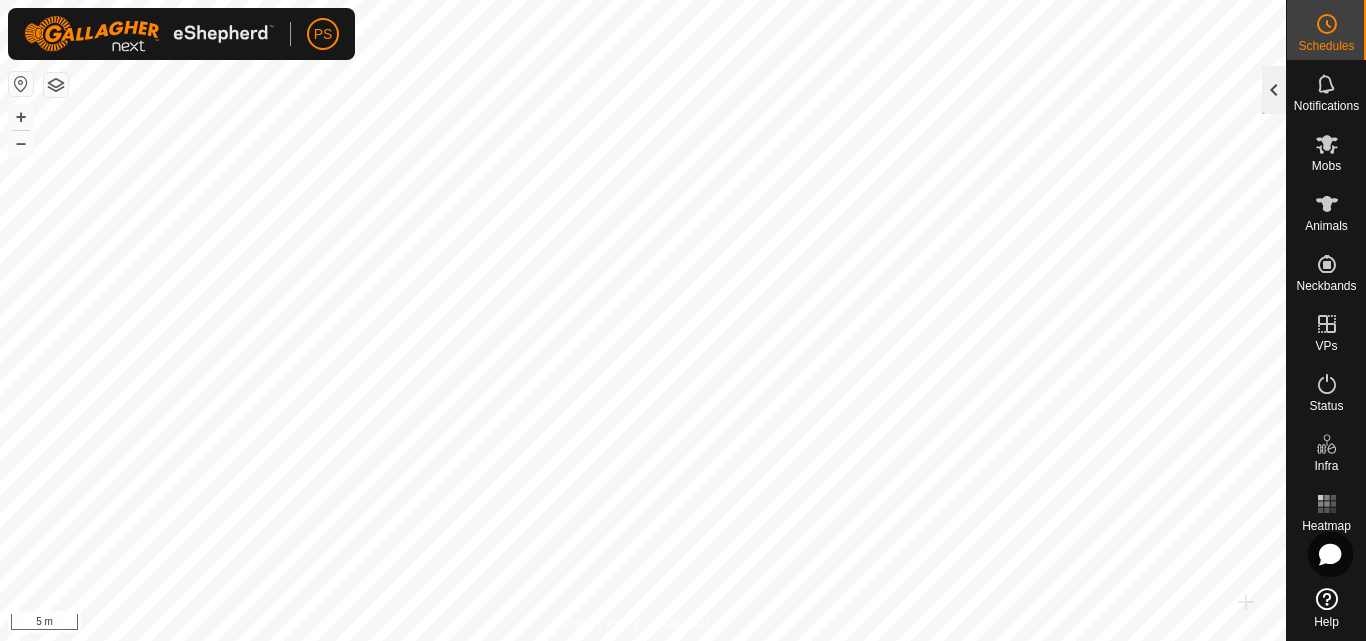 click 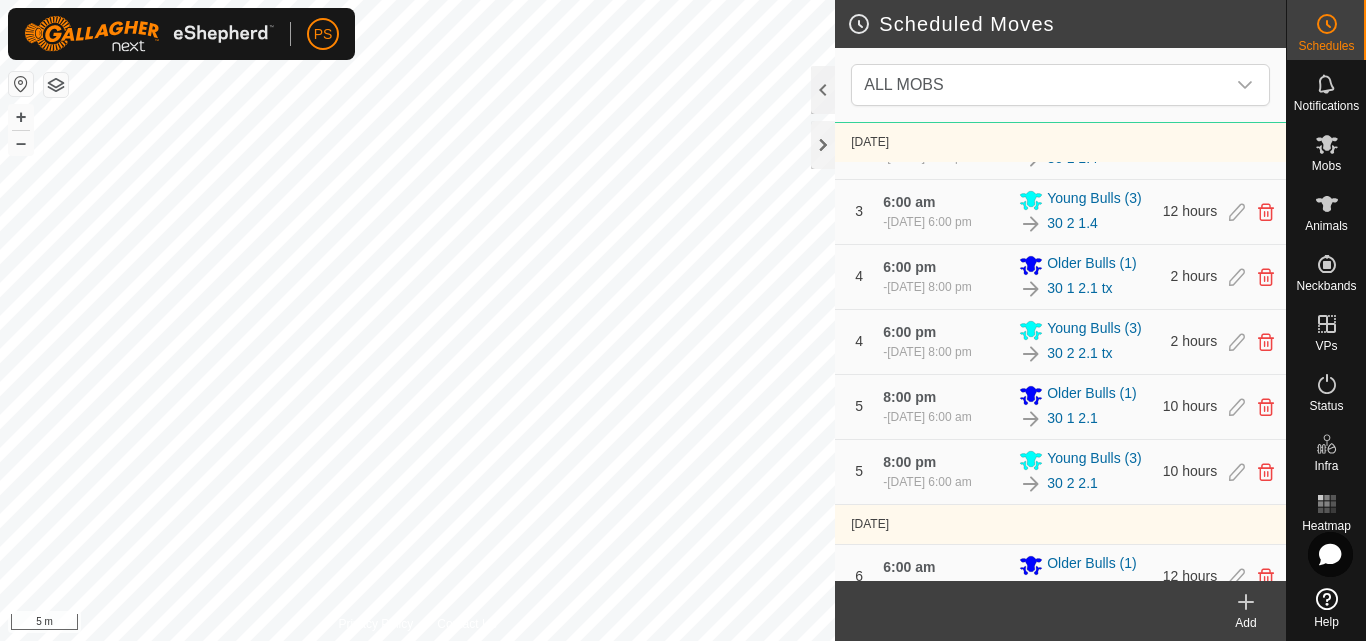 scroll, scrollTop: 600, scrollLeft: 0, axis: vertical 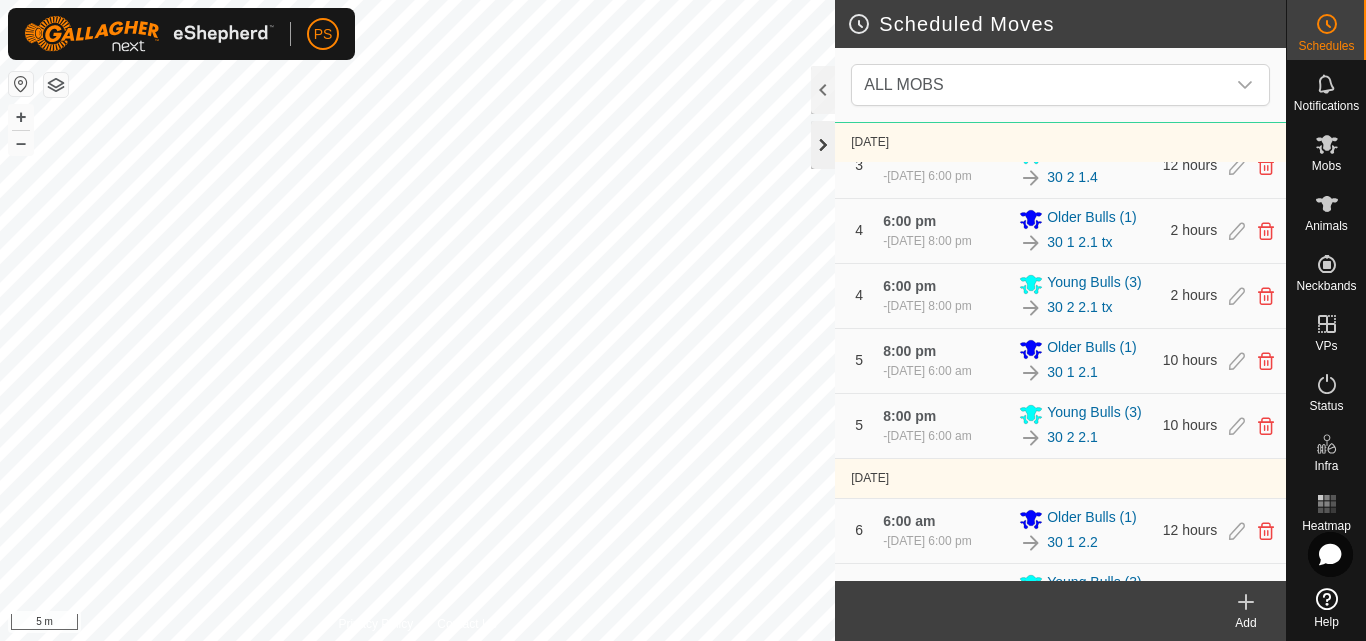 click 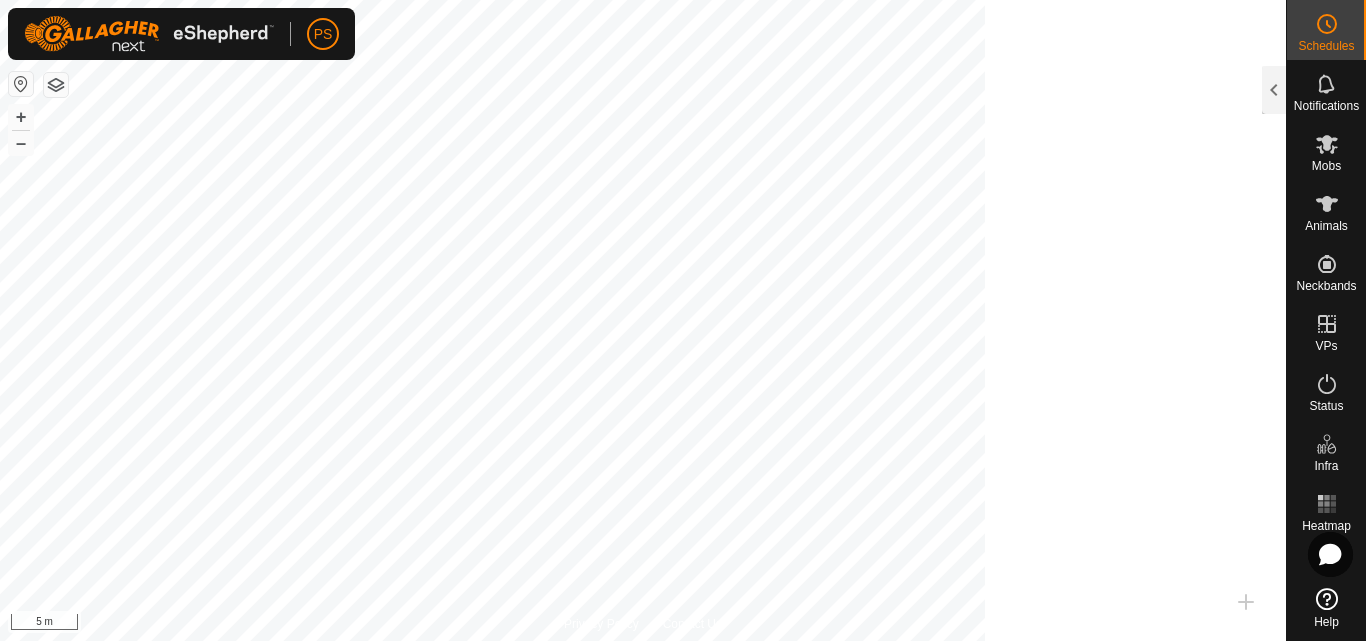 scroll, scrollTop: 3453, scrollLeft: 0, axis: vertical 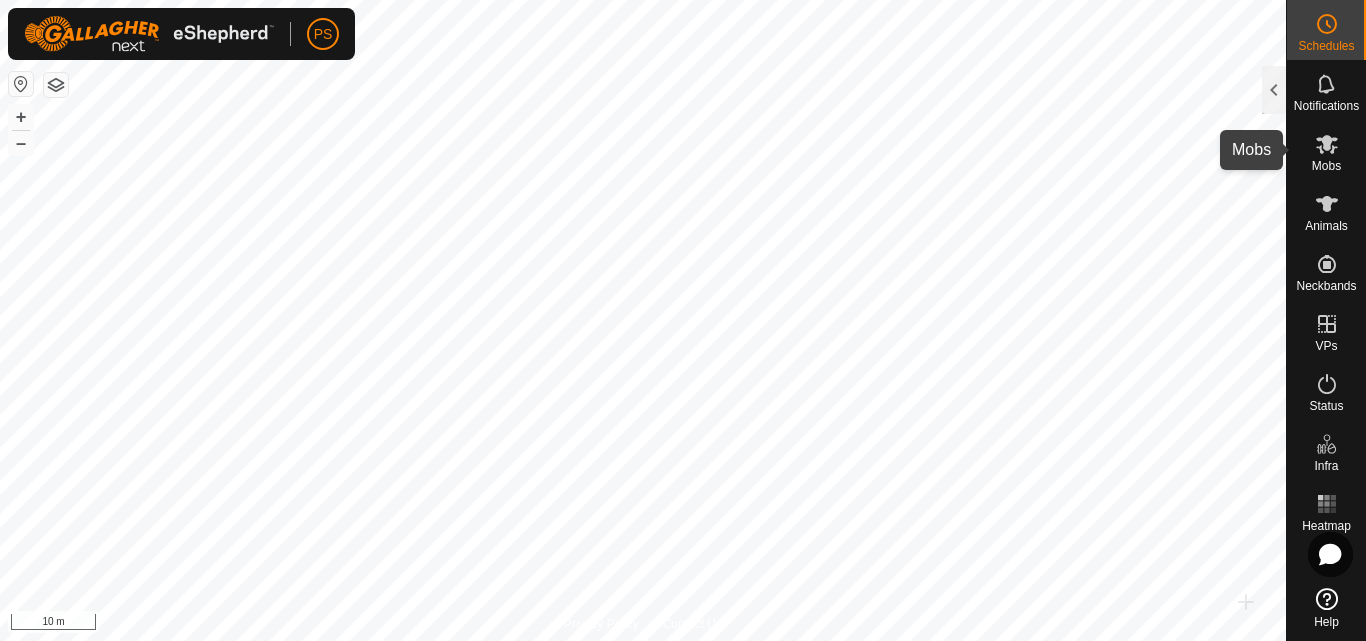 click 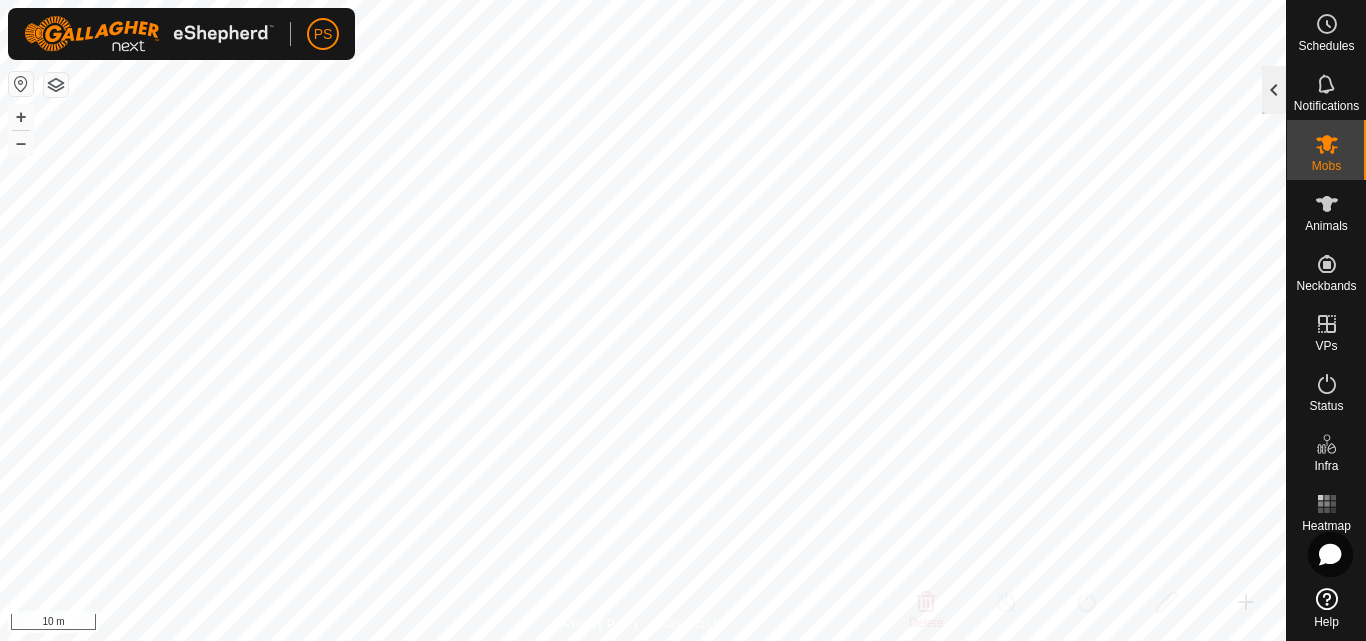 click 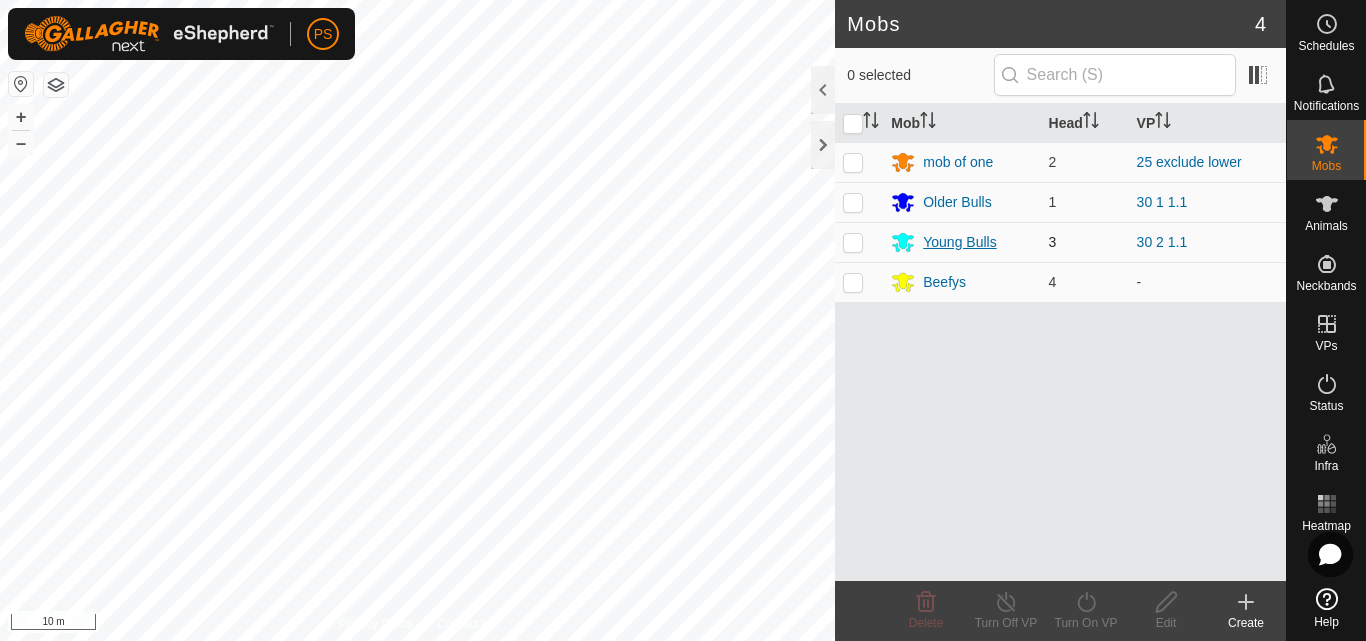 click on "Young Bulls" at bounding box center [959, 242] 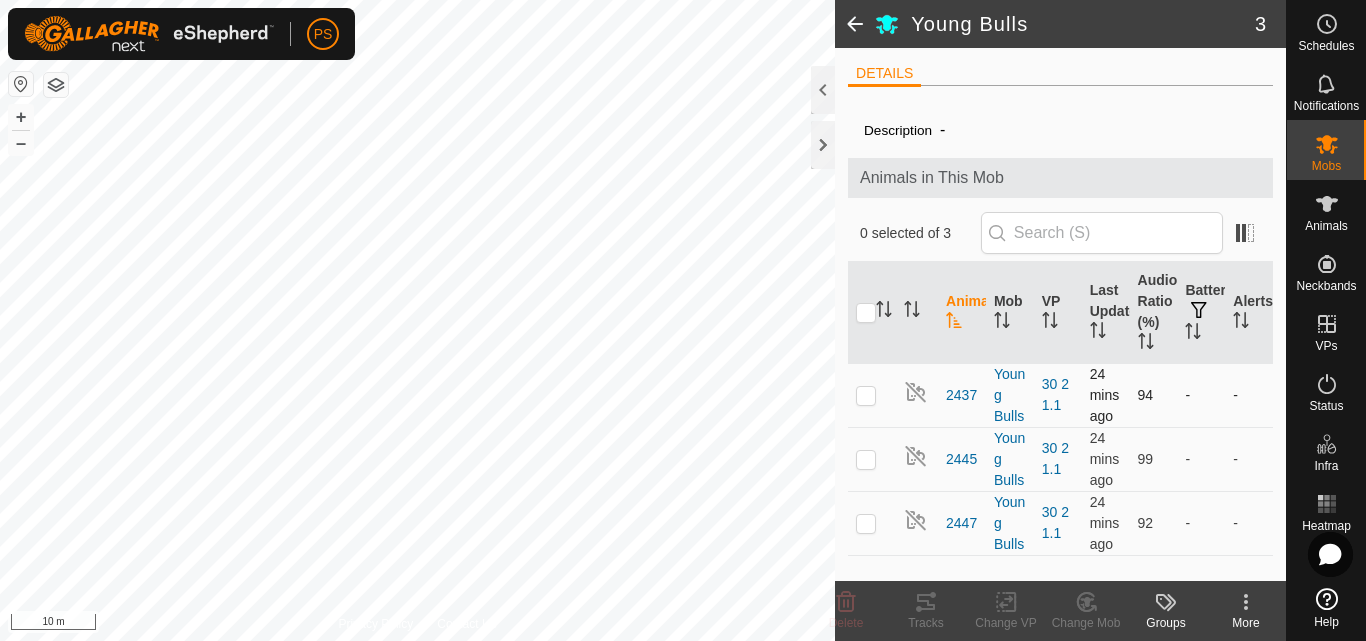 click at bounding box center (872, 395) 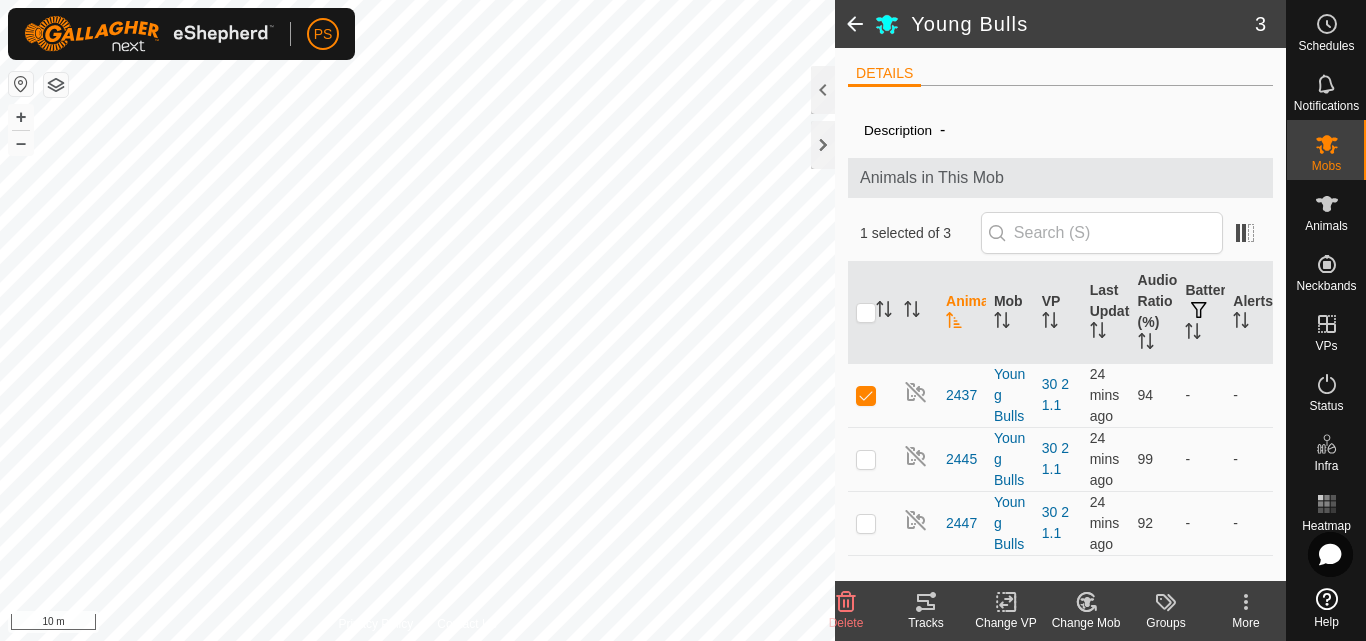 click 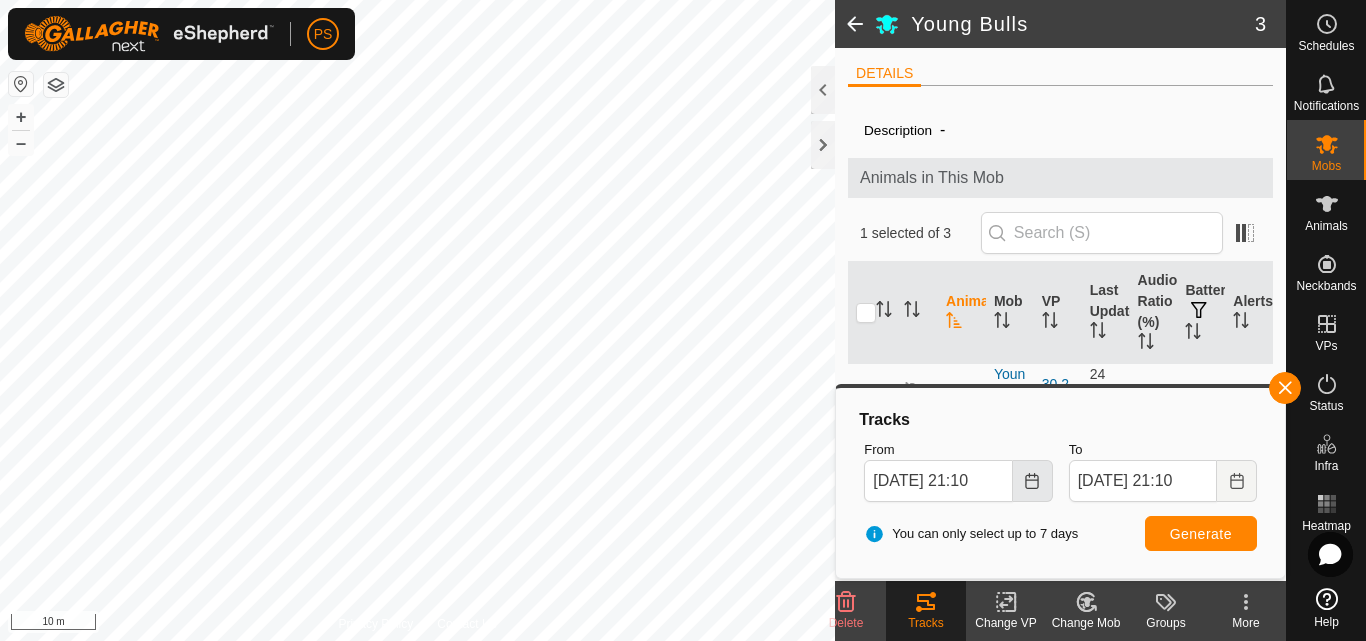 click 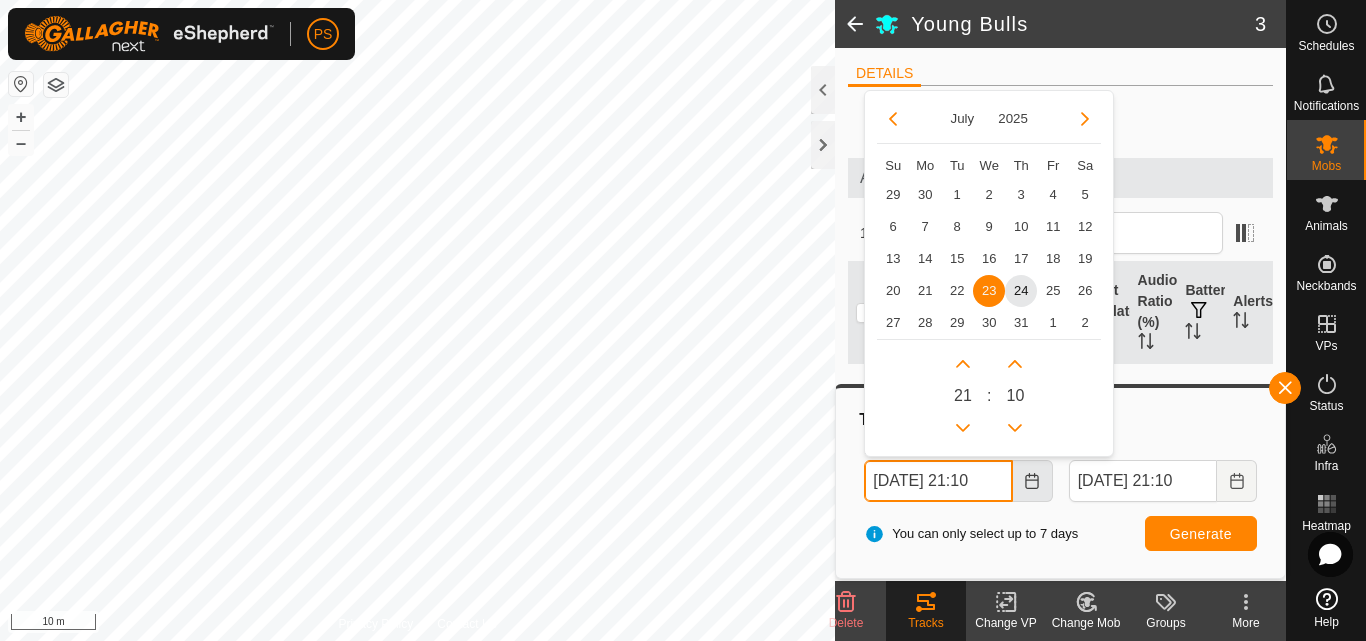 scroll, scrollTop: 0, scrollLeft: 1, axis: horizontal 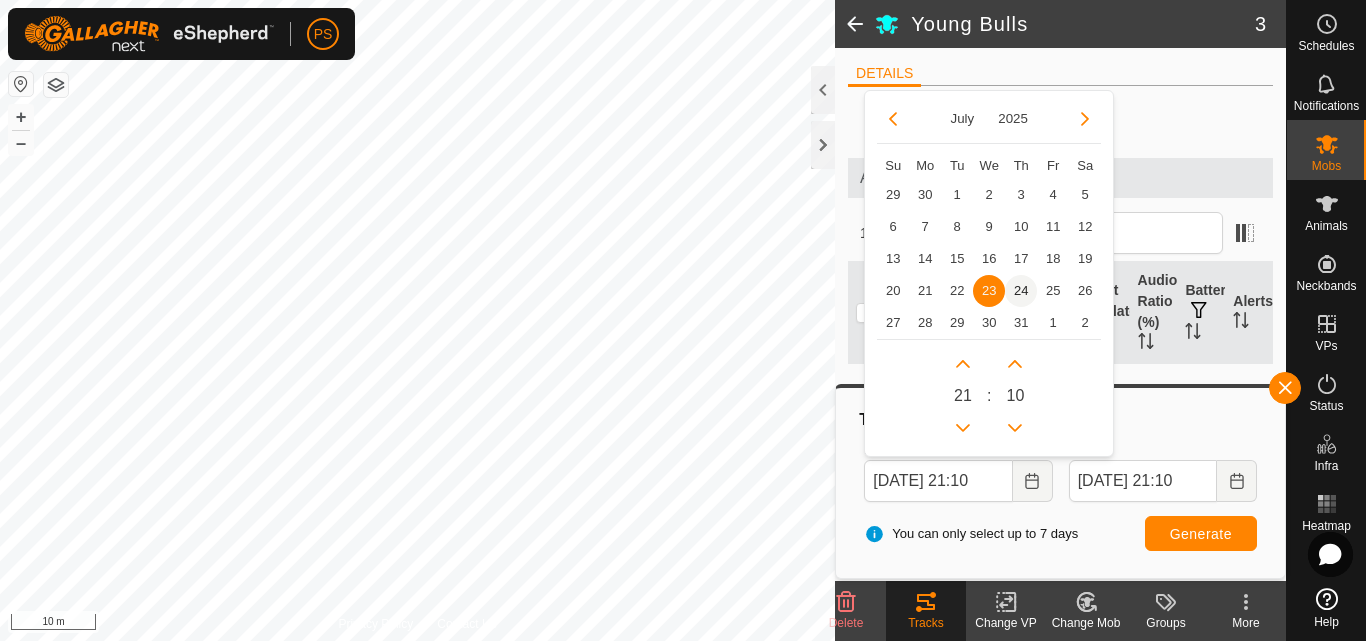 click on "24" at bounding box center [1021, 291] 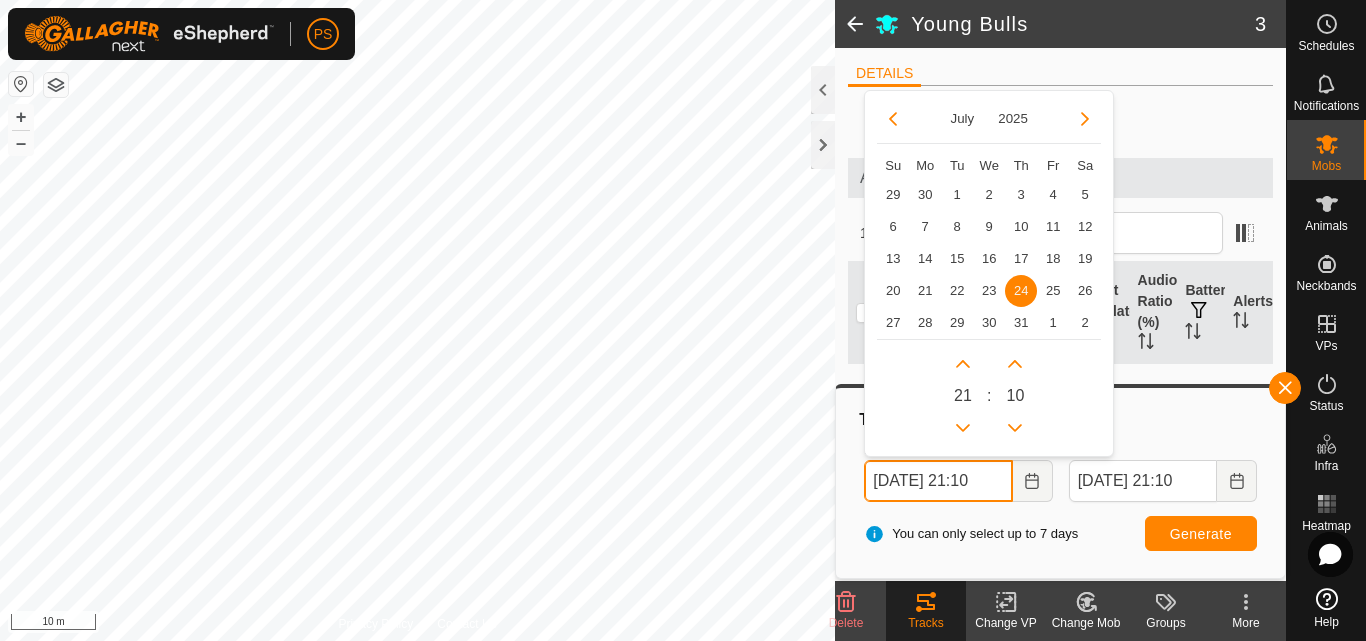scroll, scrollTop: 0, scrollLeft: 1, axis: horizontal 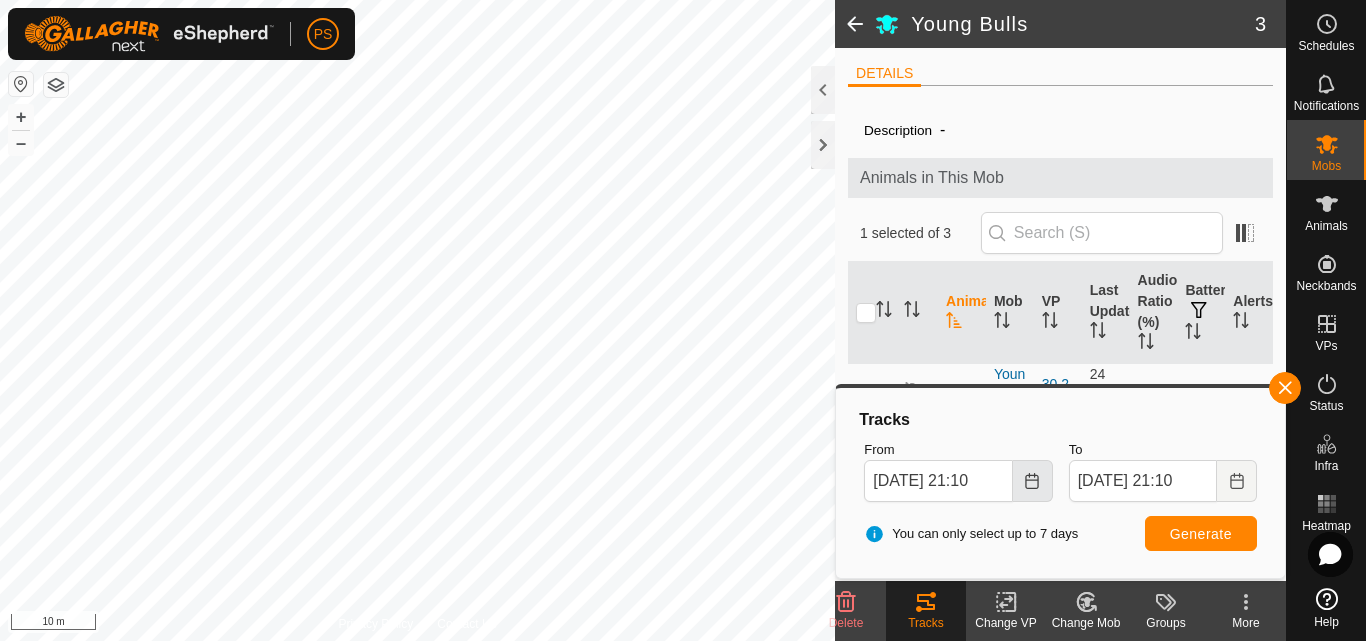 click 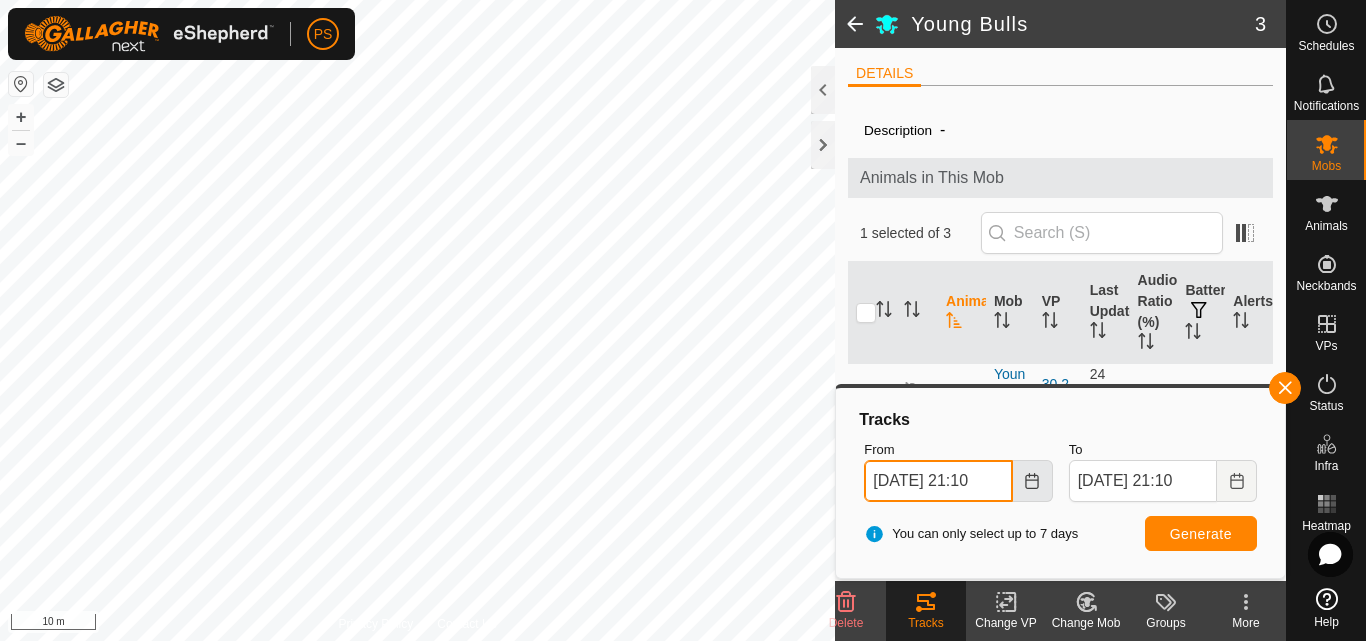scroll, scrollTop: 0, scrollLeft: 1, axis: horizontal 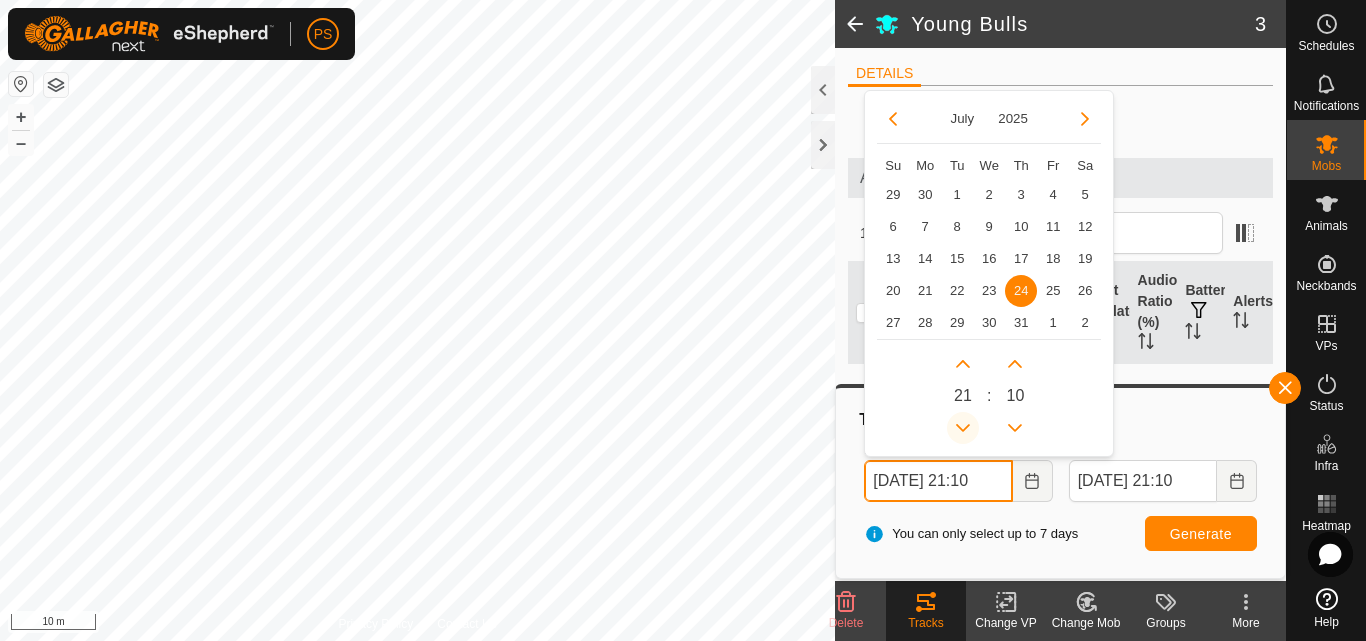 click at bounding box center (963, 428) 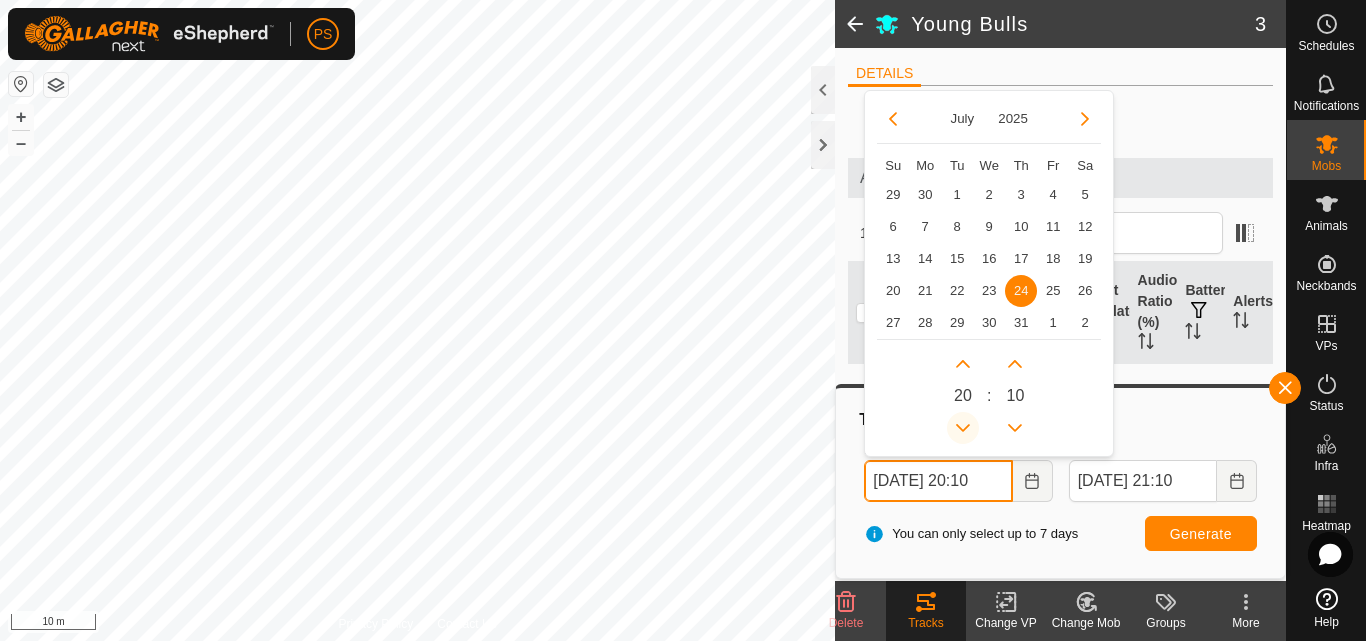 click at bounding box center [967, 429] 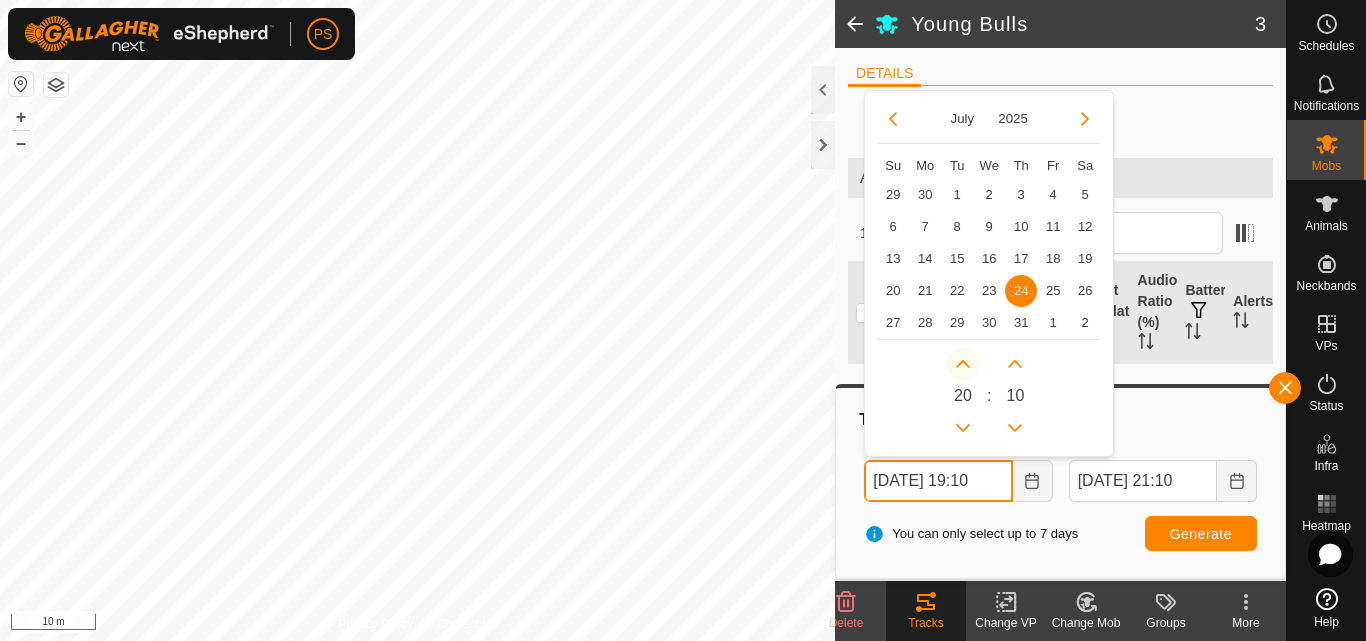 click at bounding box center [963, 364] 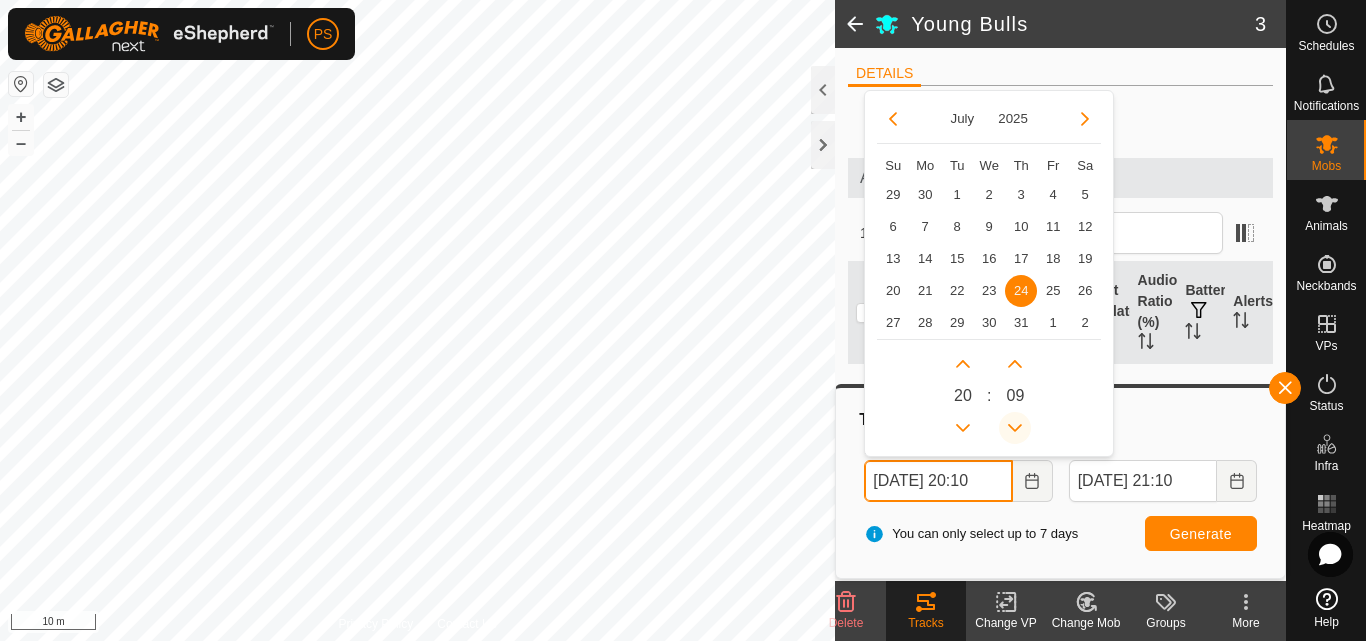 click at bounding box center [1015, 428] 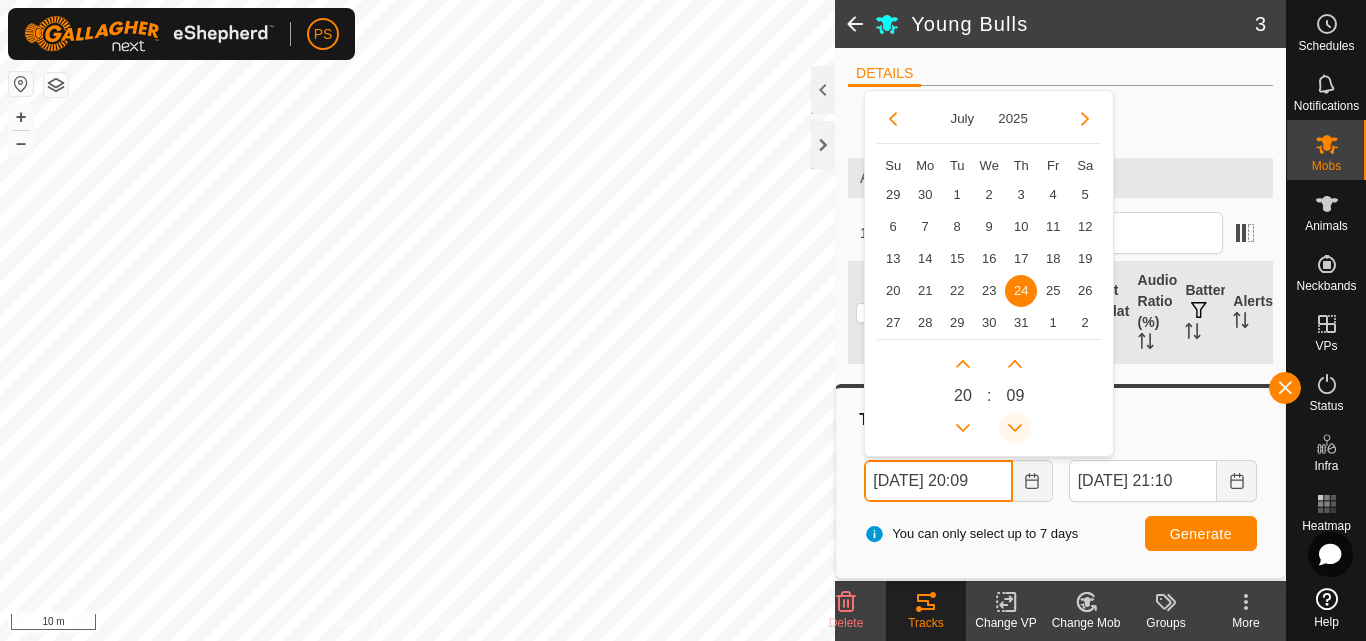 click at bounding box center [1015, 428] 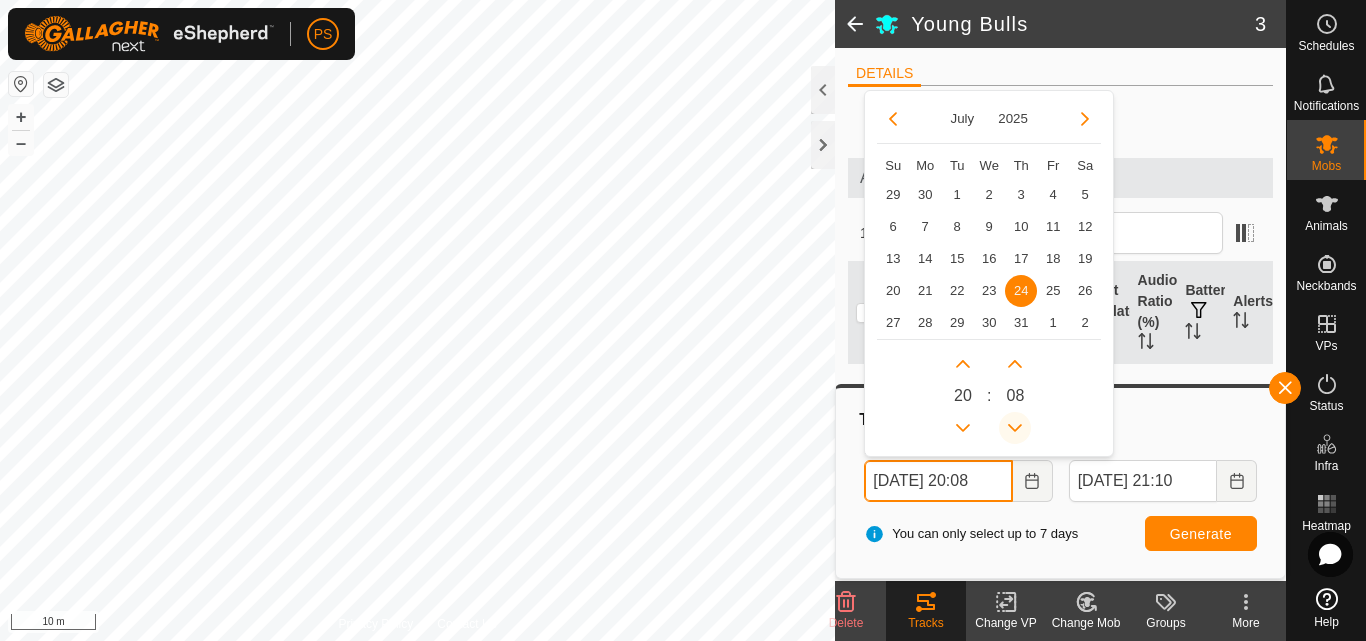 click at bounding box center [1016, 428] 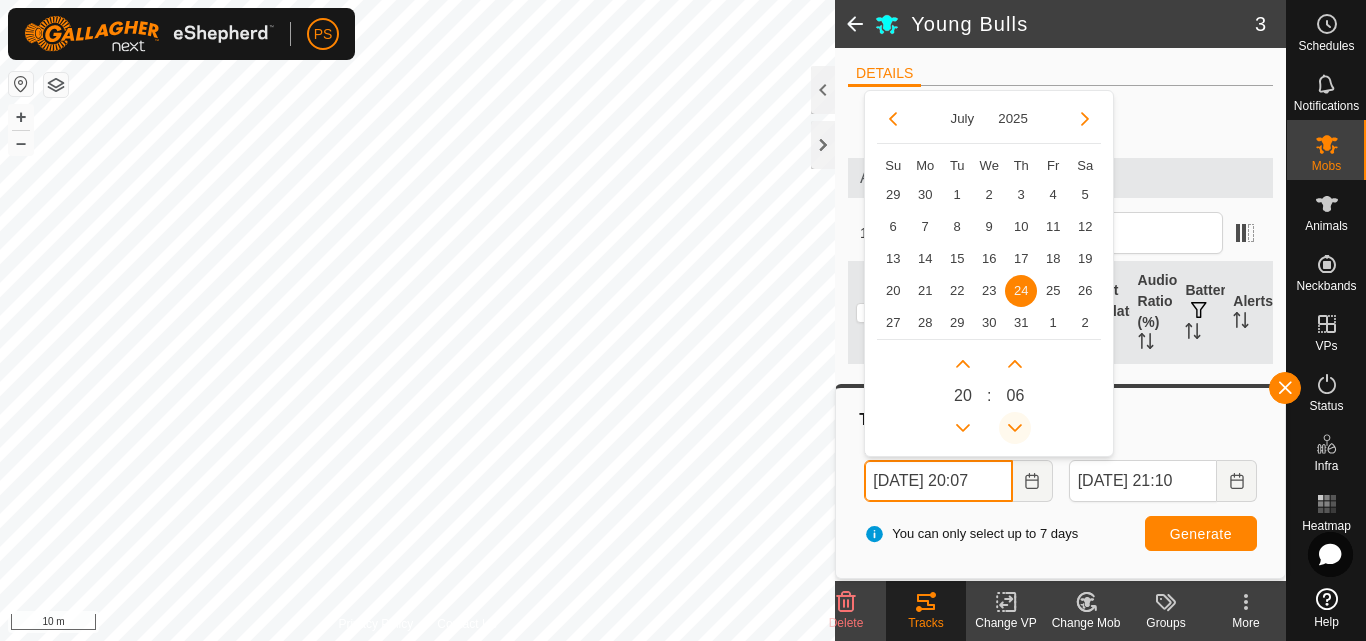 click 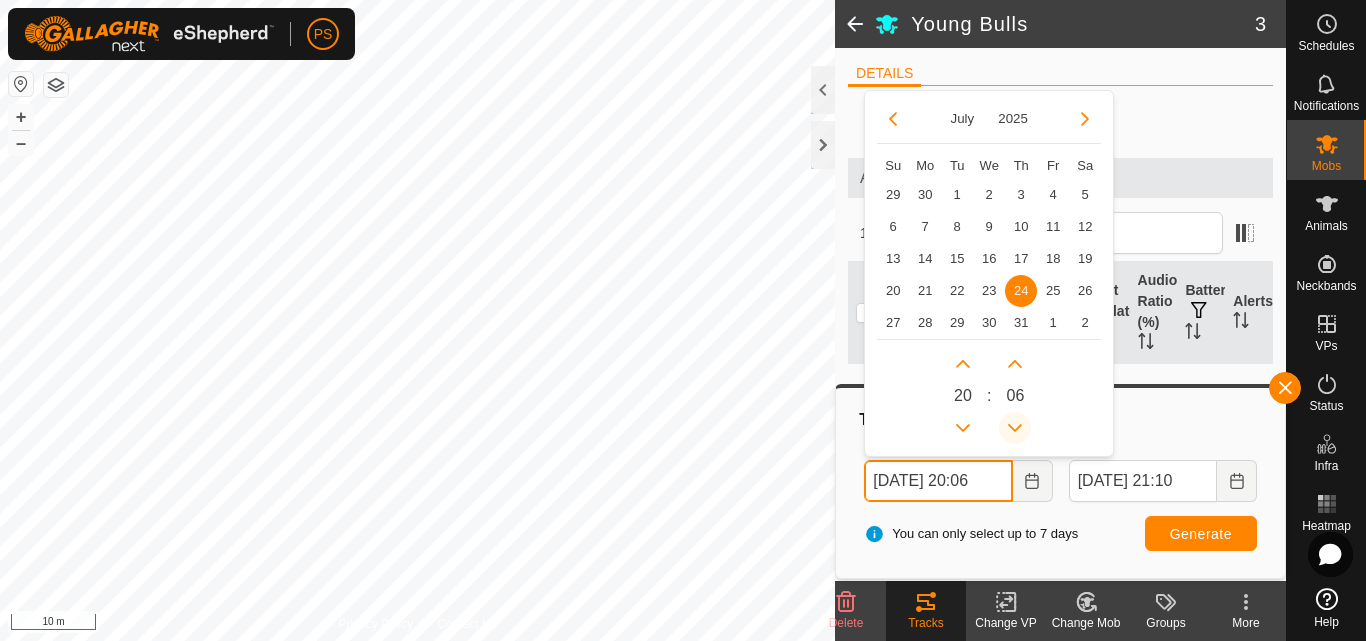 click at bounding box center (1015, 428) 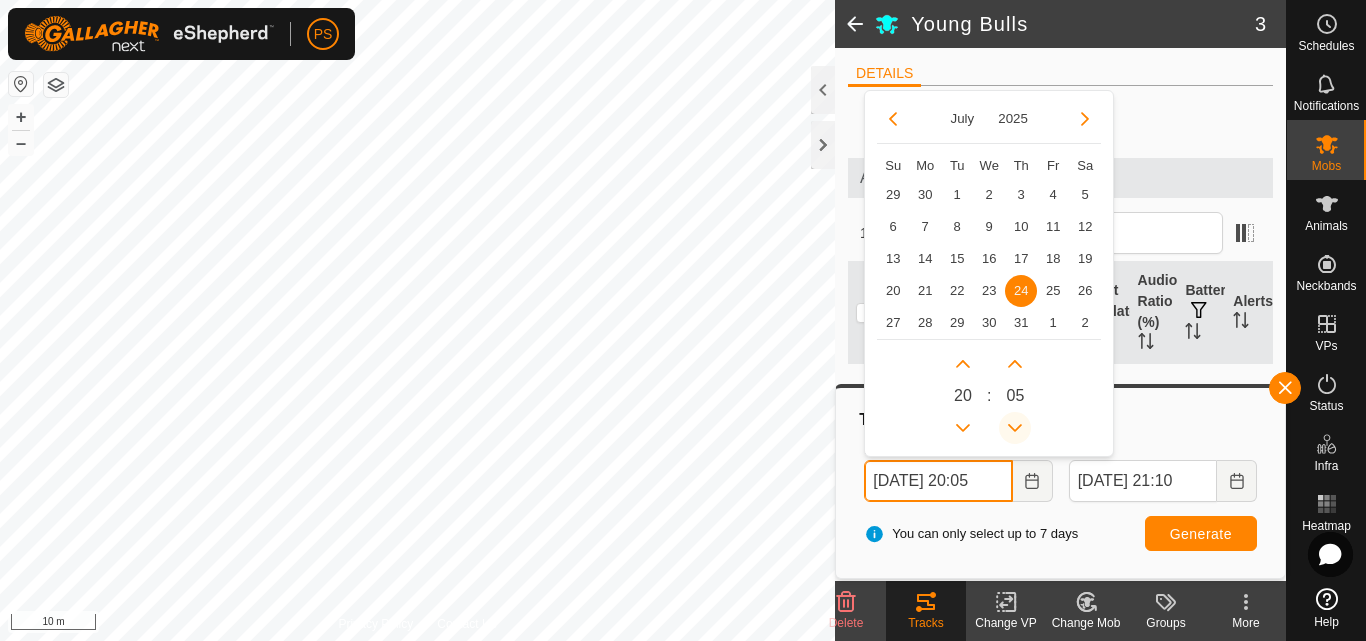 click at bounding box center [1015, 428] 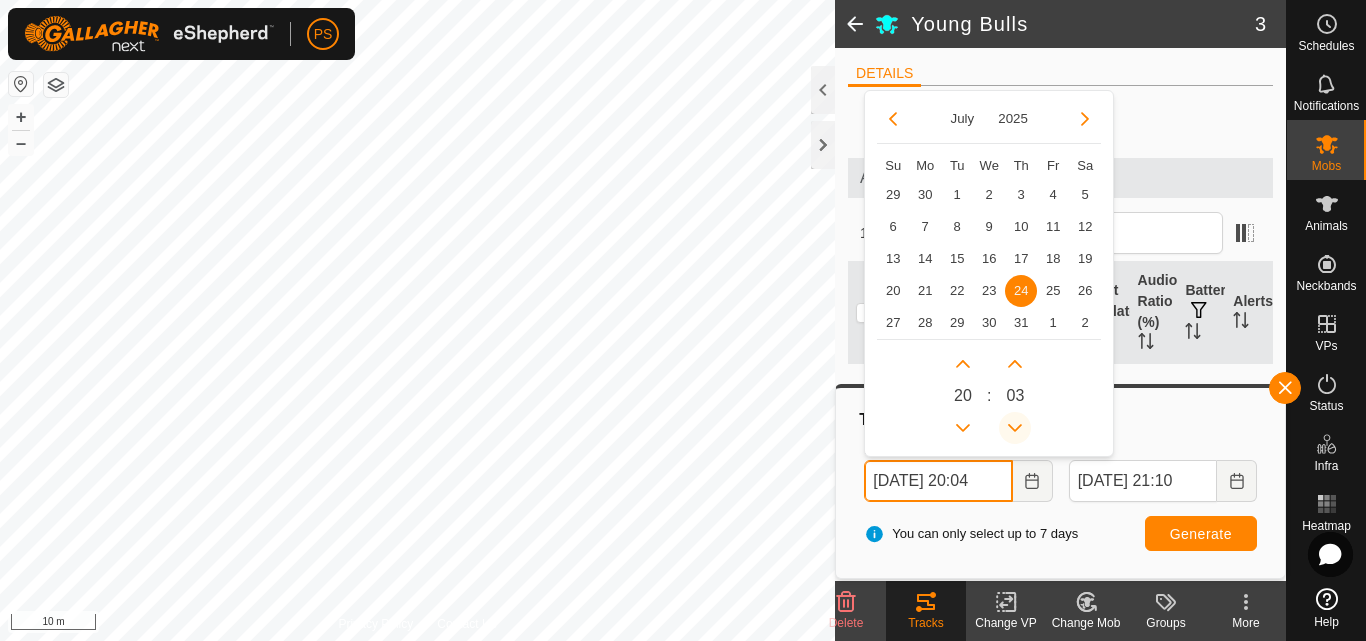 click 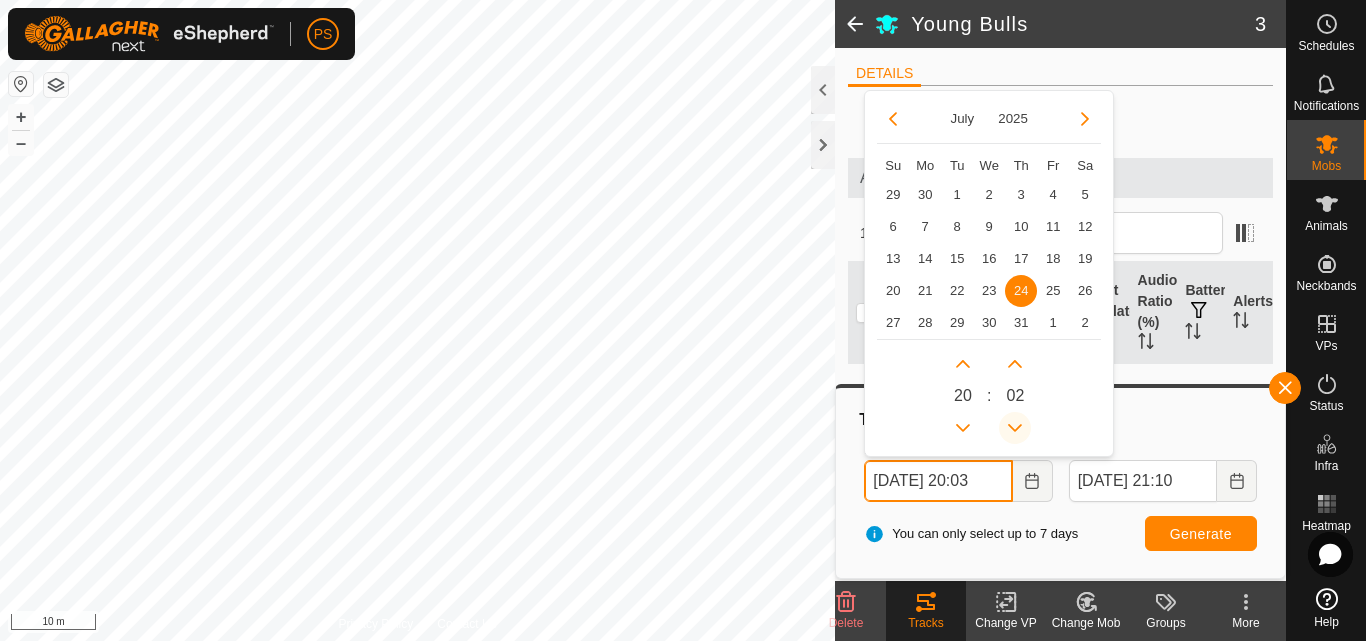 click 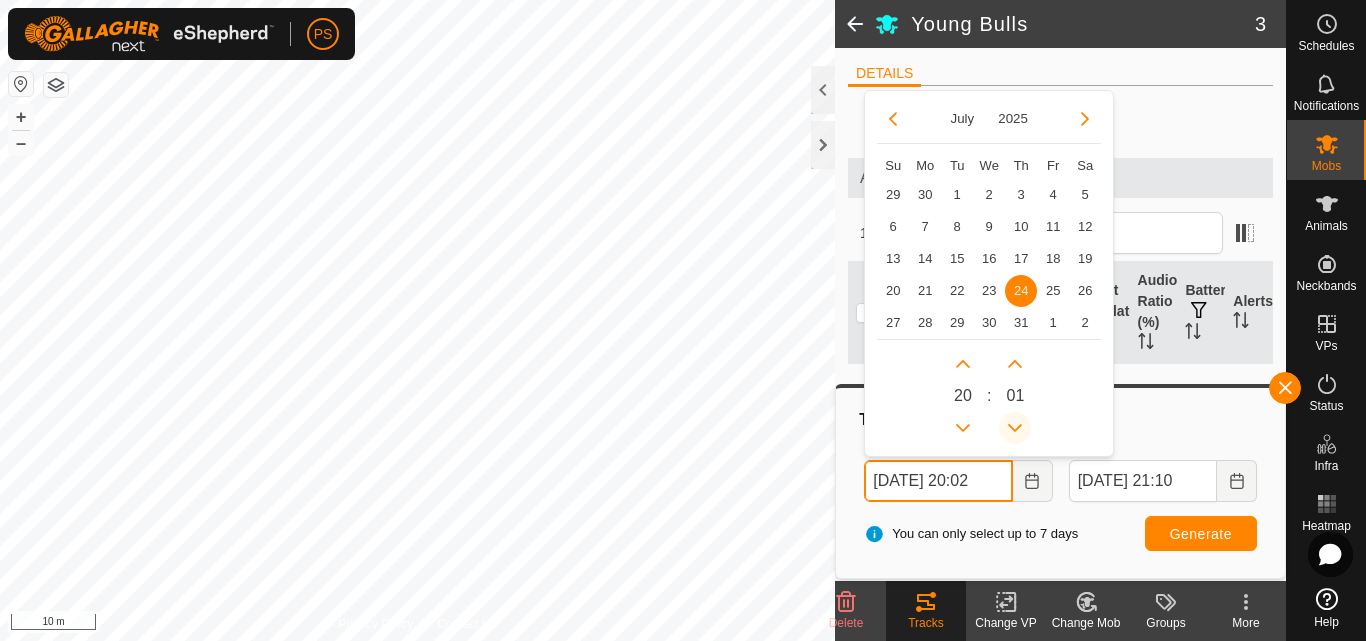 click 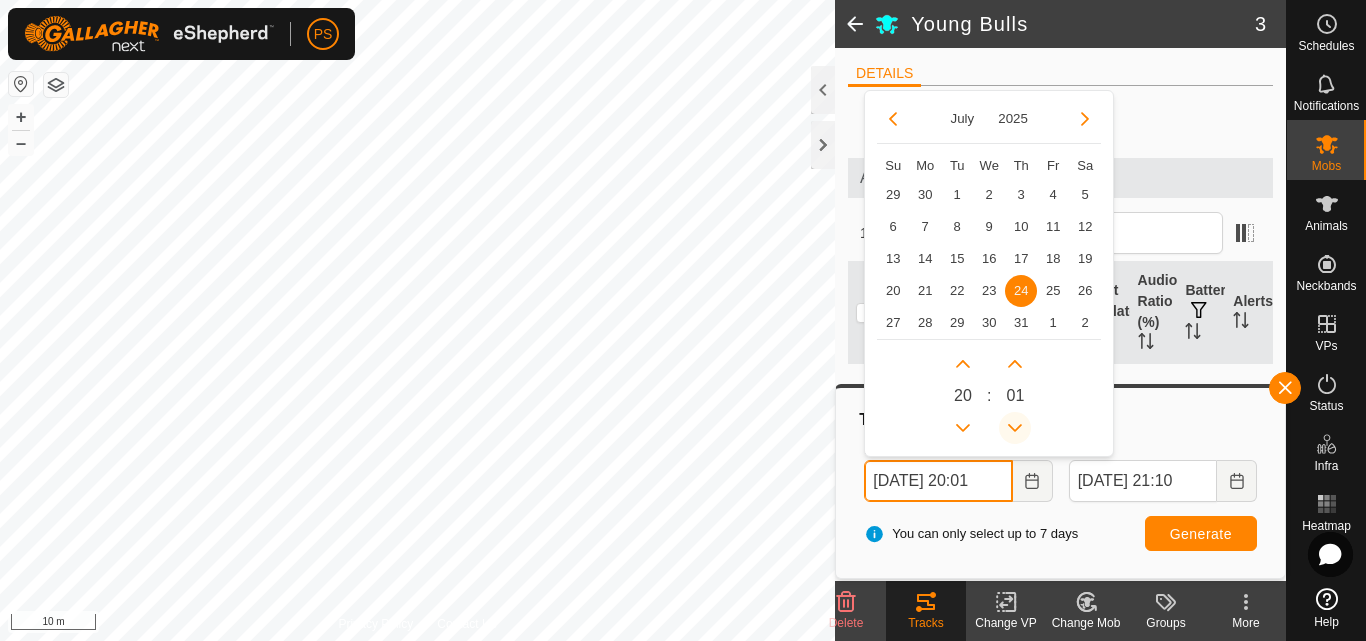 click at bounding box center (1015, 428) 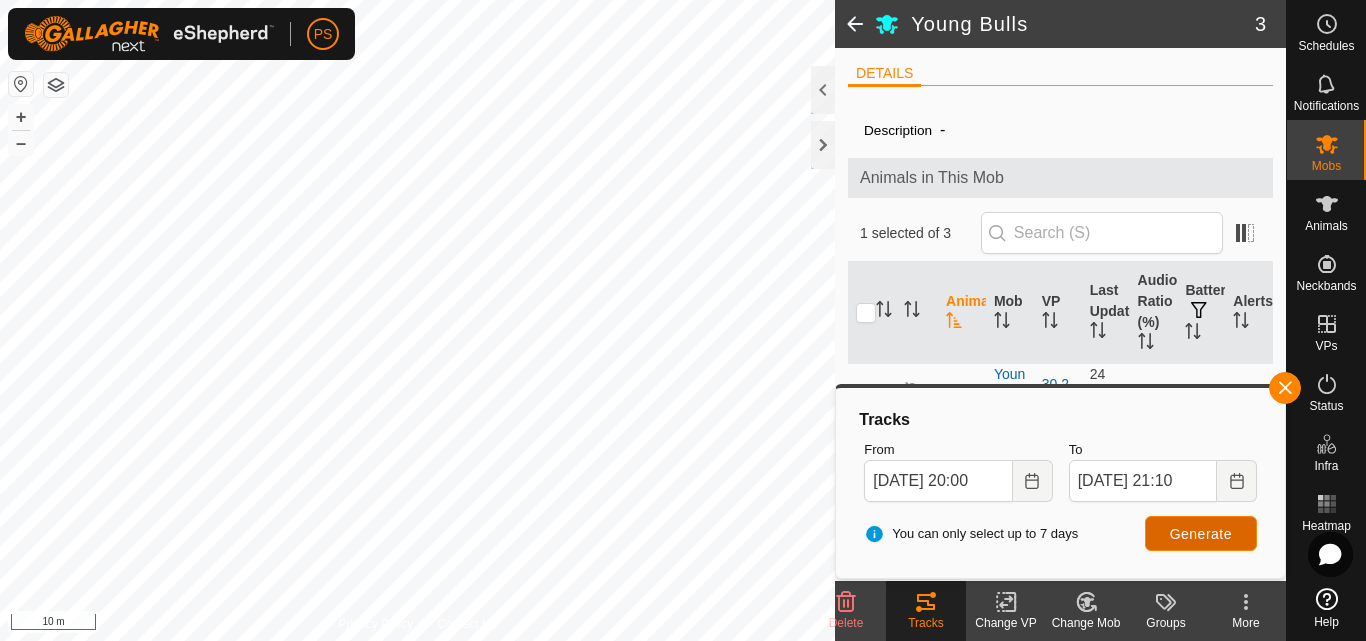 click on "Generate" at bounding box center (1201, 534) 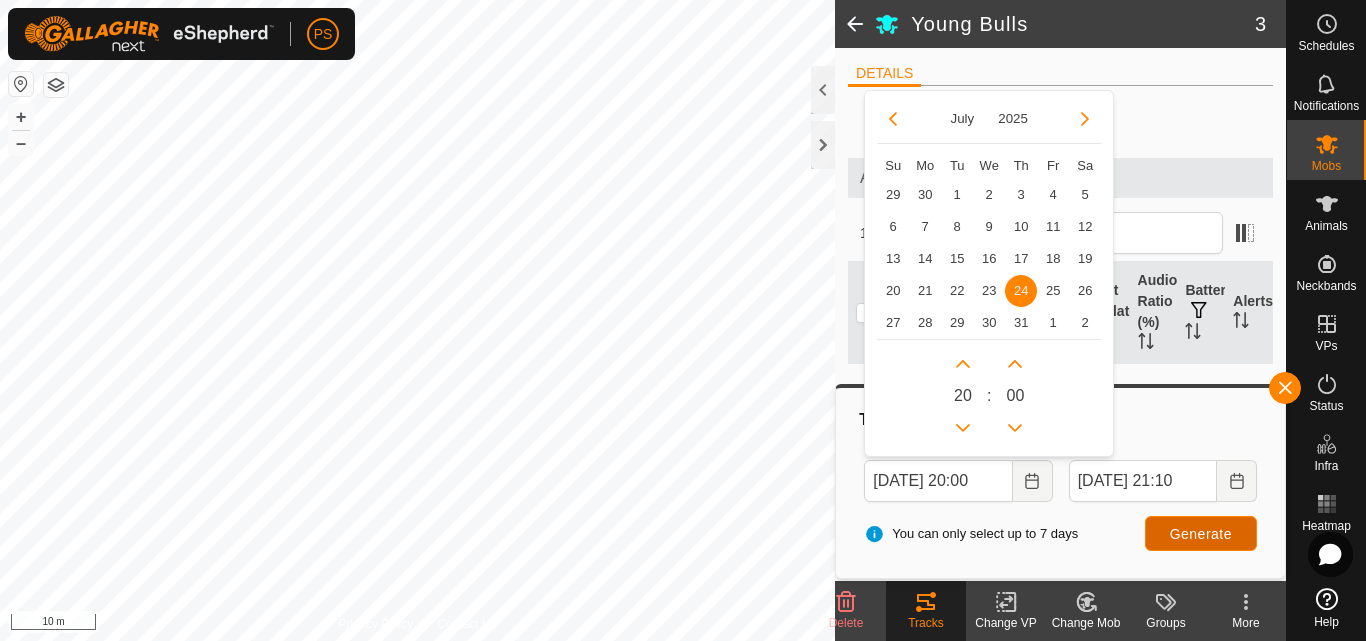 scroll, scrollTop: 0, scrollLeft: 0, axis: both 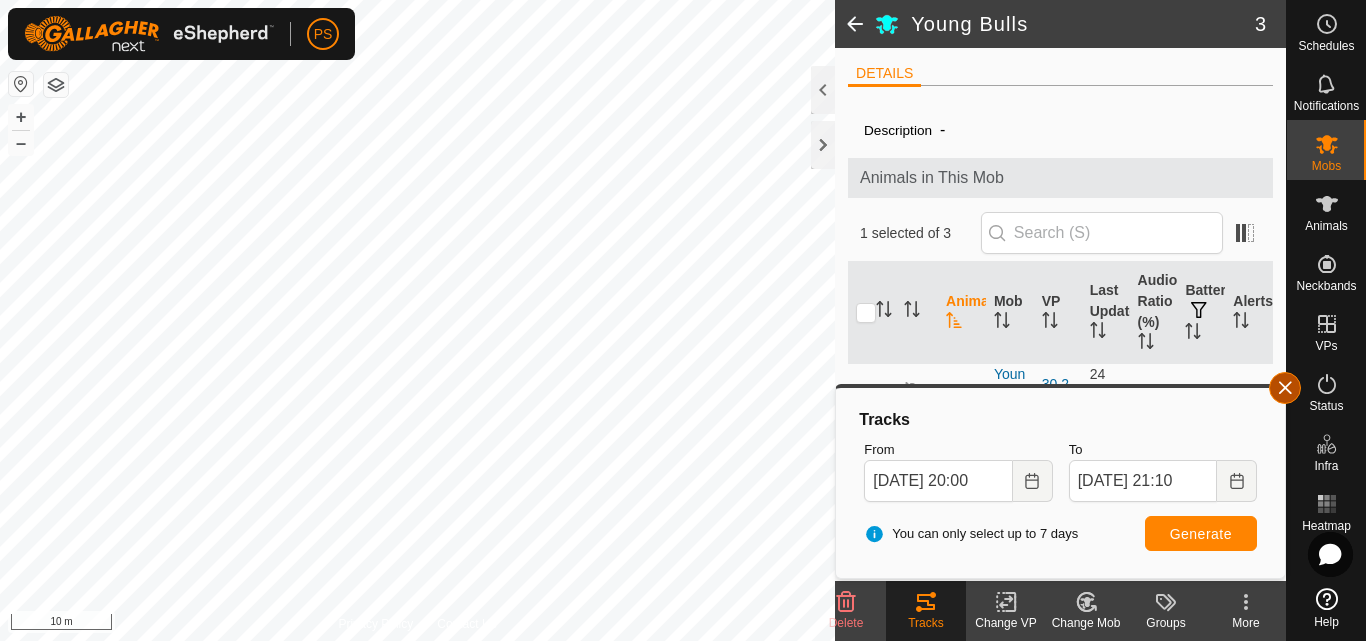 click at bounding box center [1285, 388] 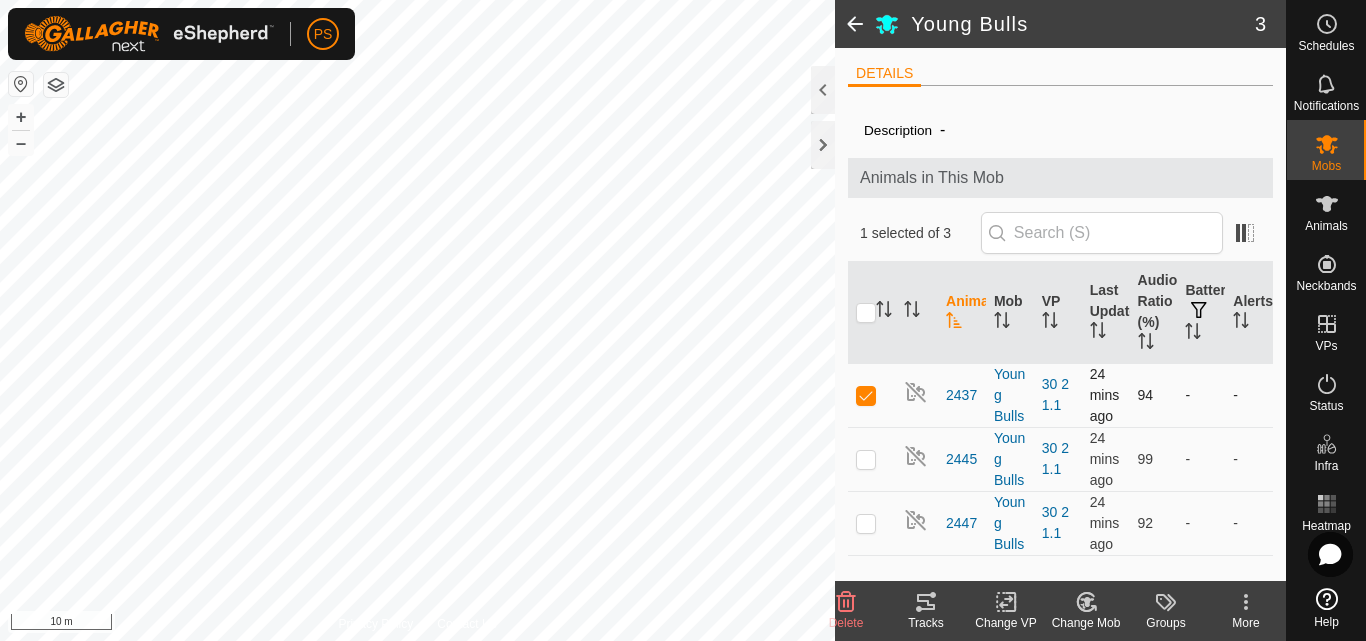 click at bounding box center (866, 395) 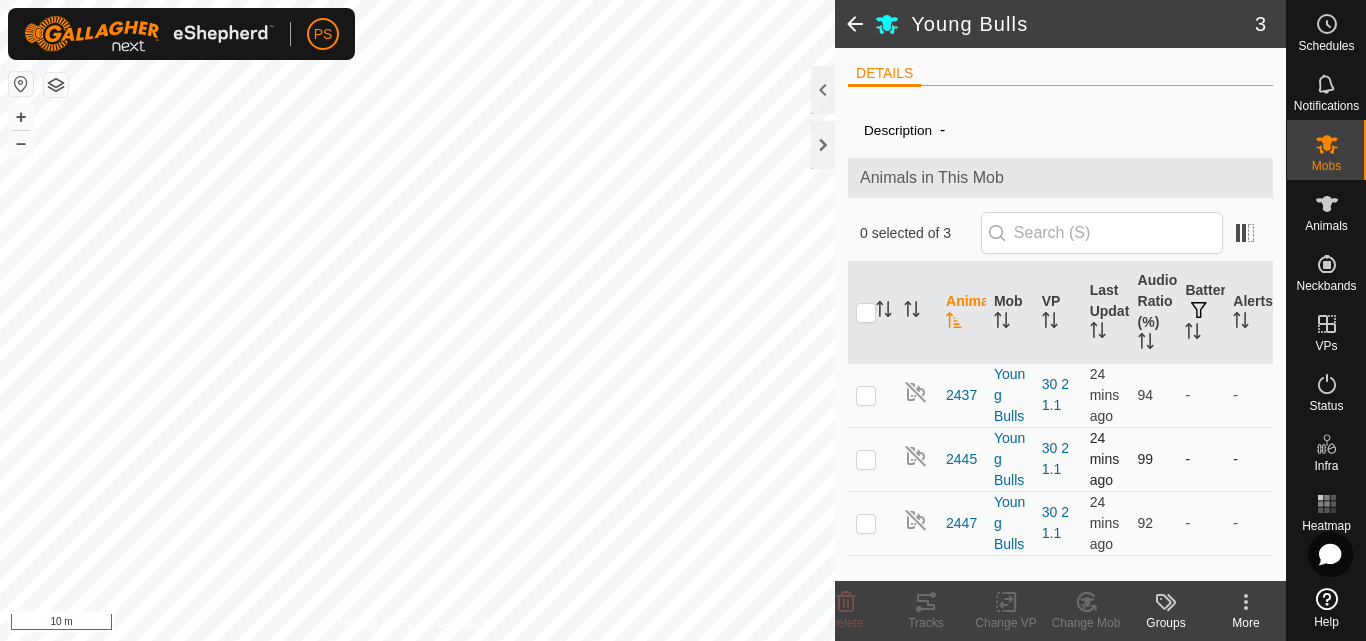 click at bounding box center [866, 459] 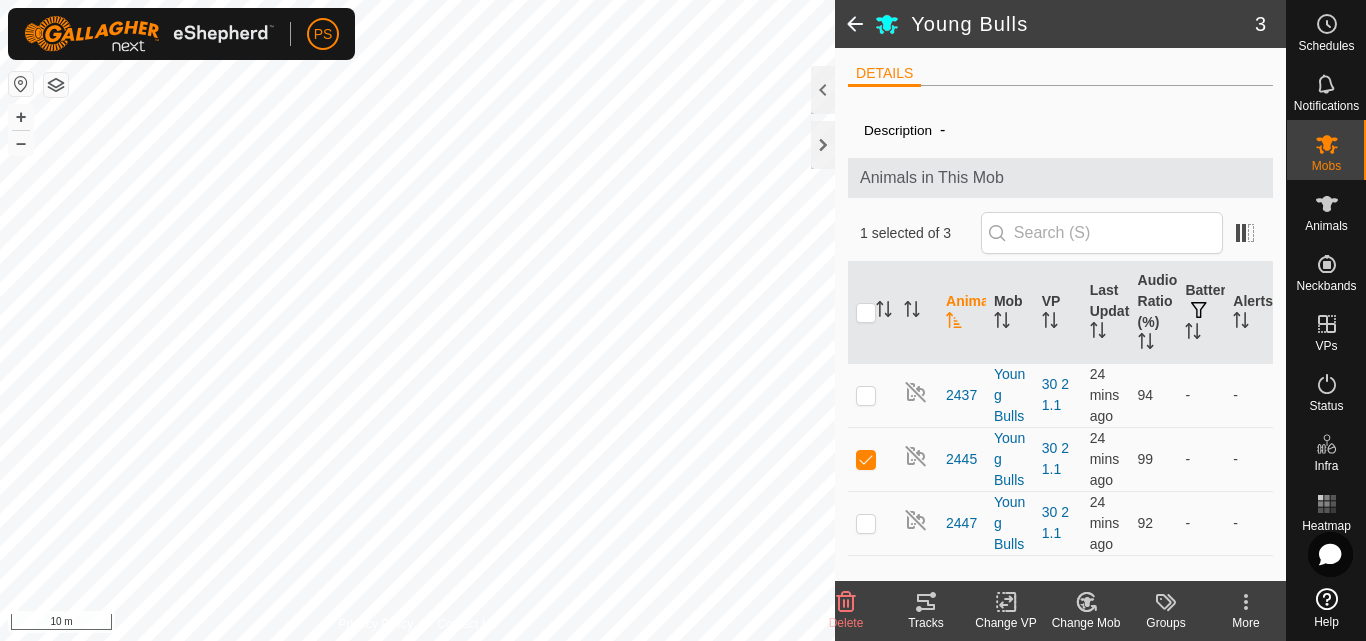 click 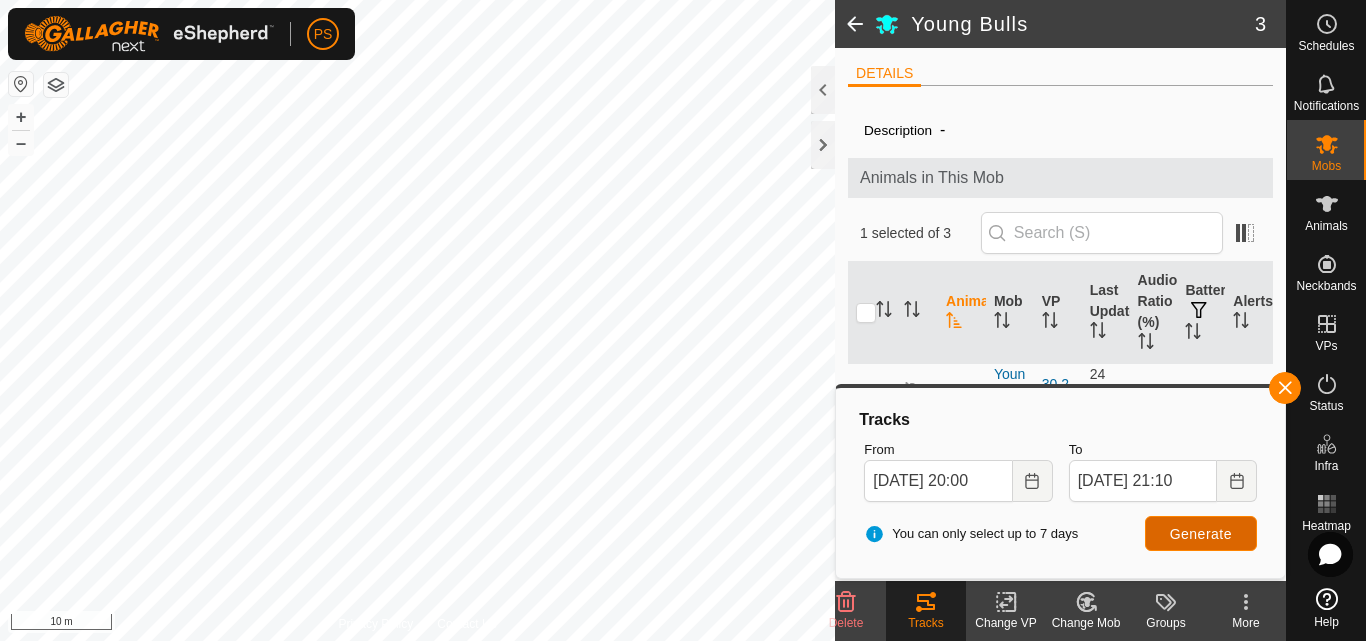 click on "Generate" at bounding box center [1201, 534] 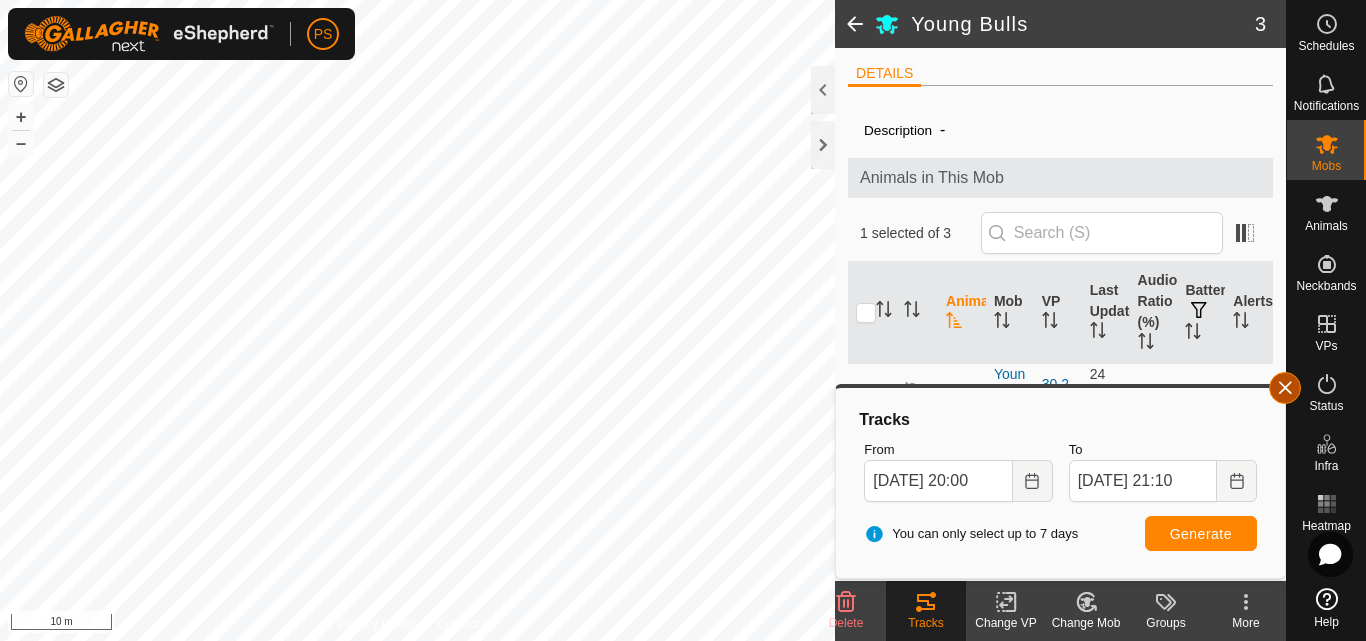 click at bounding box center (1285, 388) 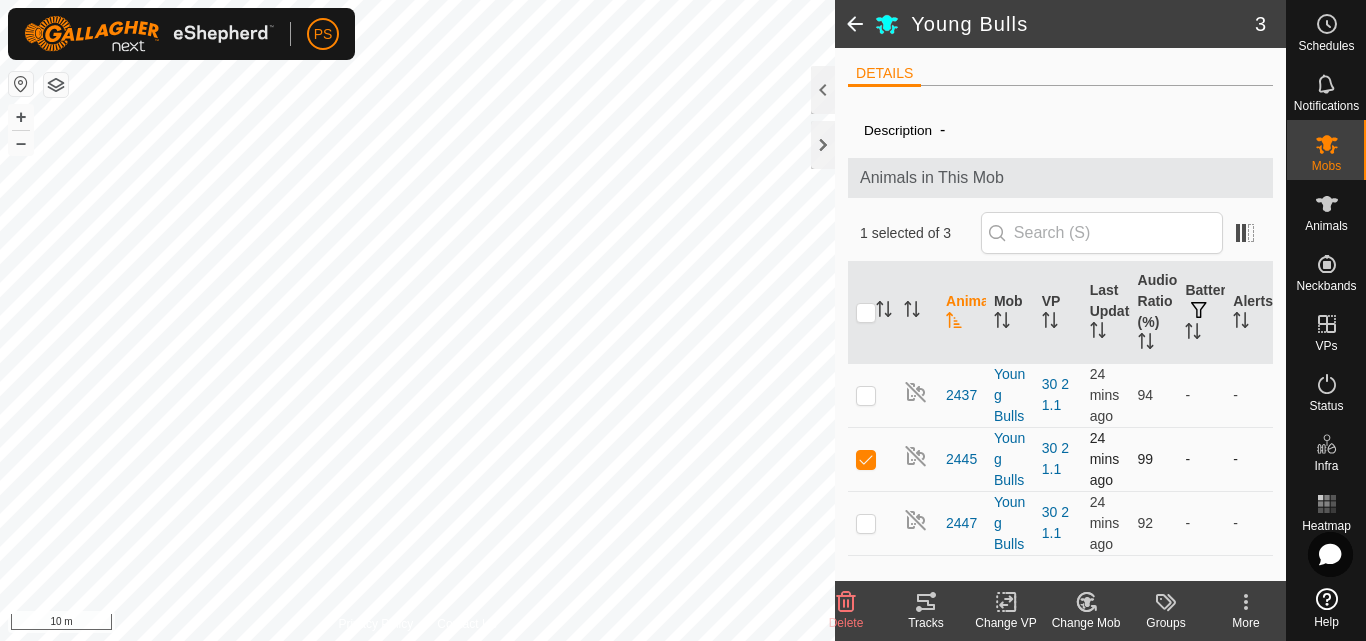 click at bounding box center [866, 459] 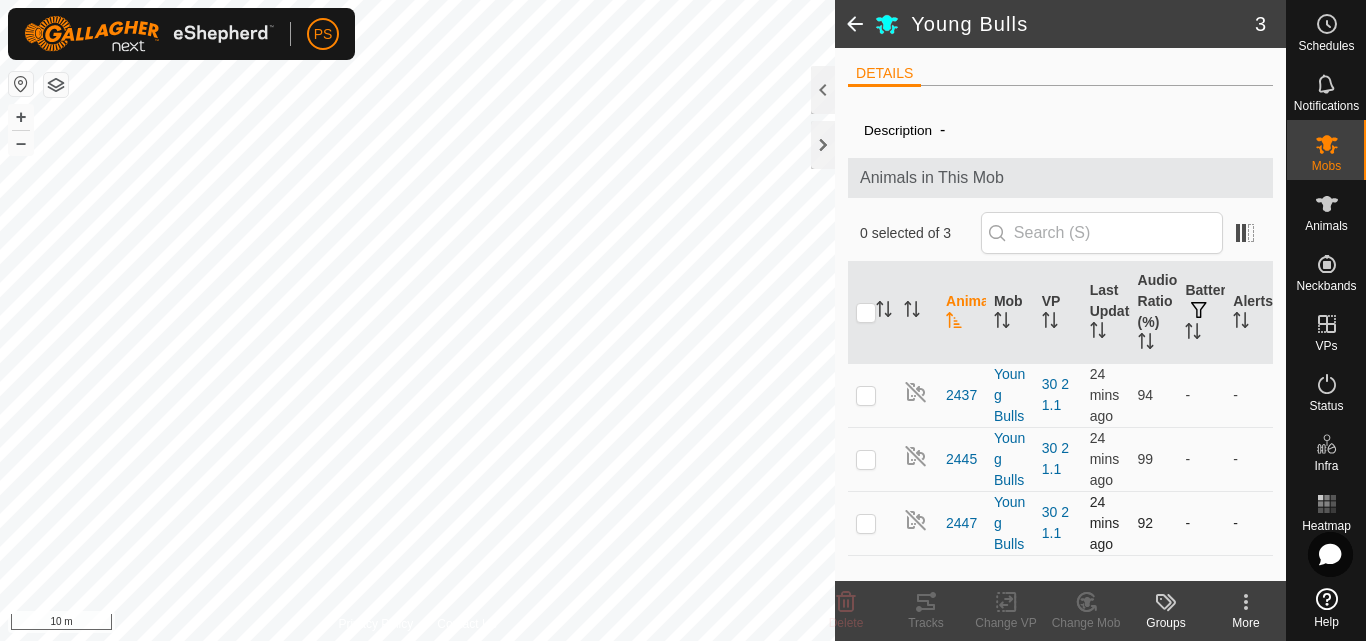 click at bounding box center (866, 523) 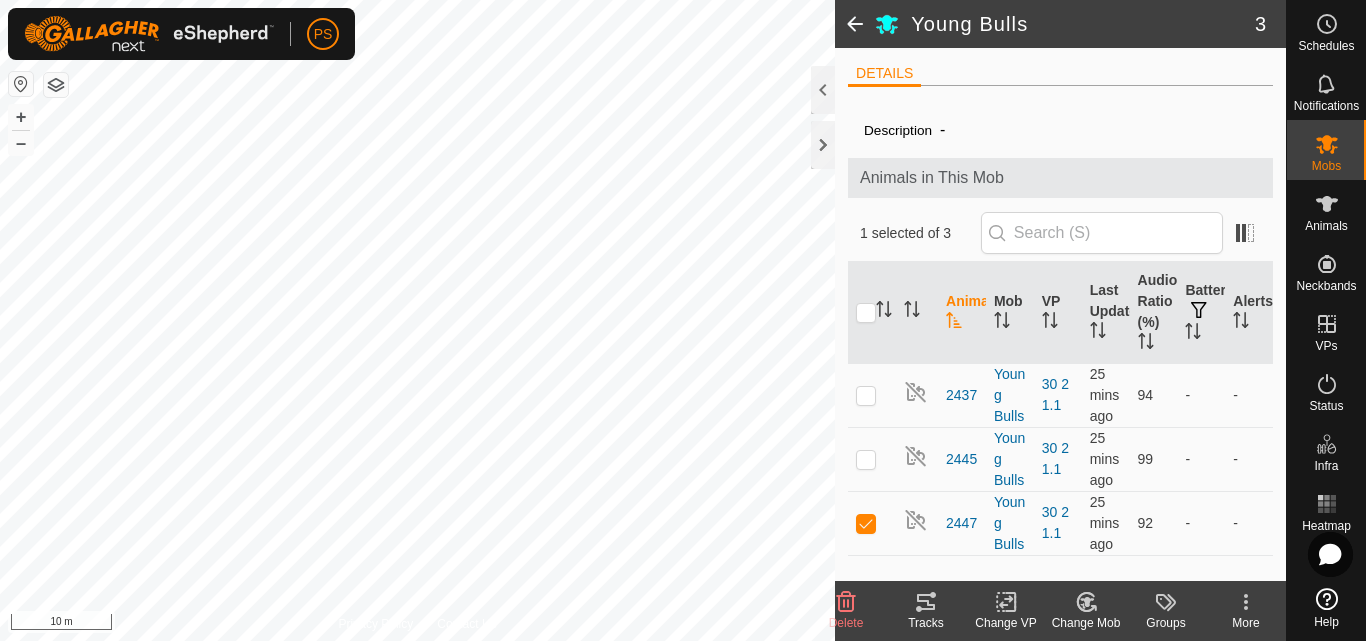 click 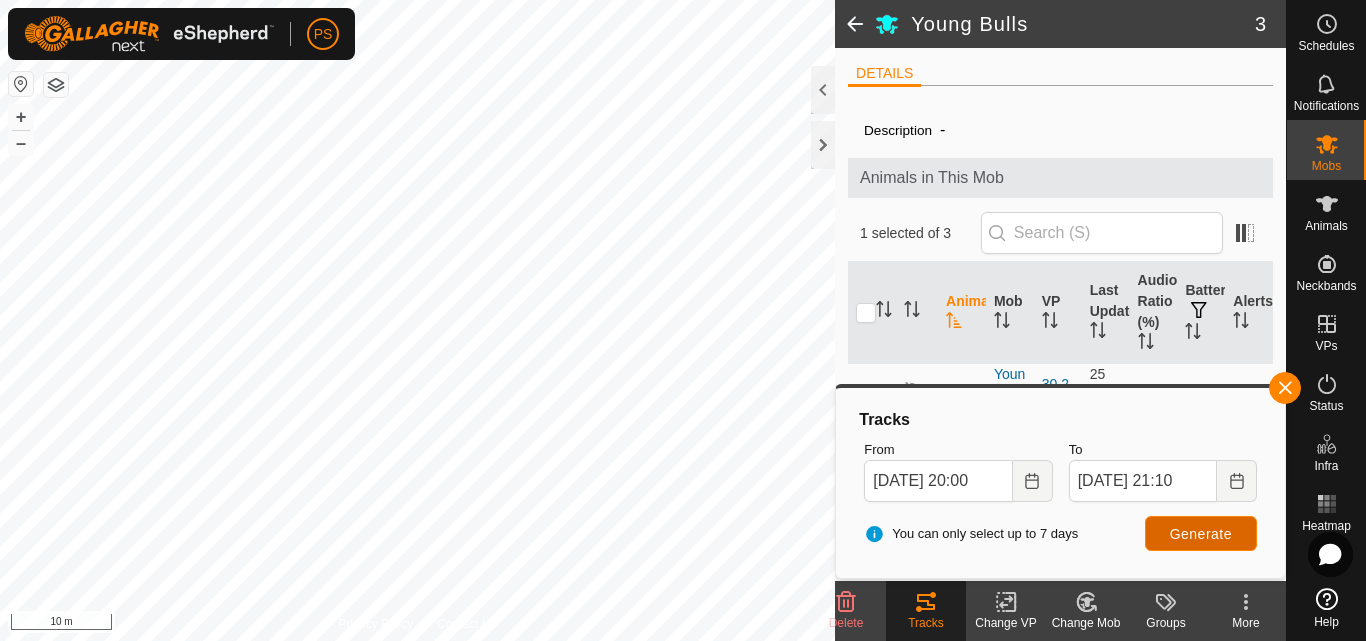 click on "Generate" at bounding box center [1201, 534] 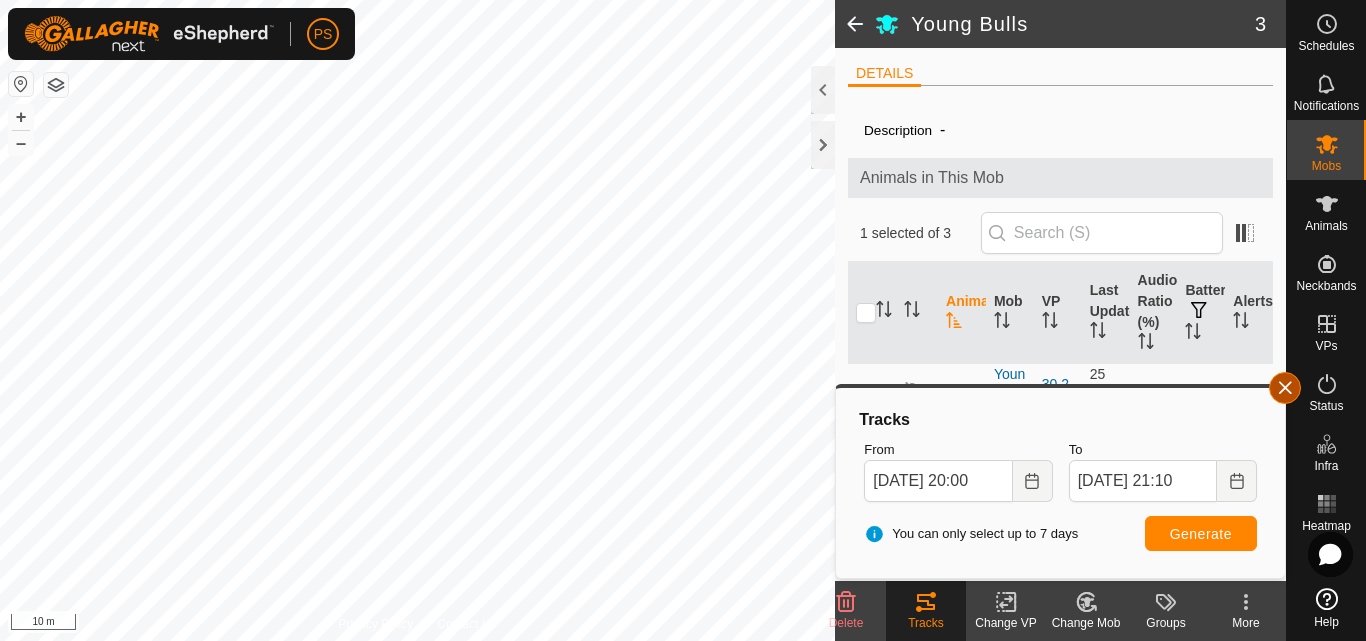 click at bounding box center (1285, 388) 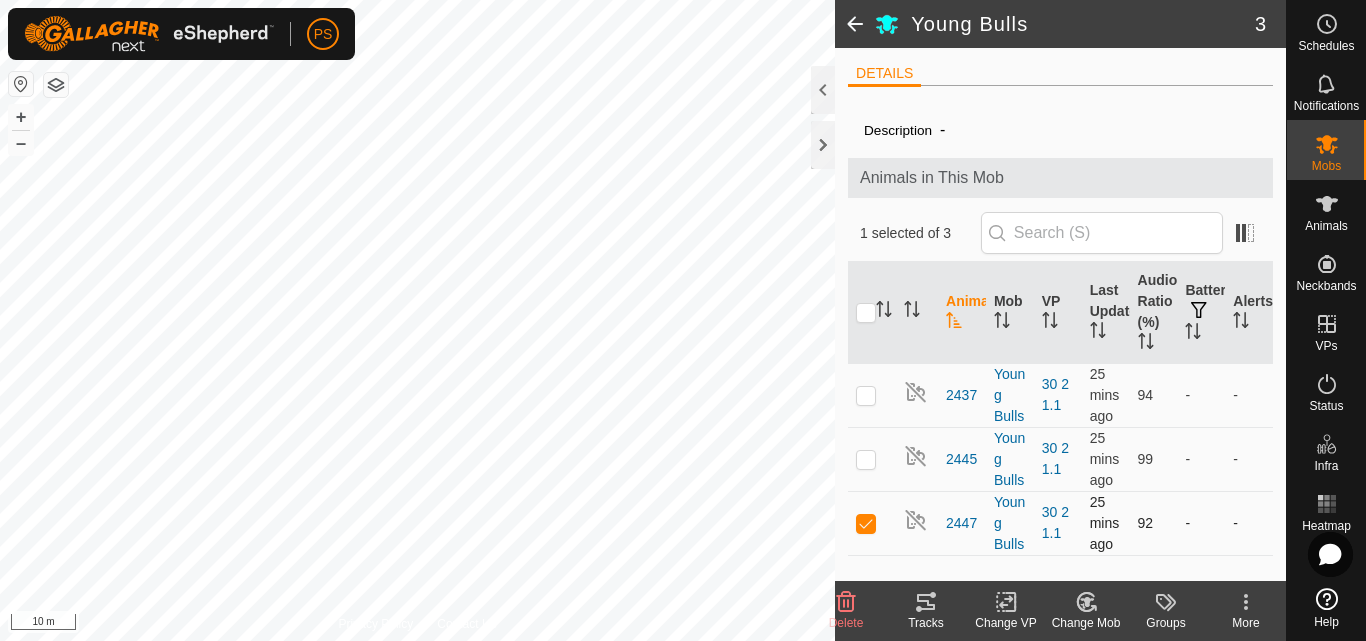 click at bounding box center (866, 523) 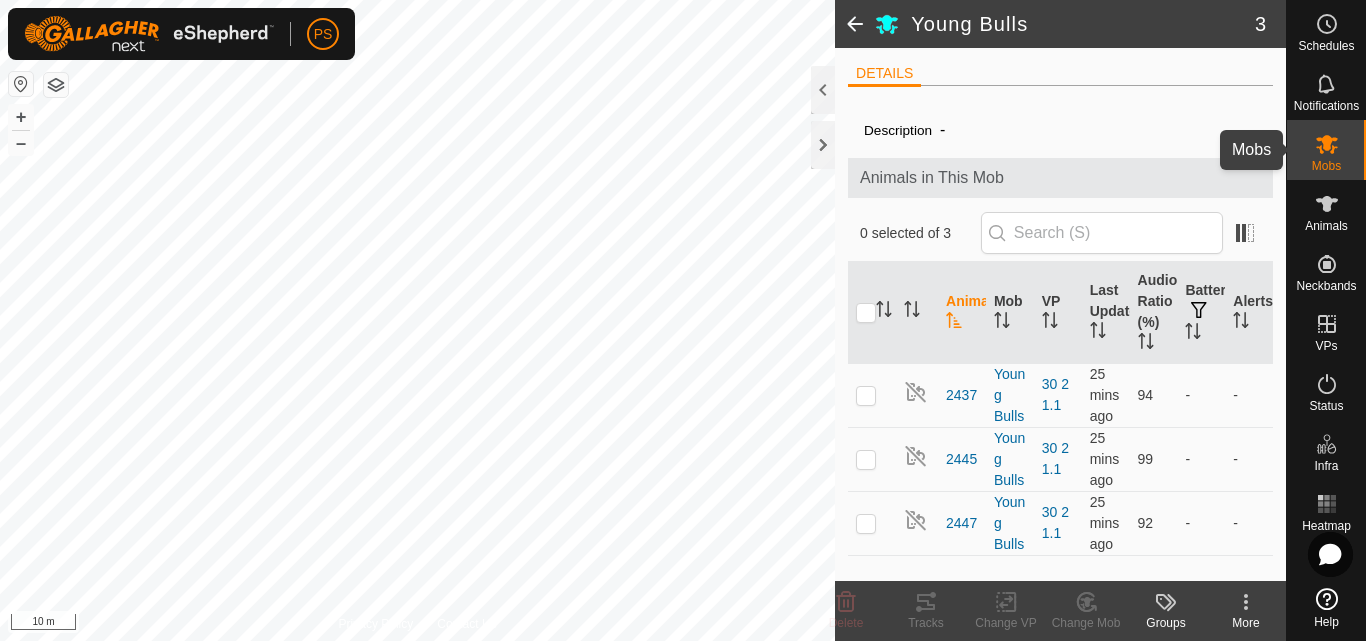 click 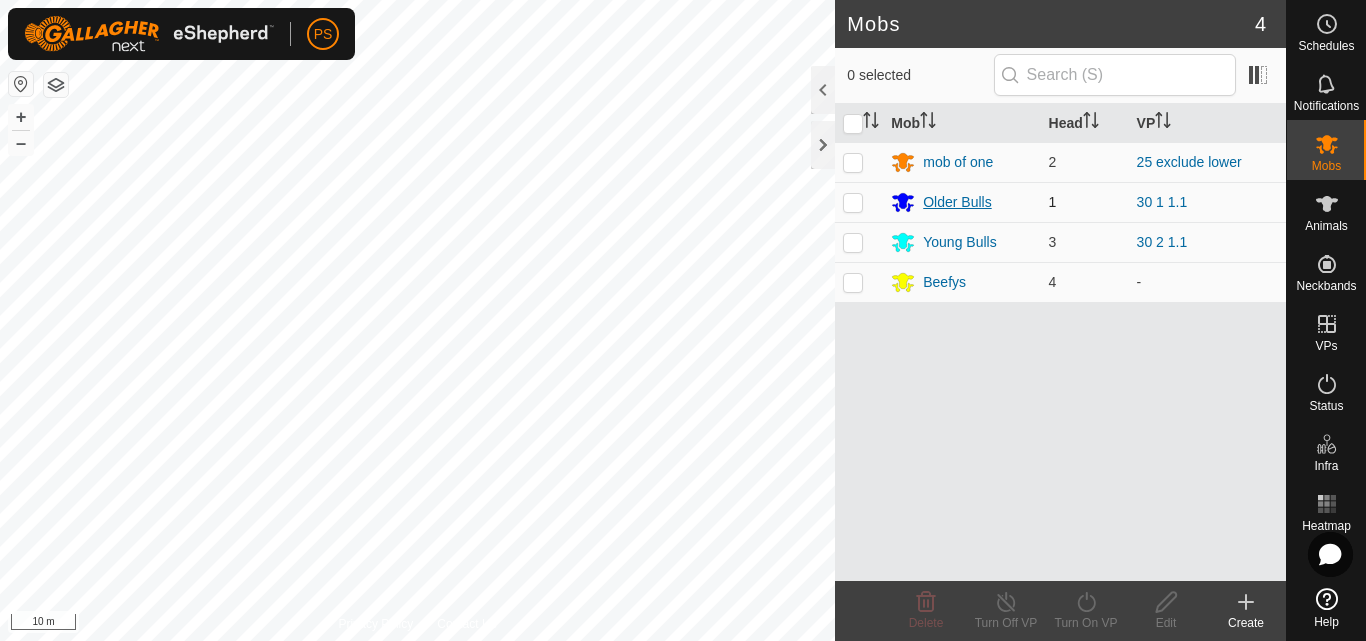 click on "Older Bulls" at bounding box center (957, 202) 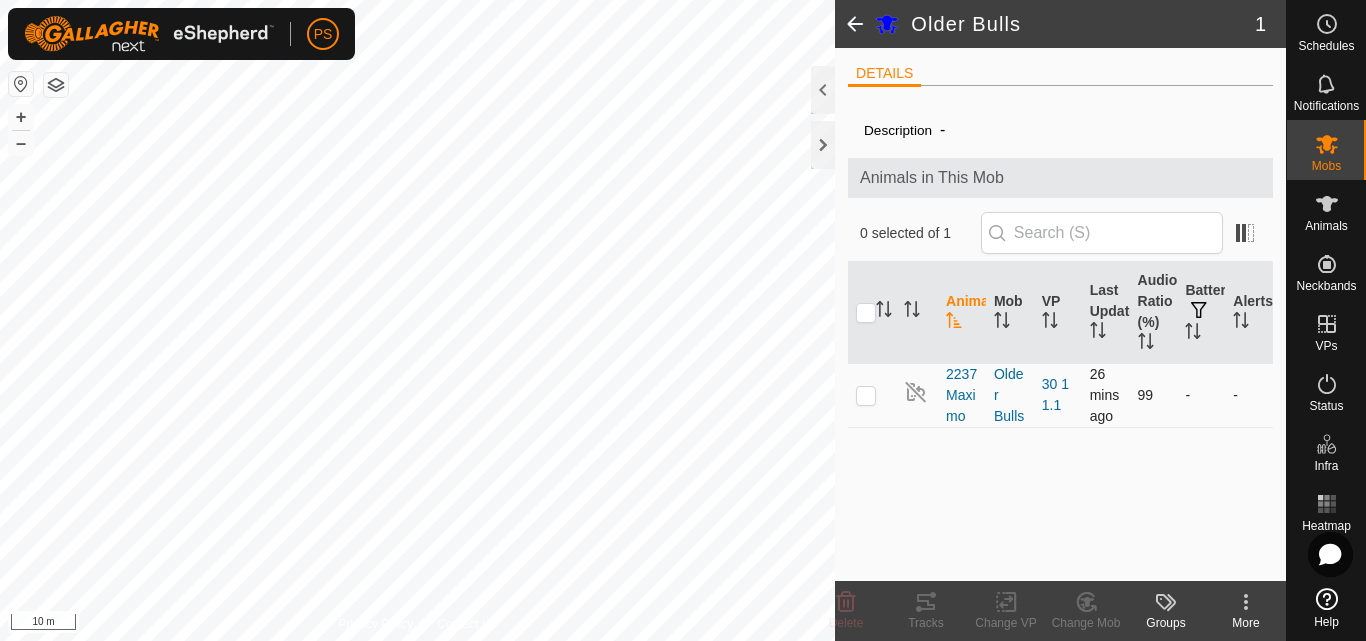click at bounding box center (866, 395) 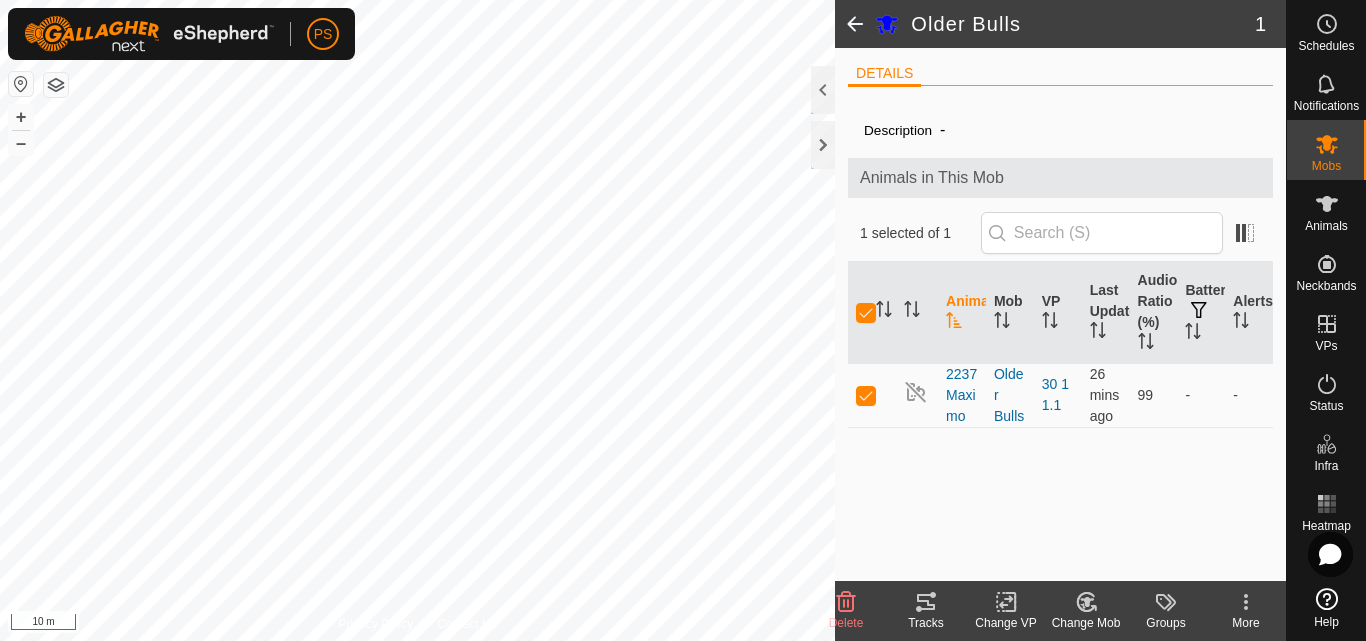 click 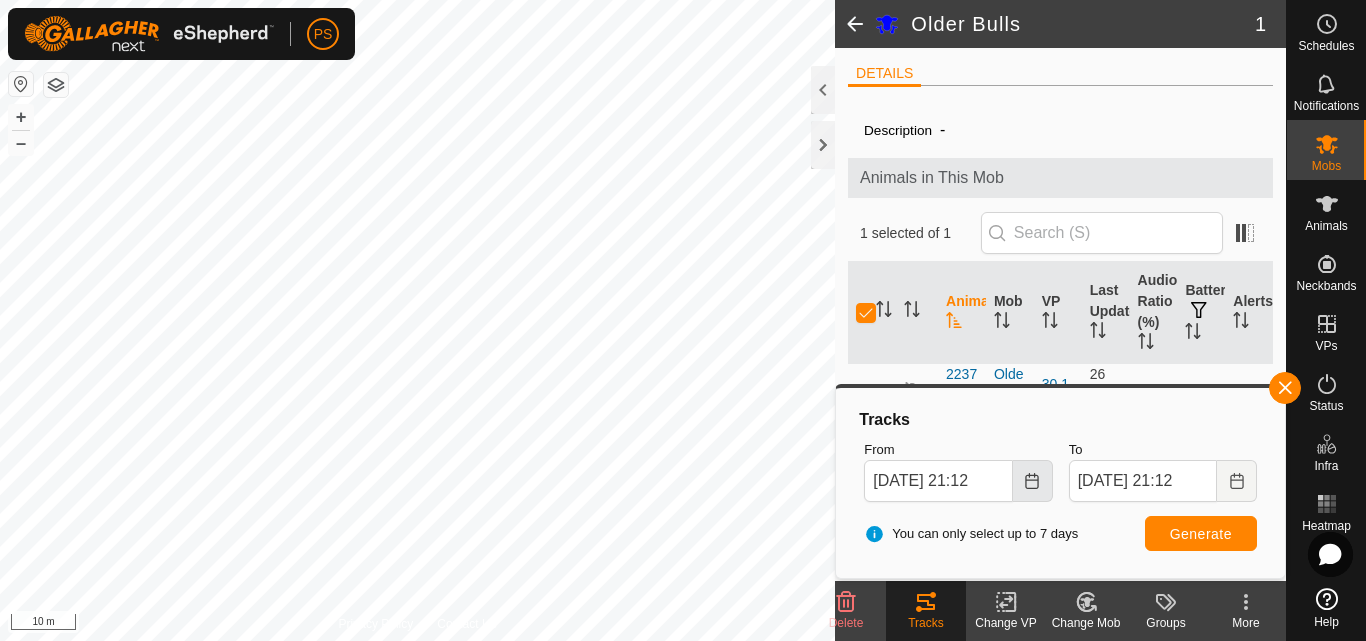 click 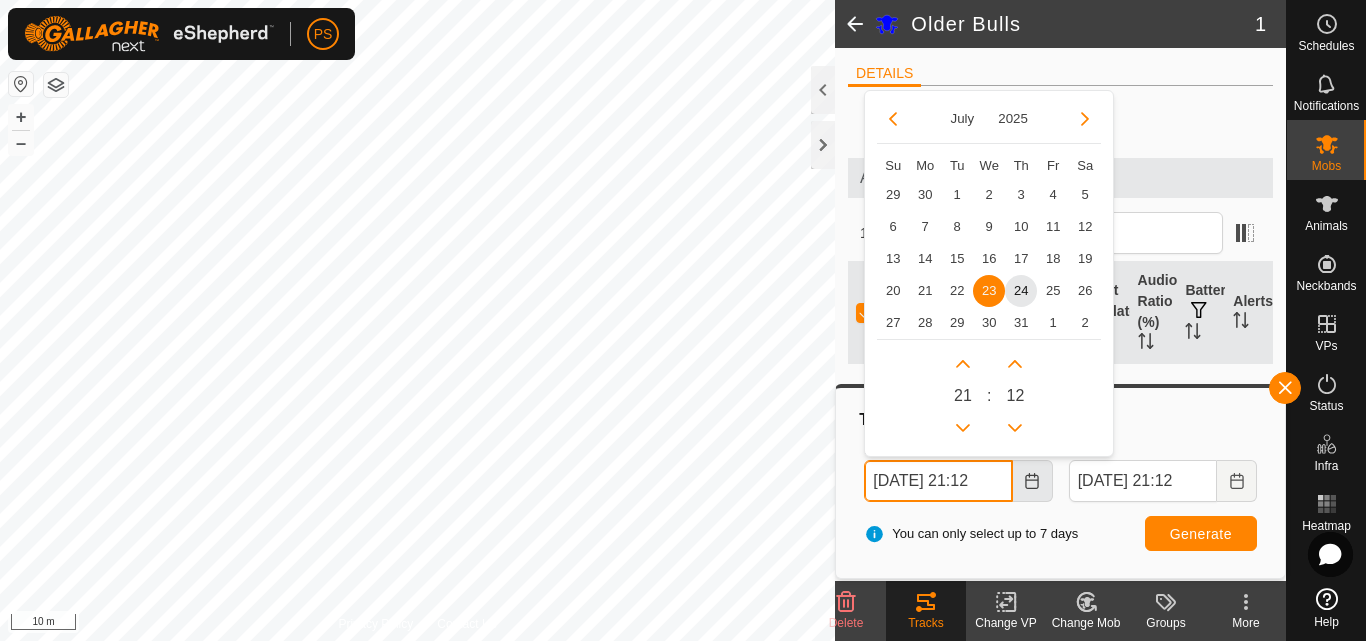 scroll, scrollTop: 0, scrollLeft: 1, axis: horizontal 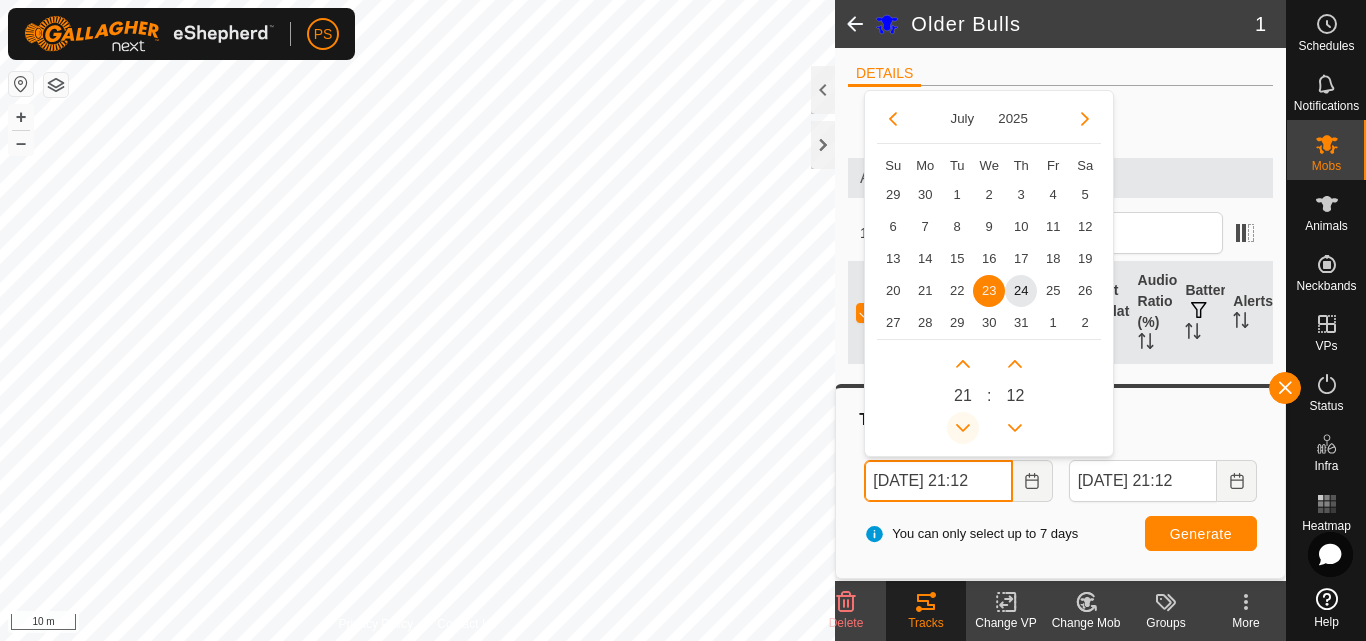 click at bounding box center [963, 428] 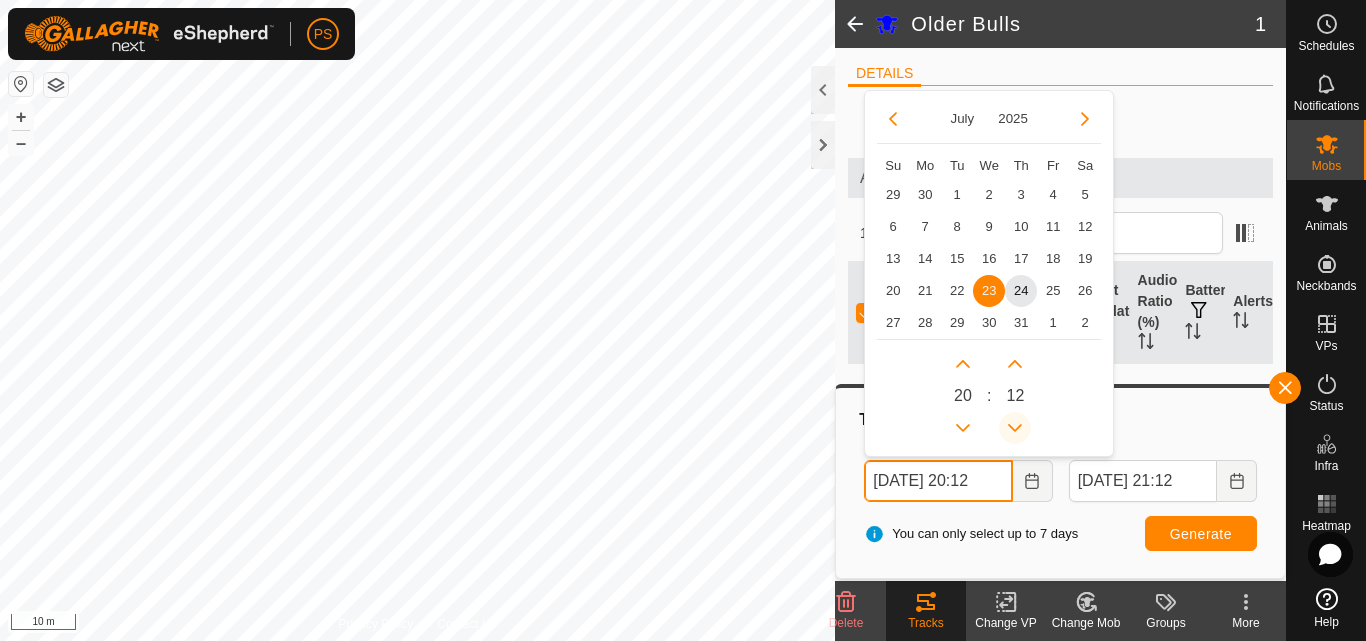 click at bounding box center (1015, 428) 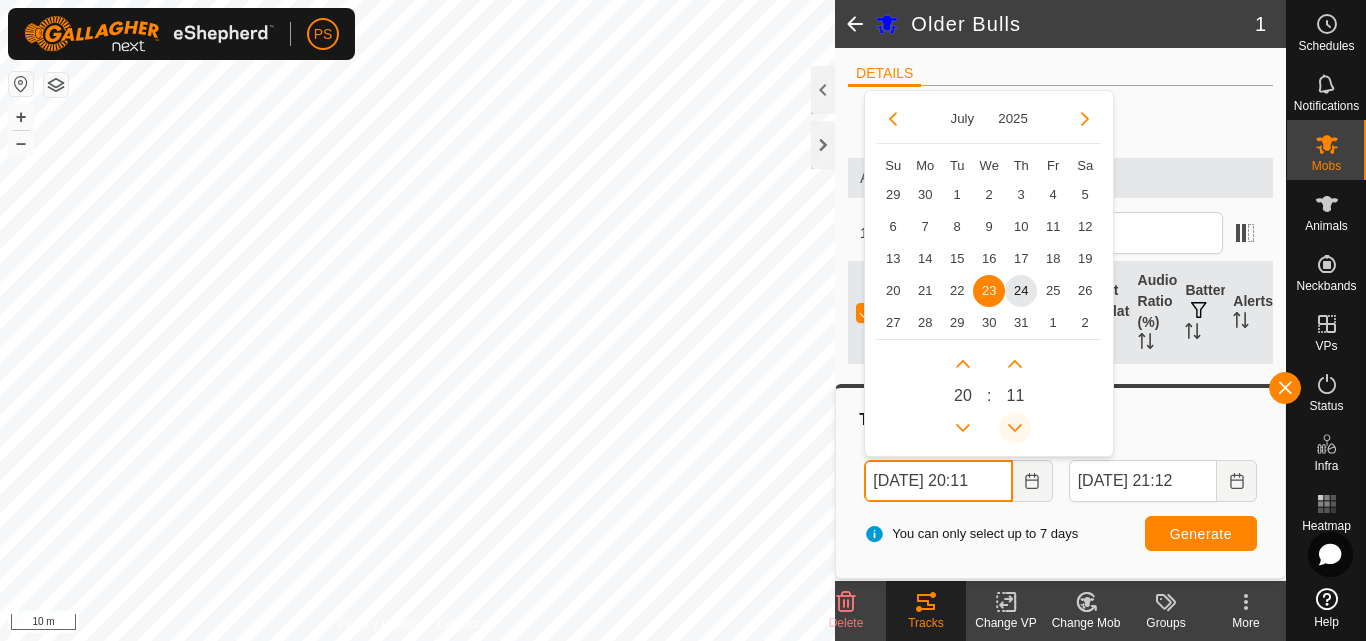 scroll, scrollTop: 0, scrollLeft: 0, axis: both 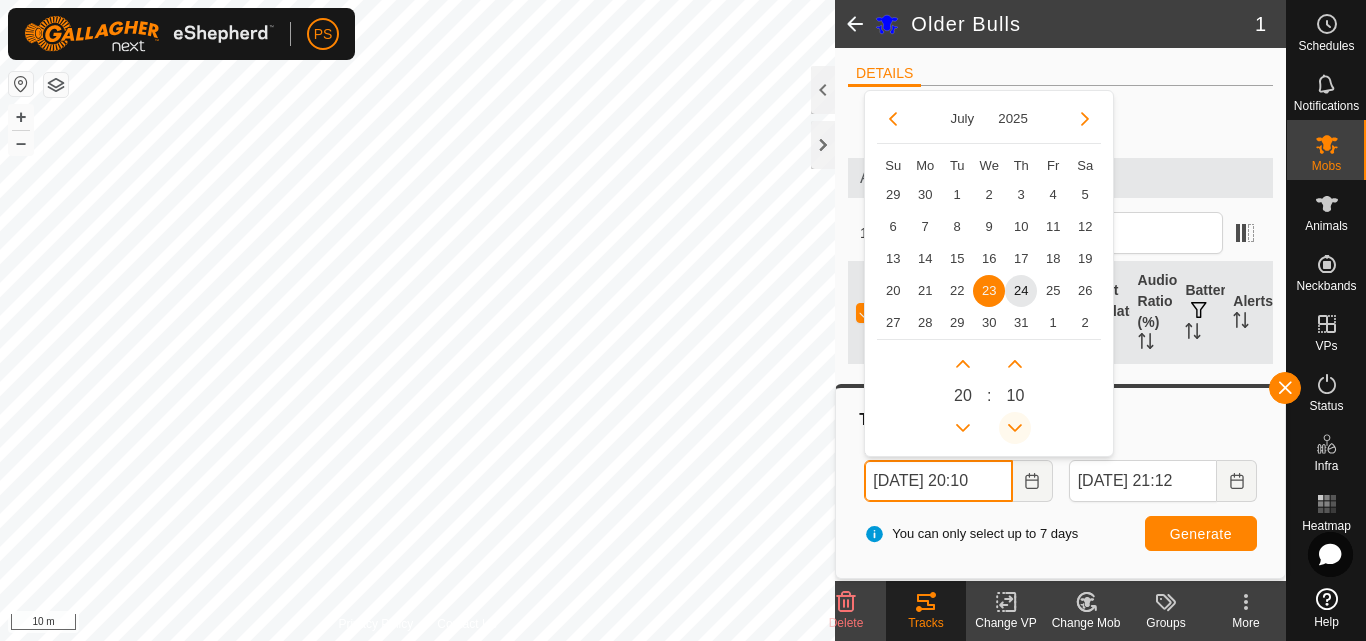 click at bounding box center (1015, 428) 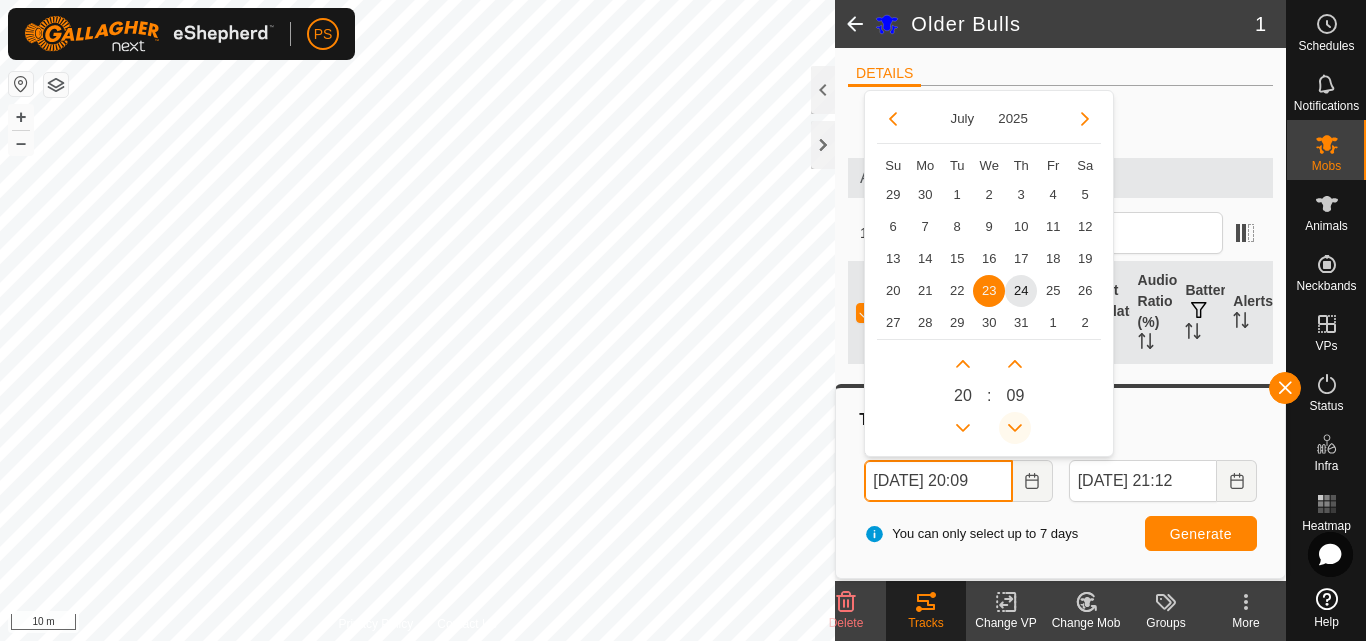 click at bounding box center (1015, 428) 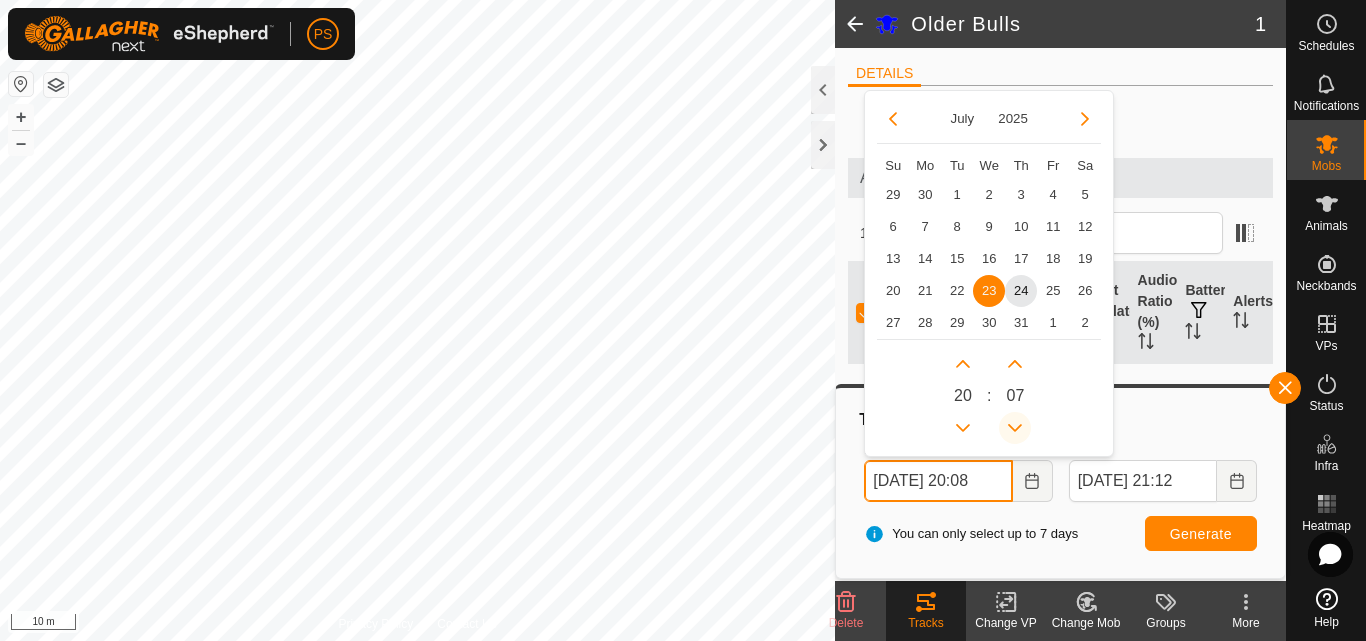click at bounding box center [1023, 430] 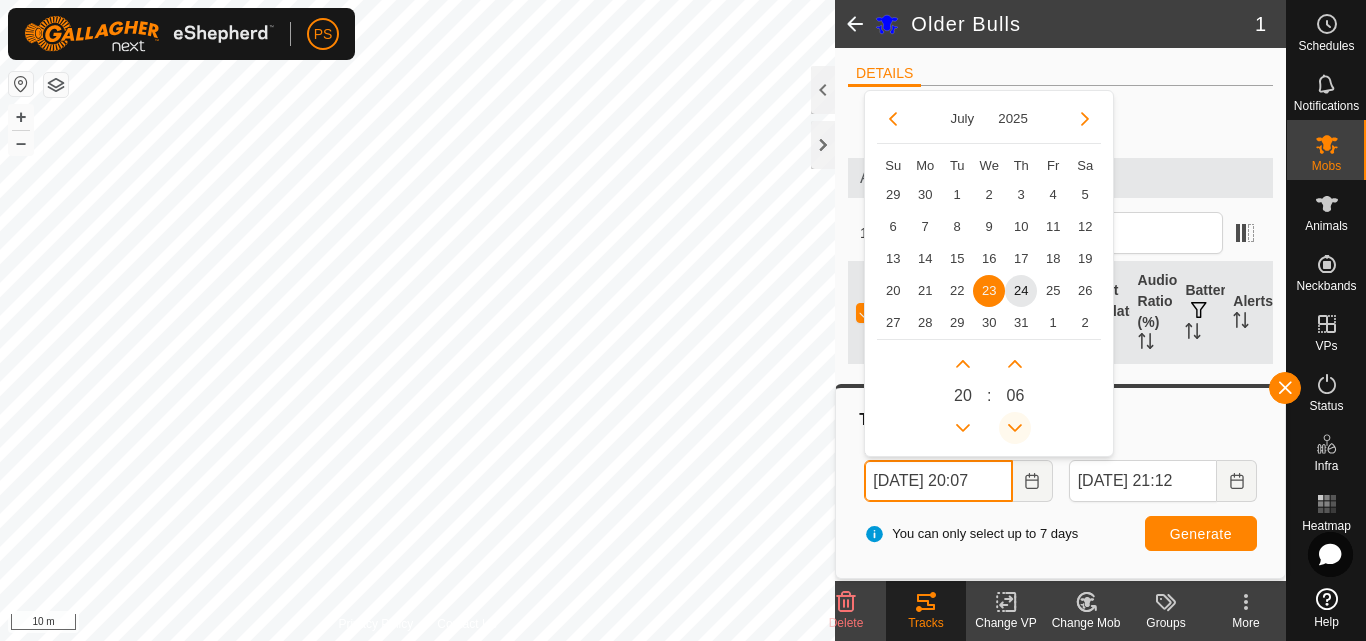 click at bounding box center (1015, 428) 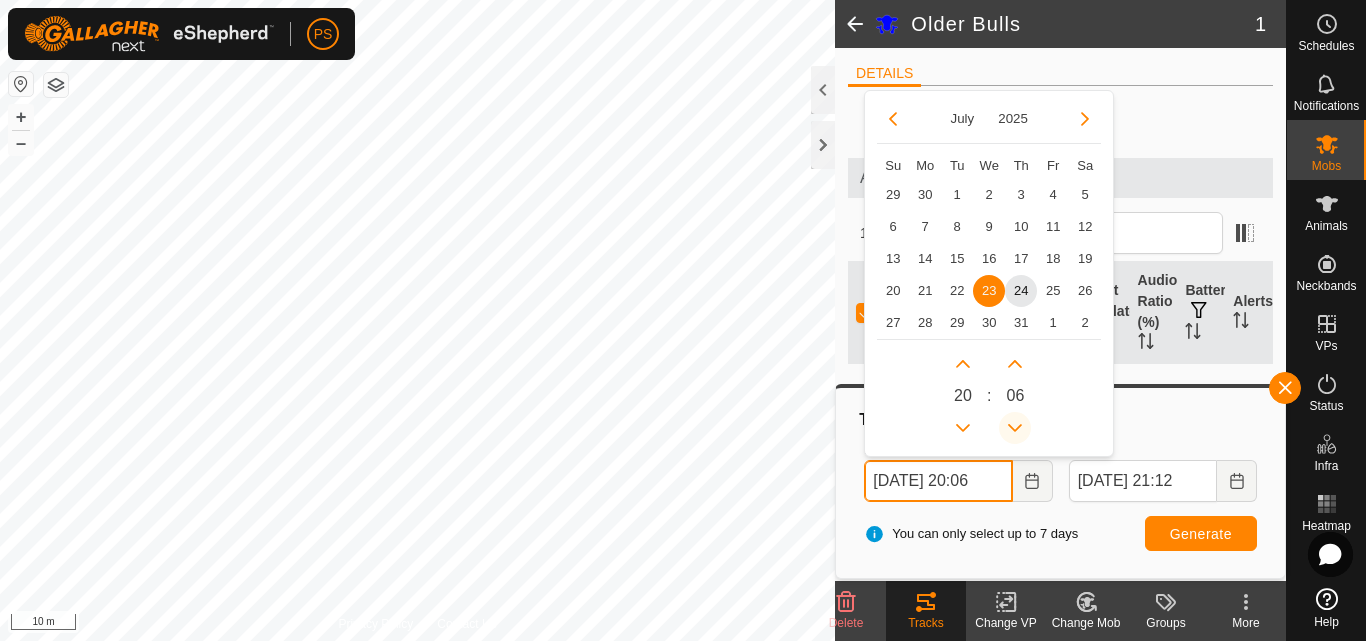 click 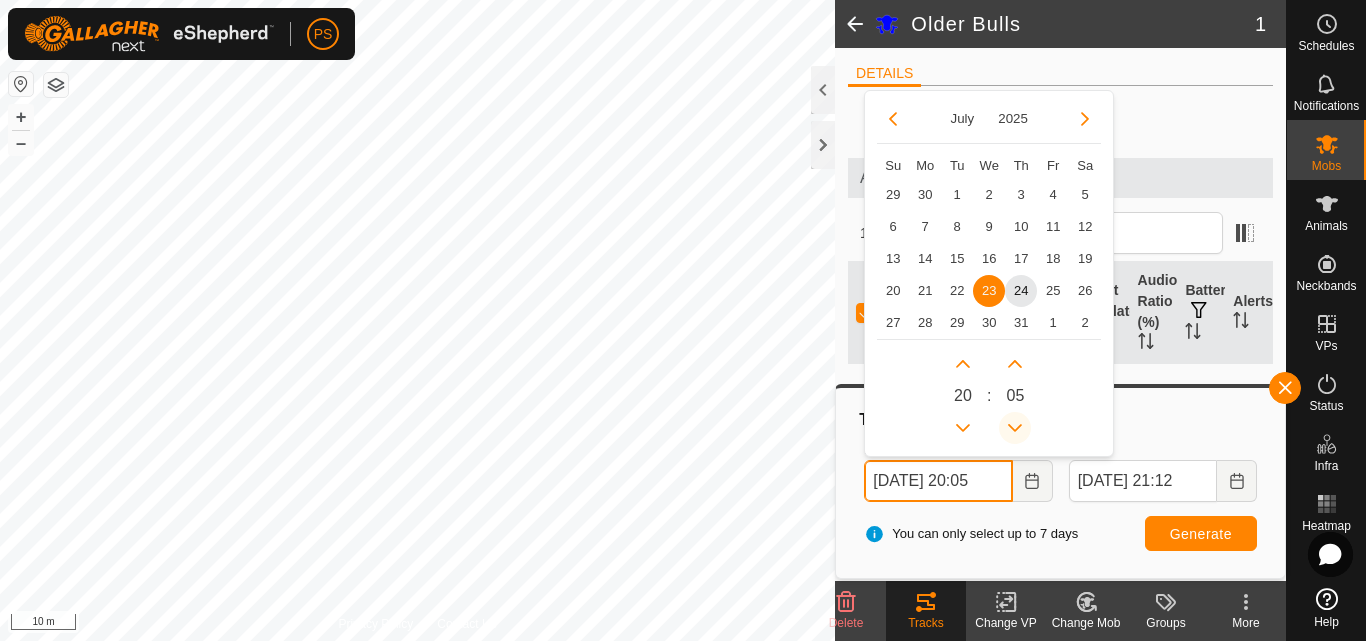click 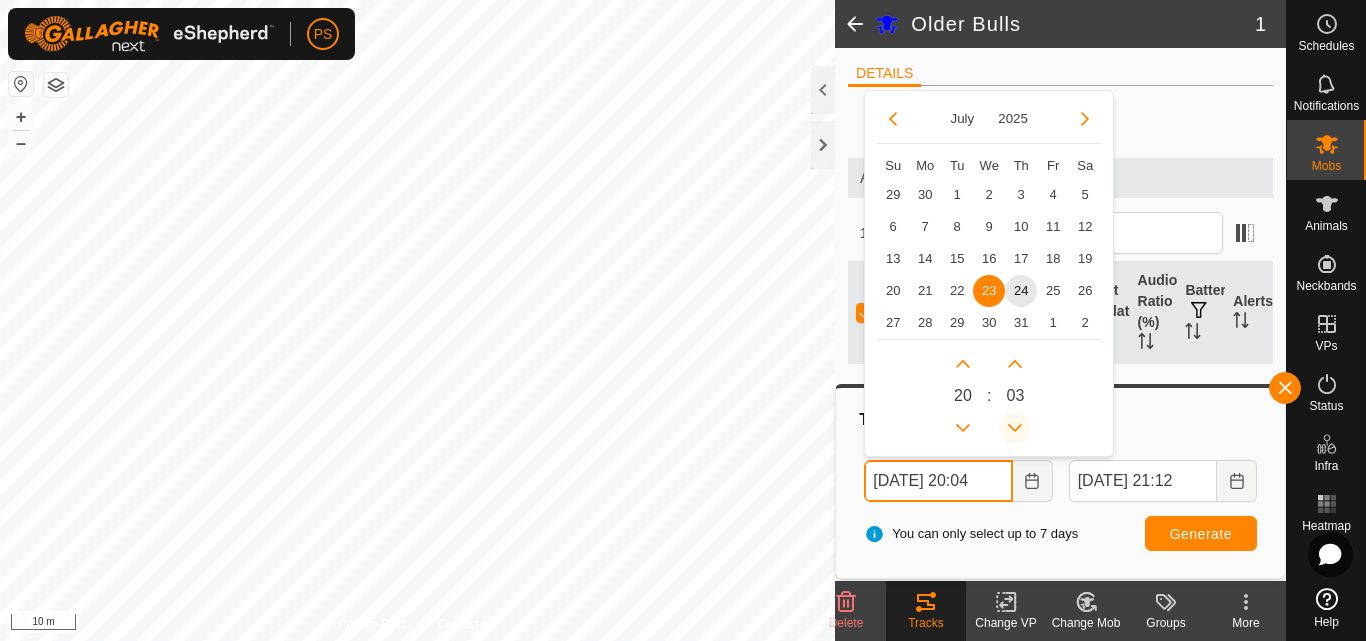 click 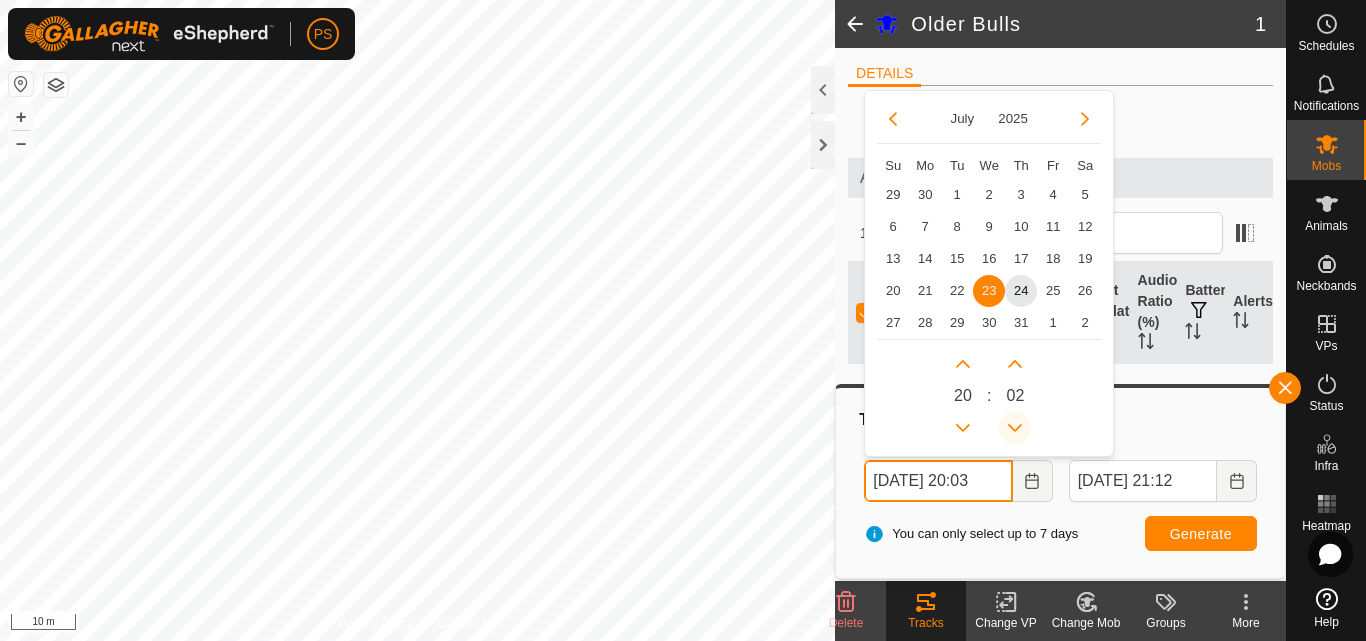 click 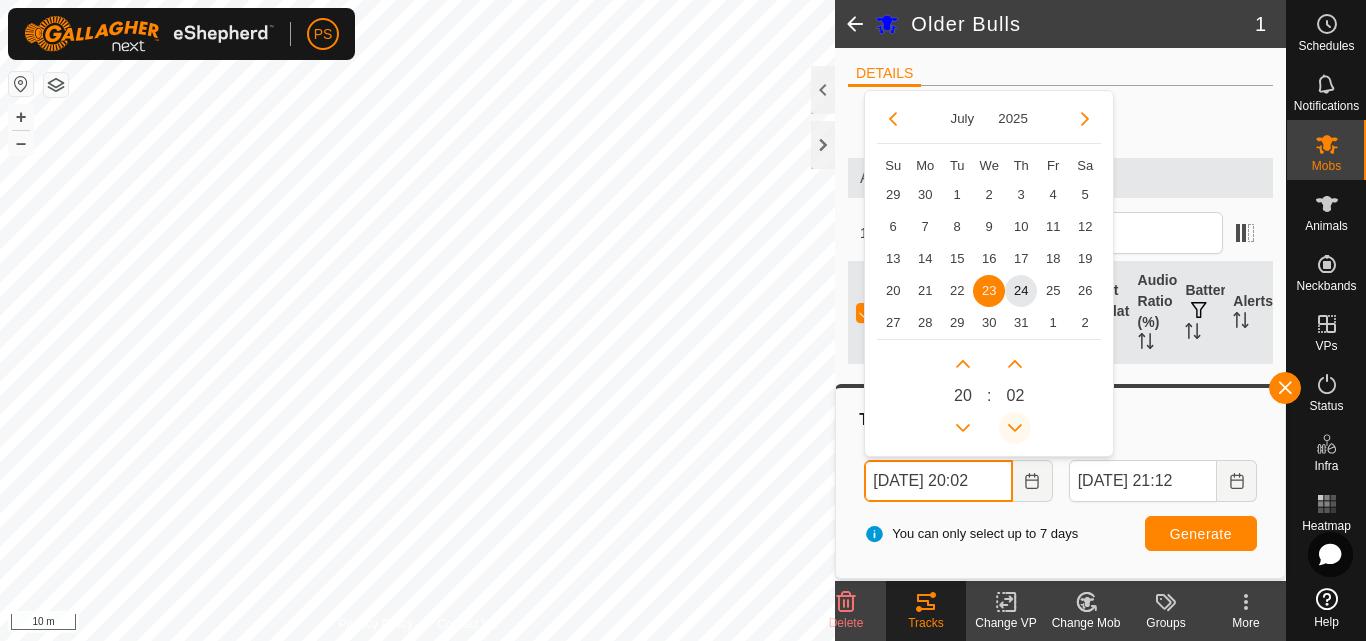 click 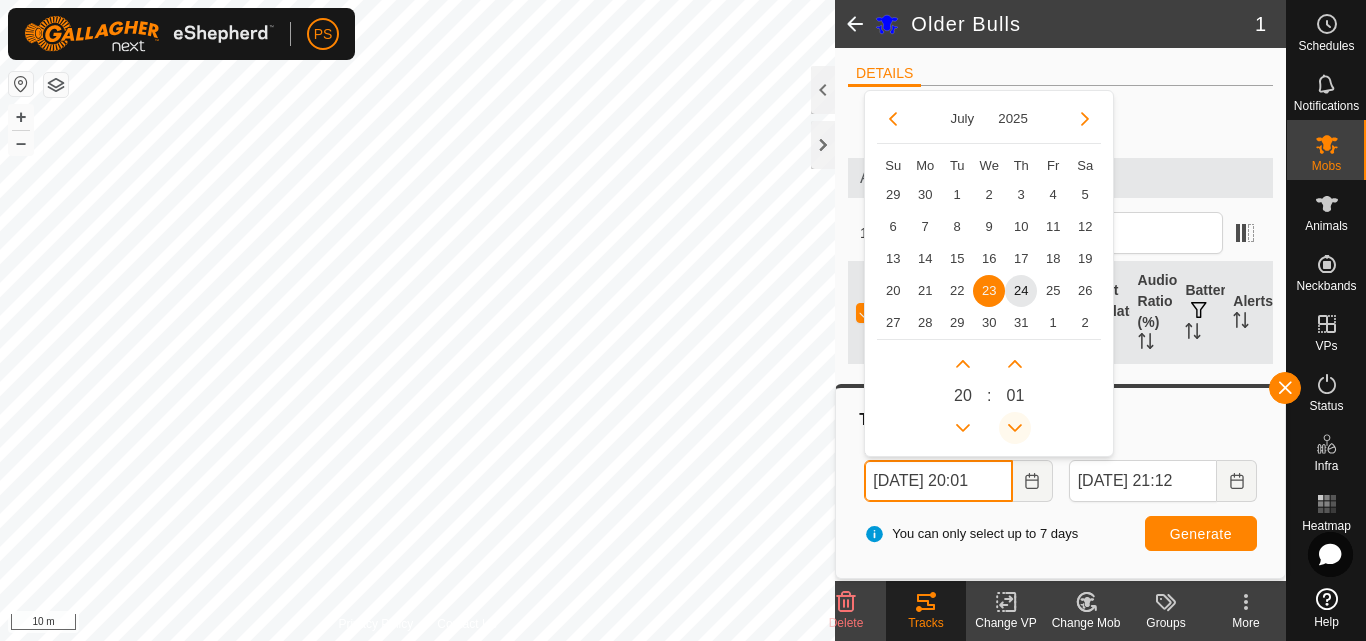 click at bounding box center (1015, 428) 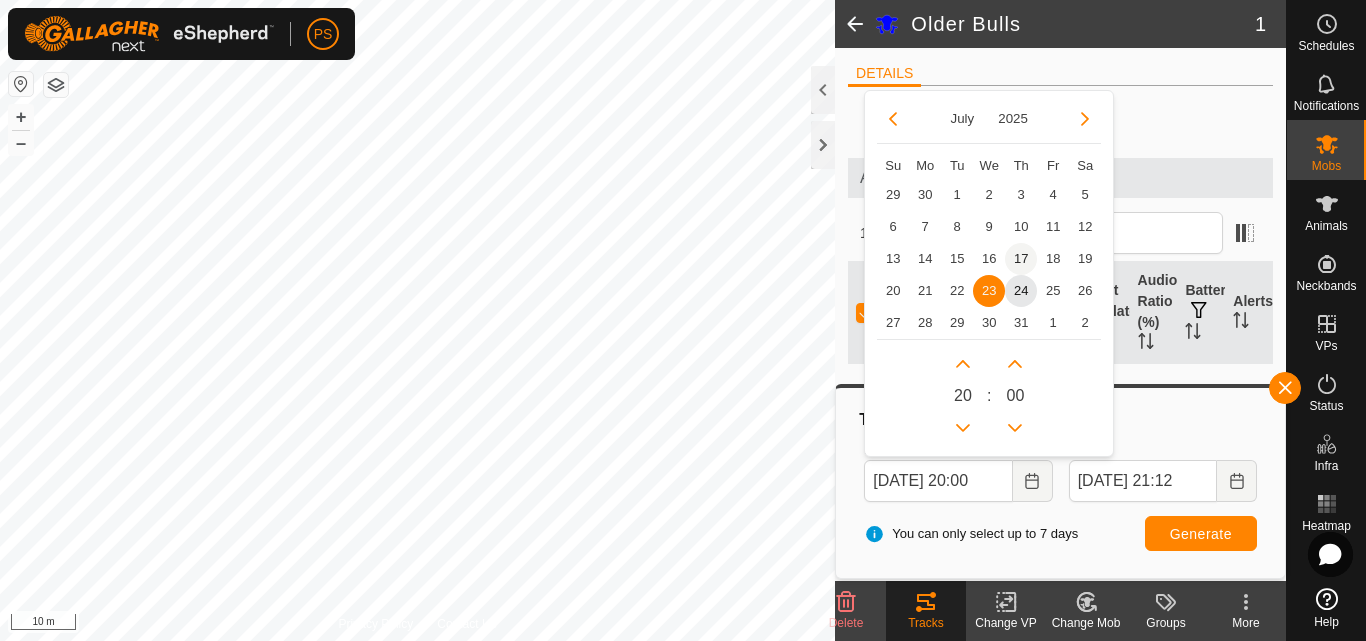 click on "17" at bounding box center (1021, 259) 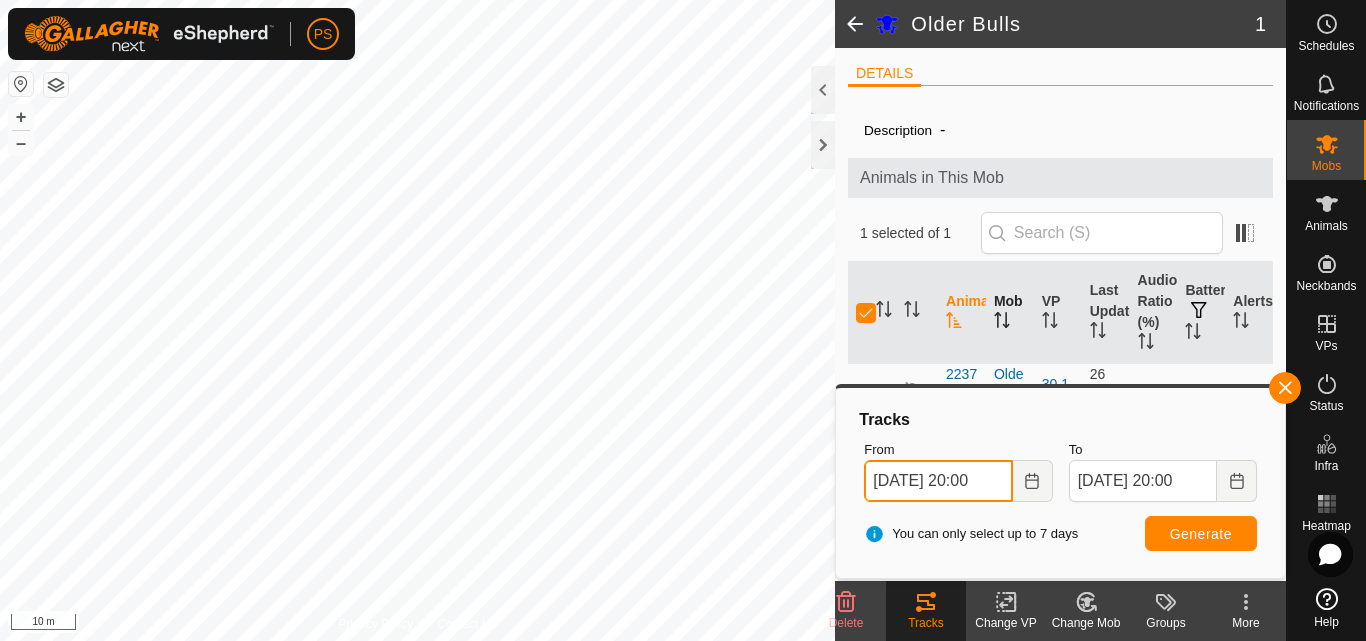 scroll, scrollTop: 0, scrollLeft: 1, axis: horizontal 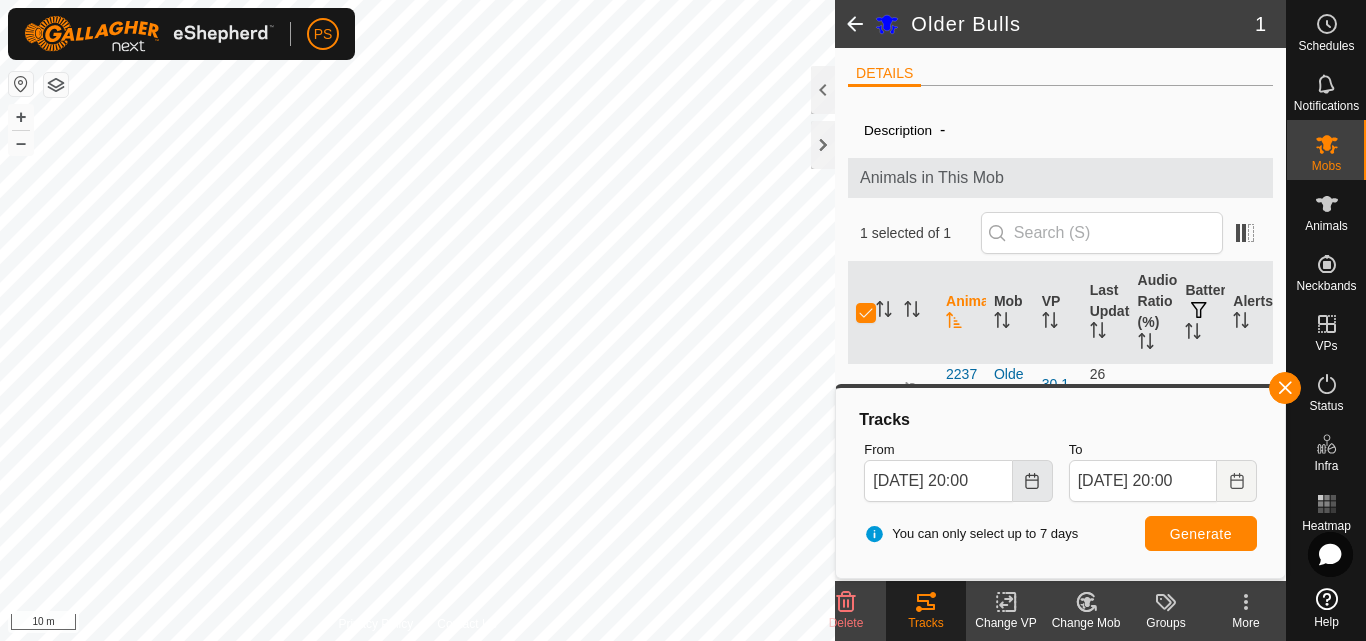 click 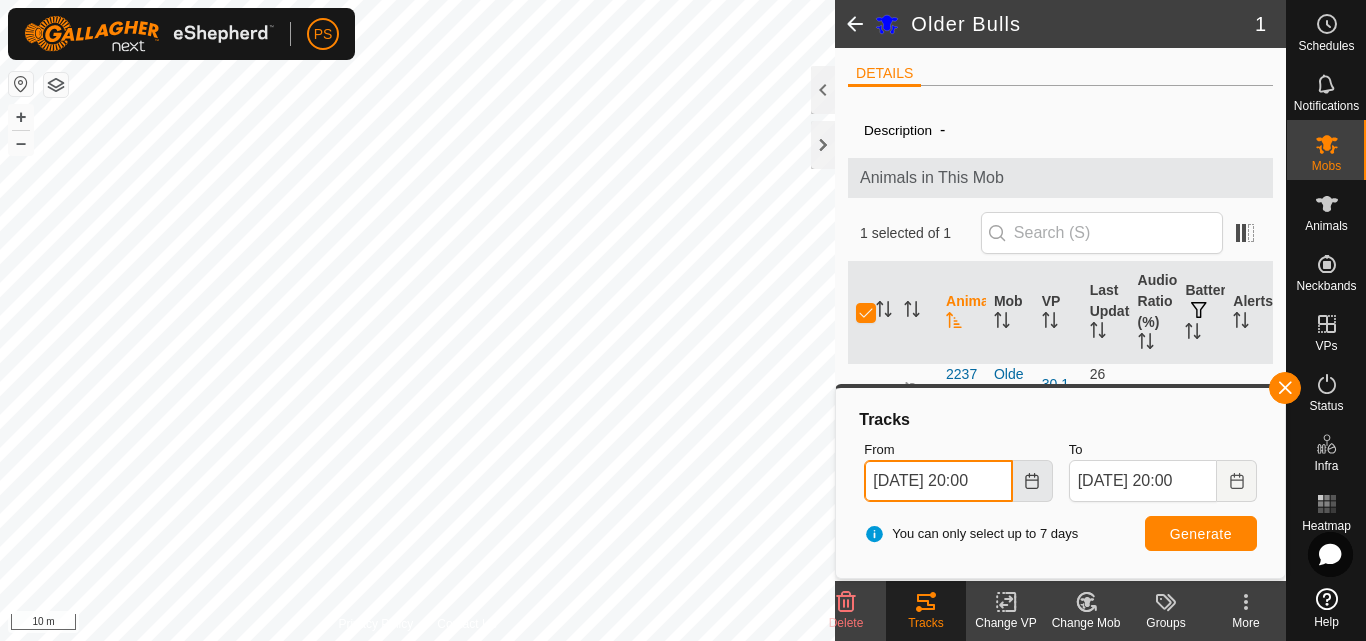 scroll, scrollTop: 0, scrollLeft: 1, axis: horizontal 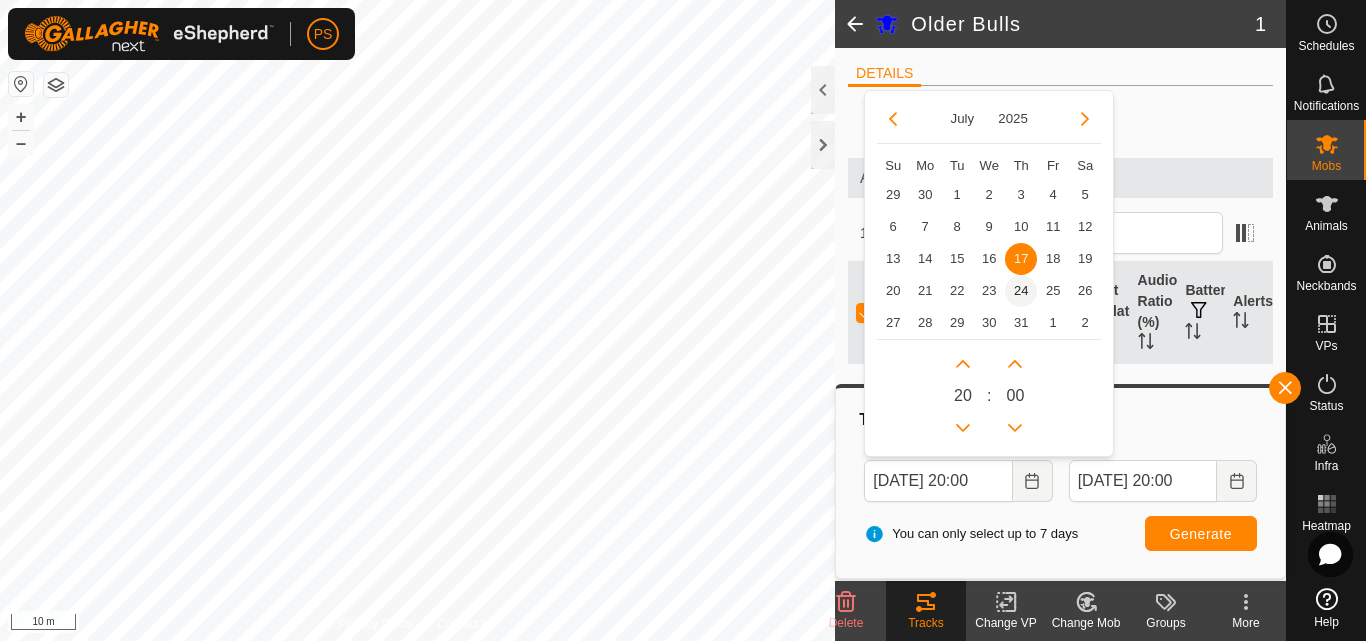 click on "24" at bounding box center [1021, 291] 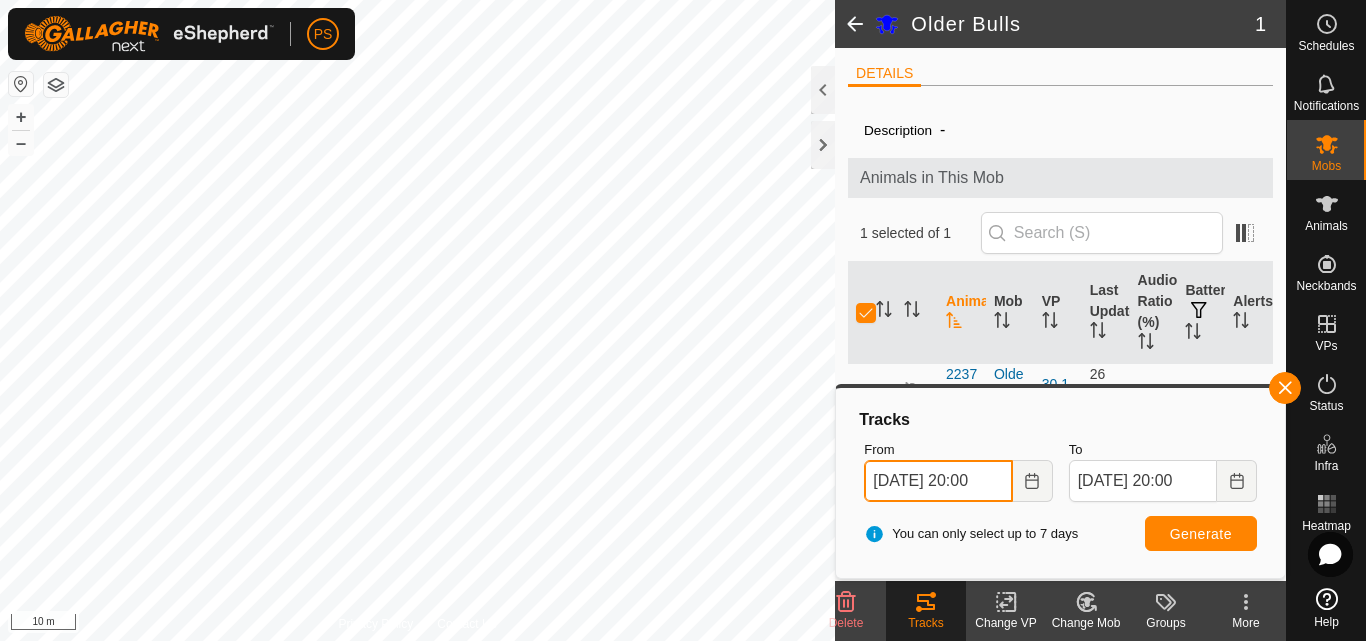 scroll, scrollTop: 0, scrollLeft: 1, axis: horizontal 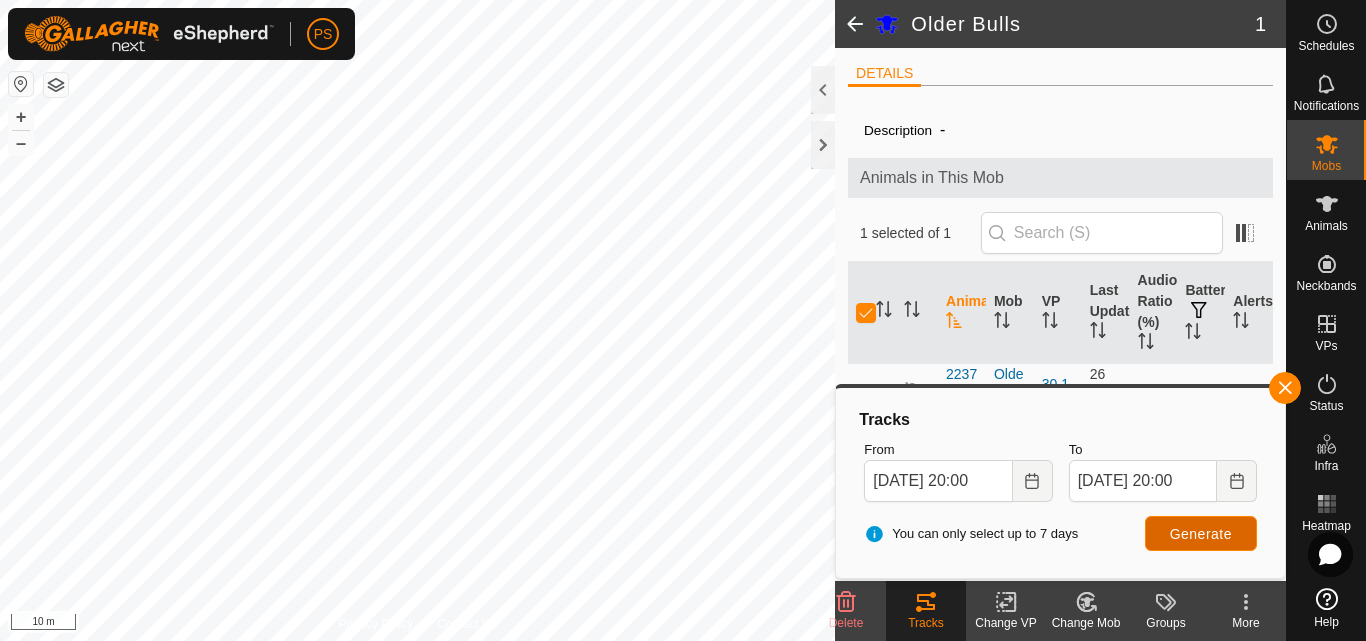 click on "Generate" at bounding box center [1201, 534] 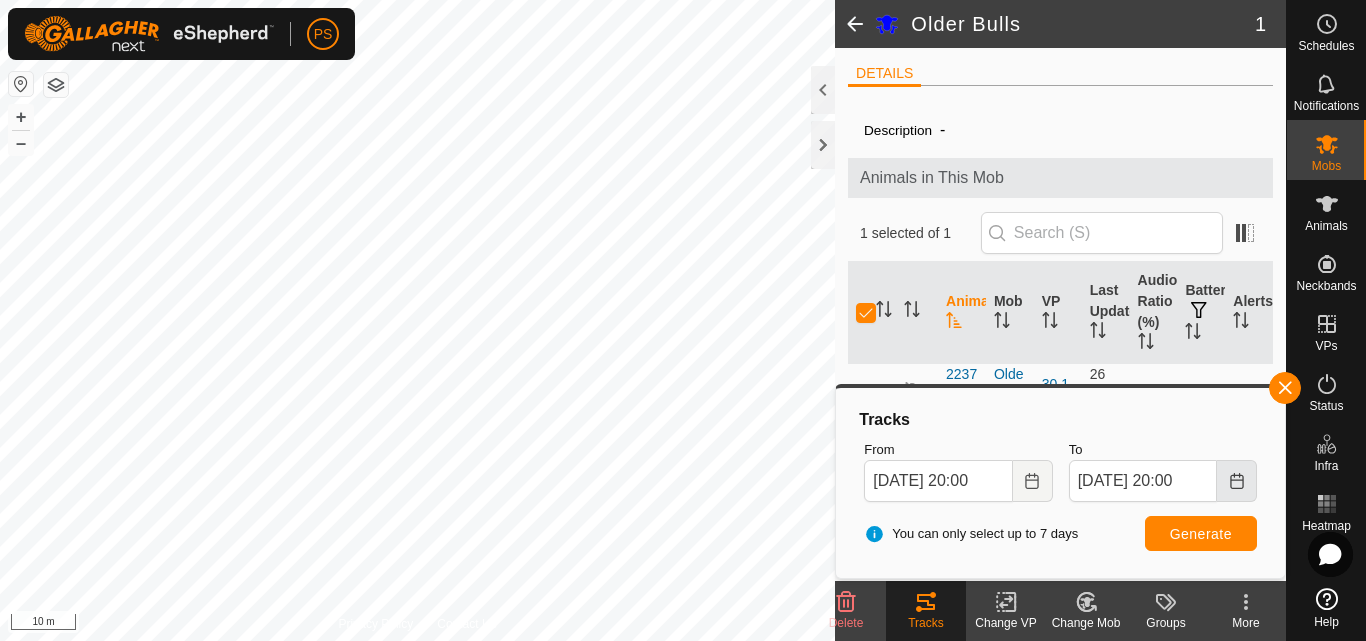 click 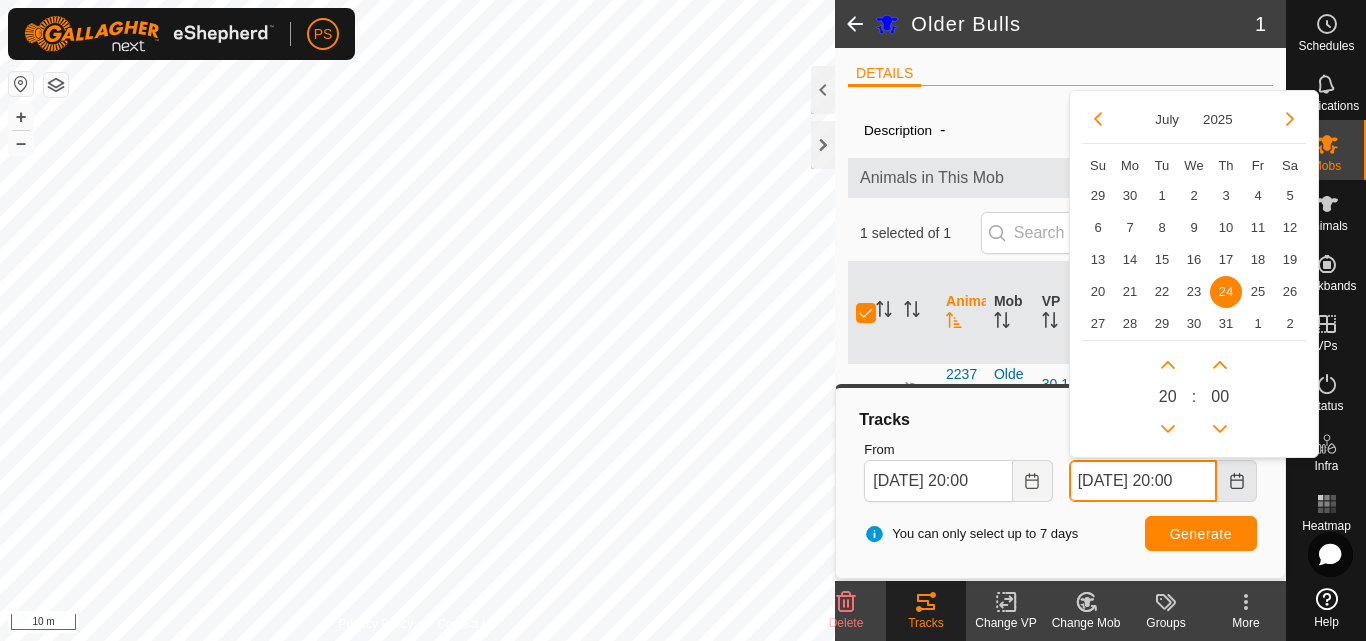 scroll, scrollTop: 0, scrollLeft: 1, axis: horizontal 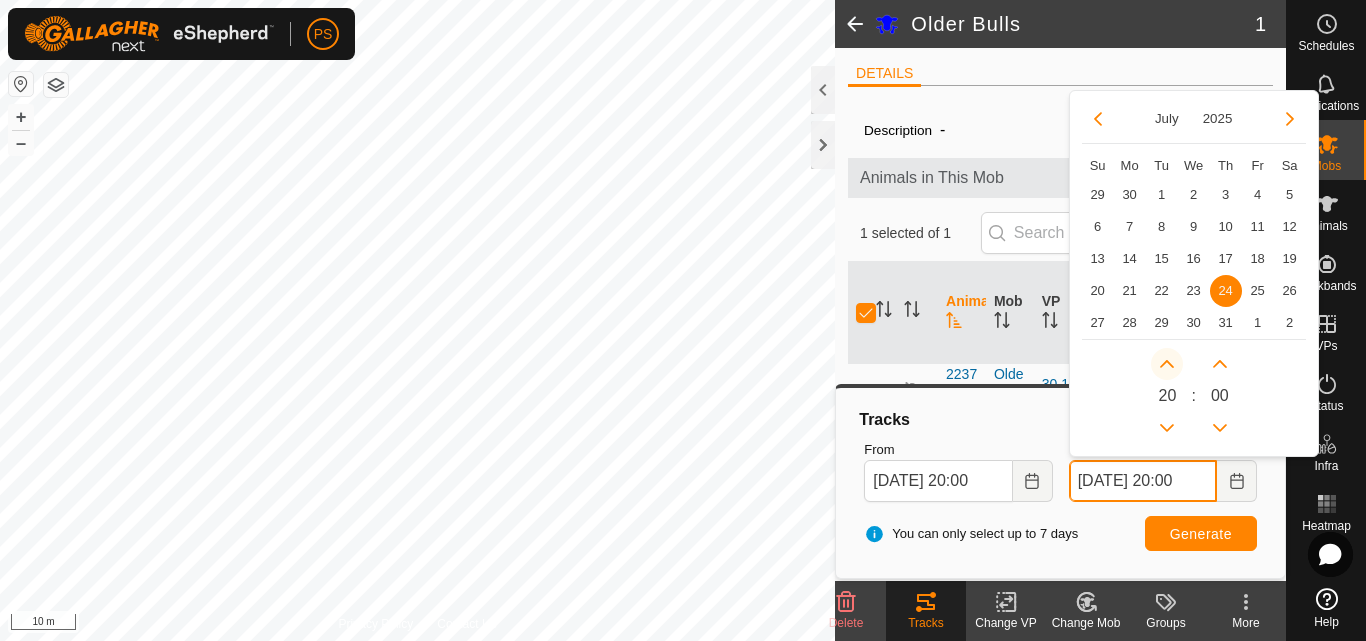 click at bounding box center (1167, 364) 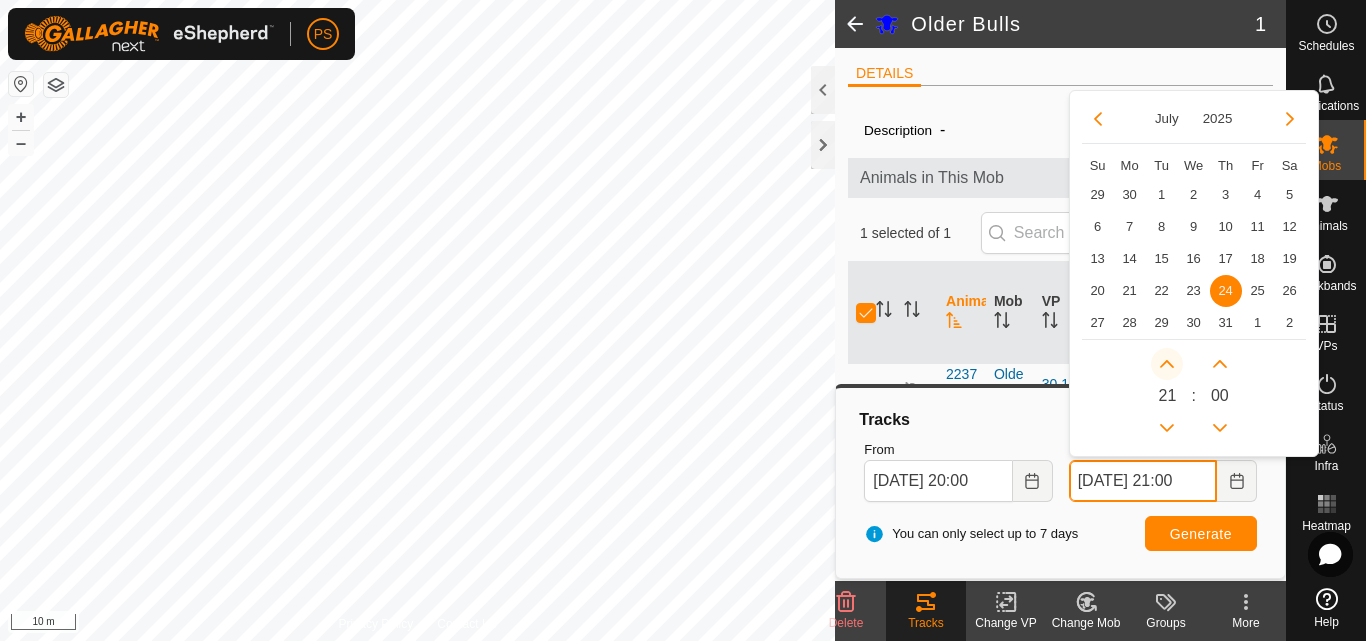 click at bounding box center (1173, 368) 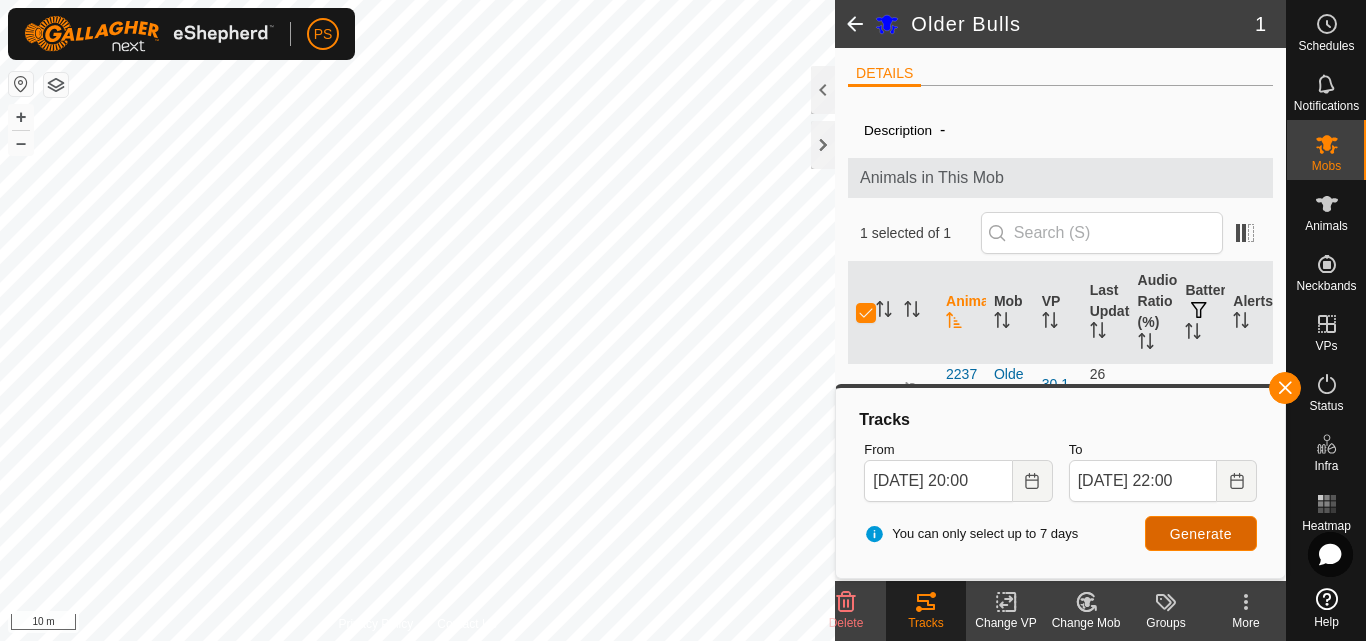 click on "Generate" at bounding box center [1201, 534] 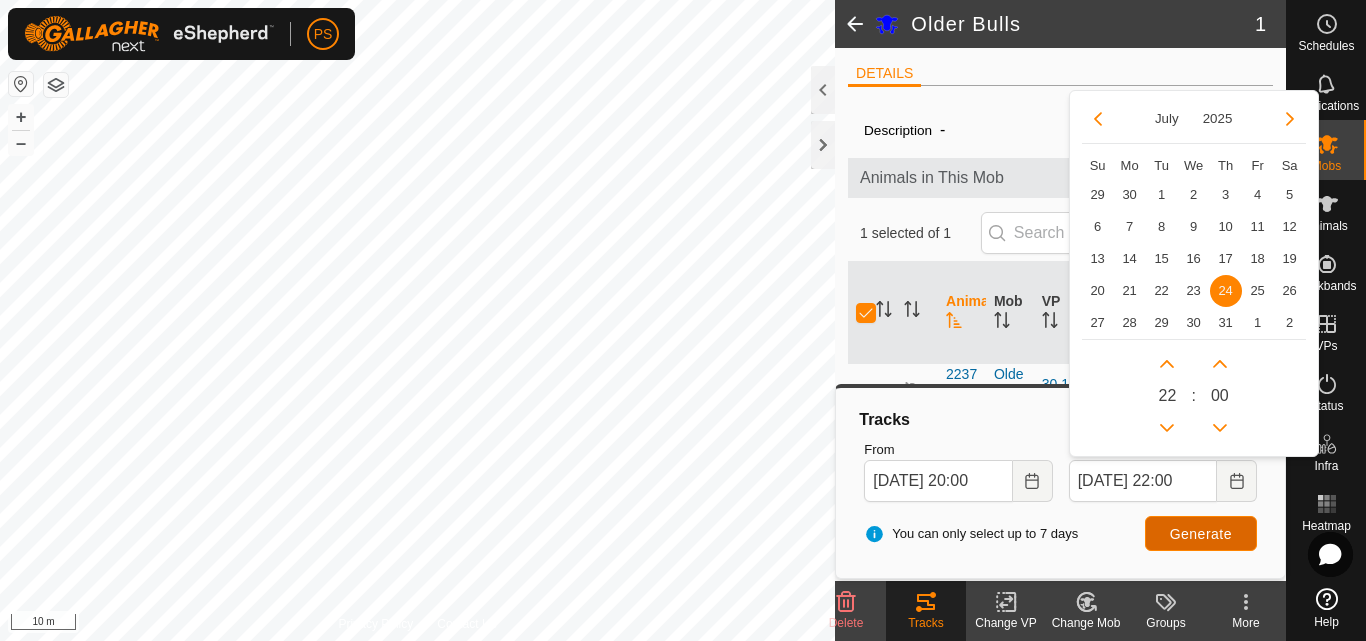scroll, scrollTop: 0, scrollLeft: 0, axis: both 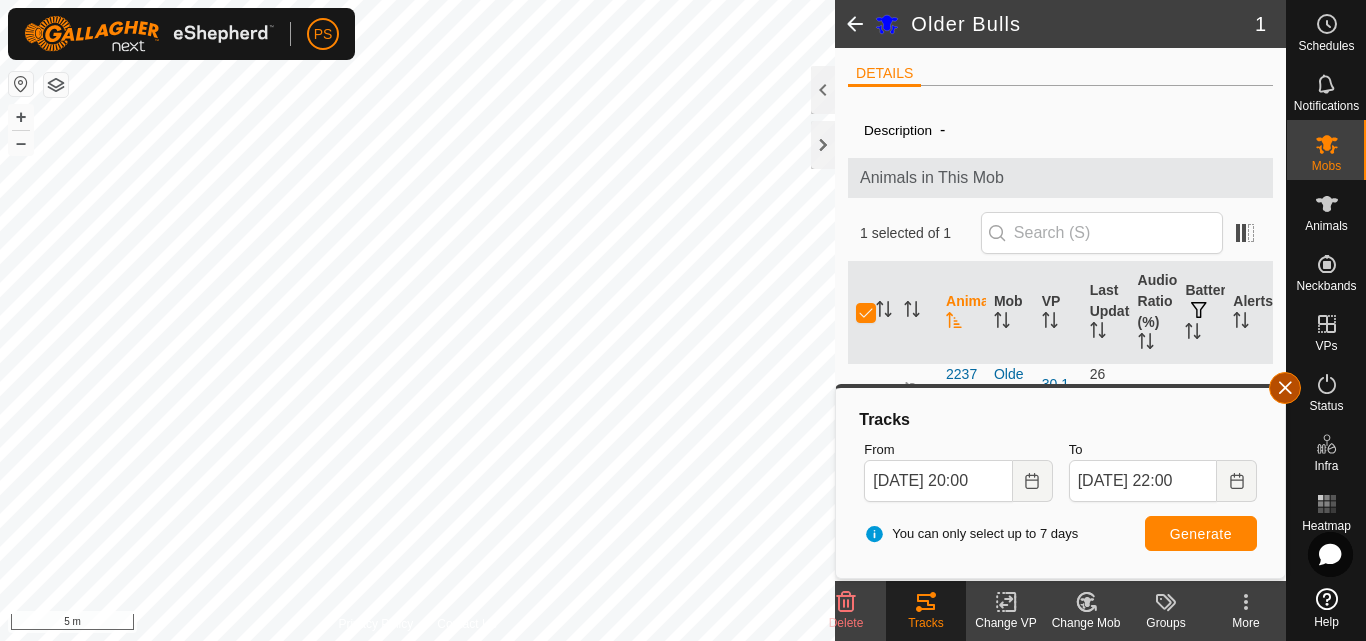 click at bounding box center (1285, 388) 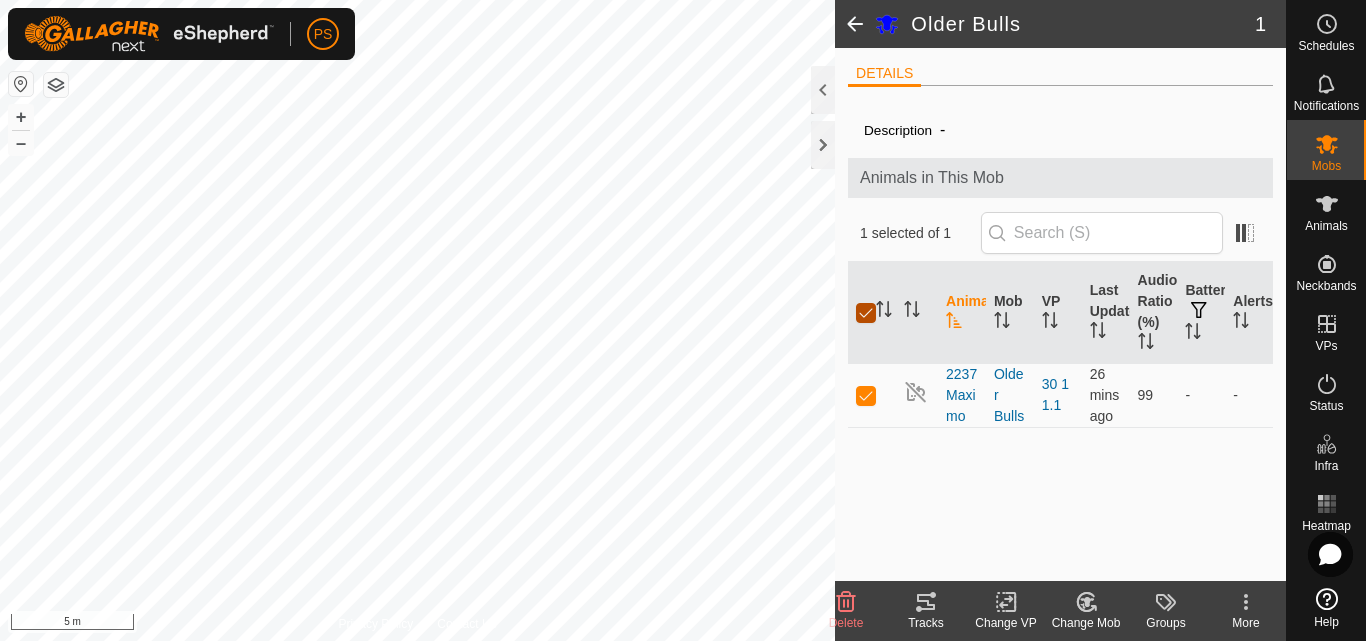click at bounding box center (866, 313) 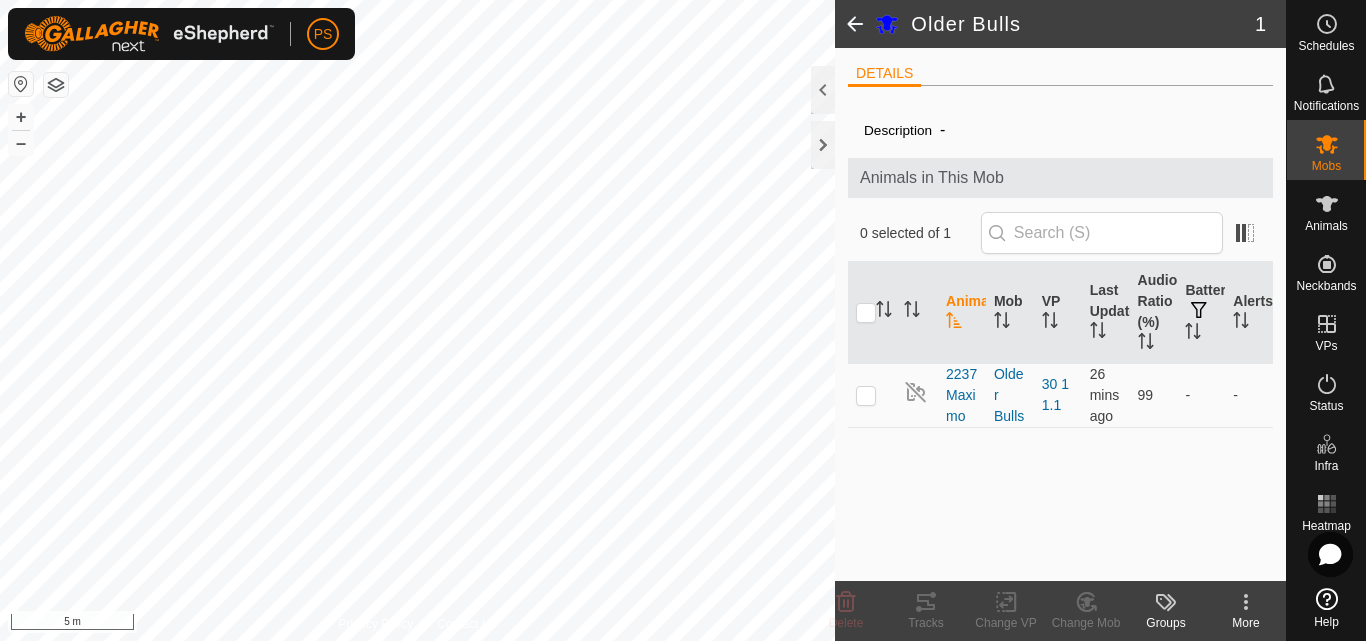 click 